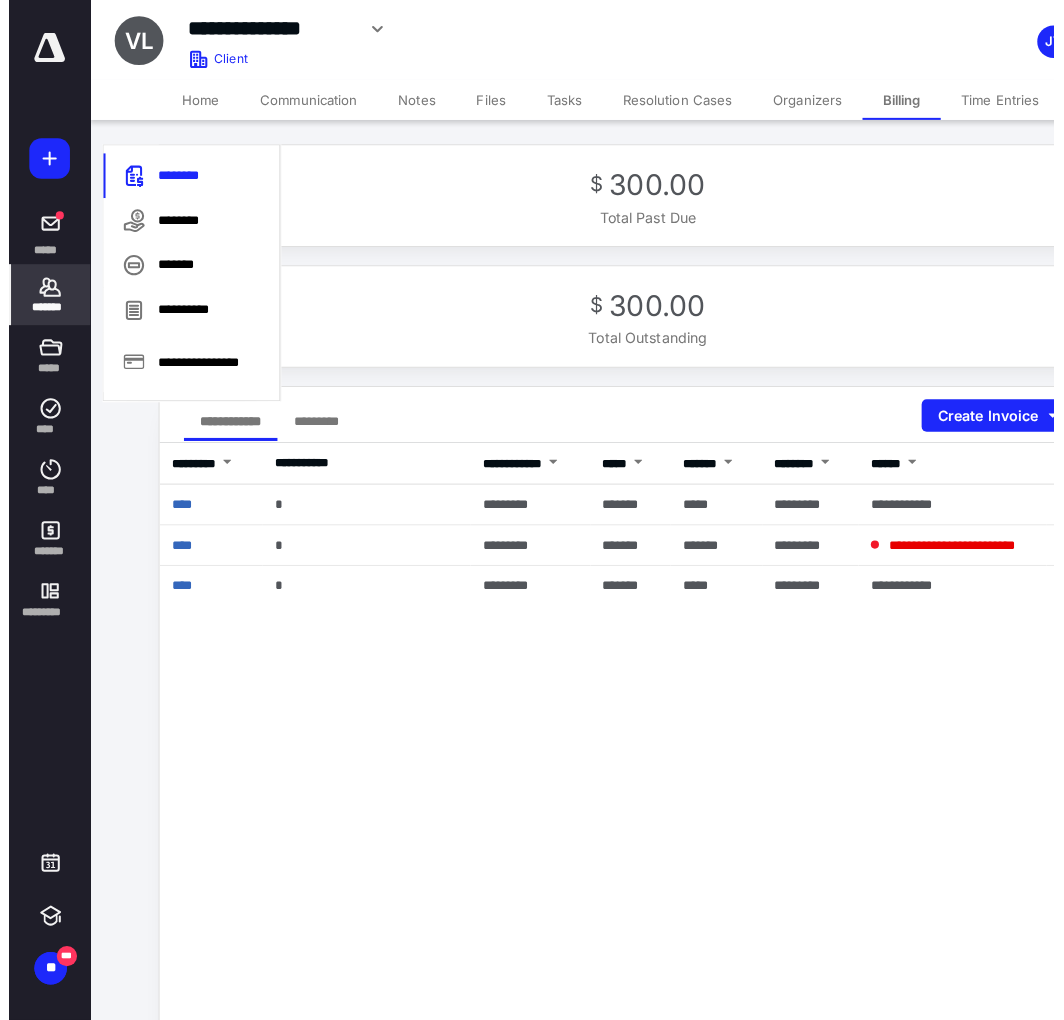 scroll, scrollTop: 0, scrollLeft: 0, axis: both 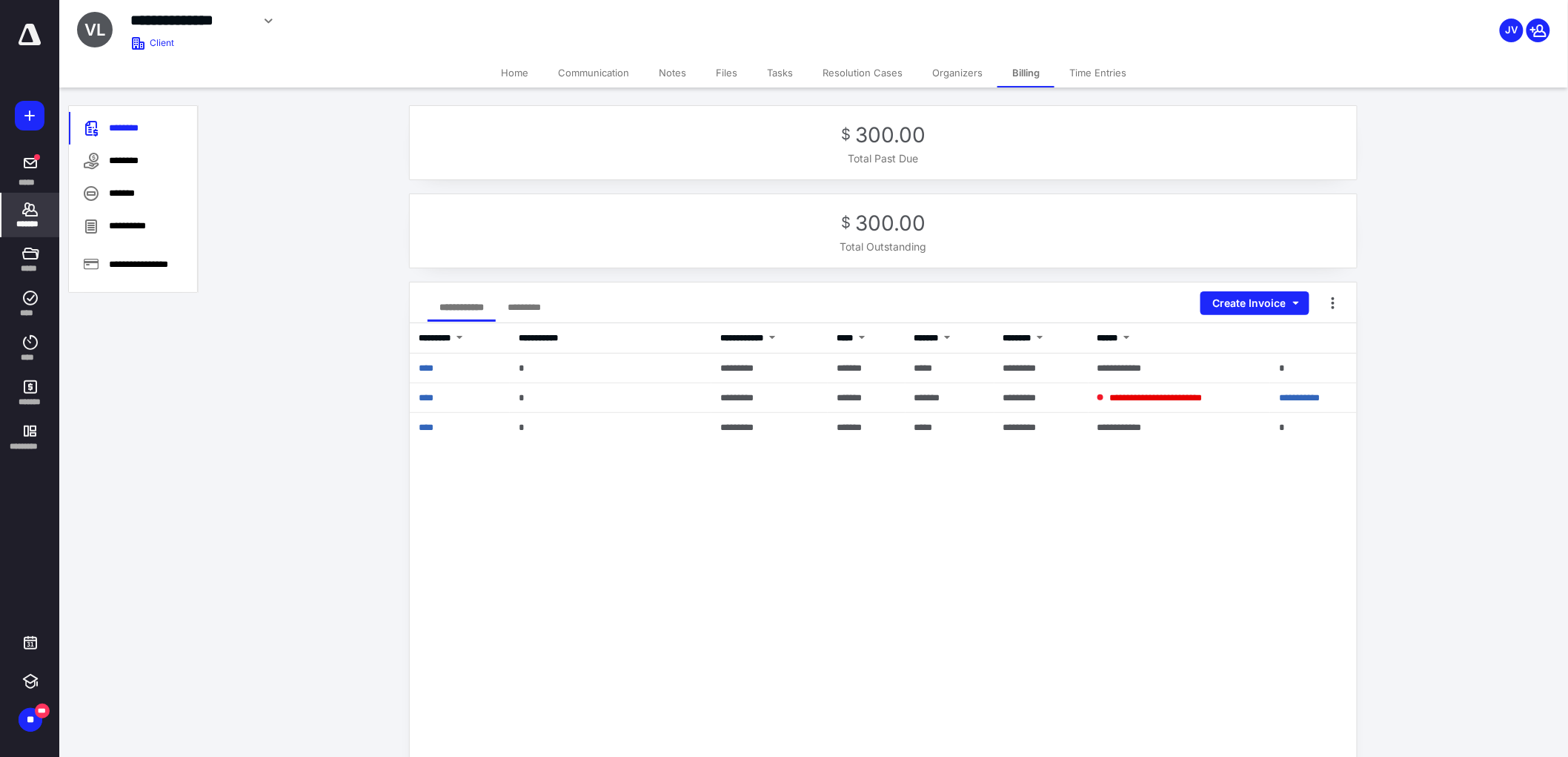 click on "*******" at bounding box center [30, 224] 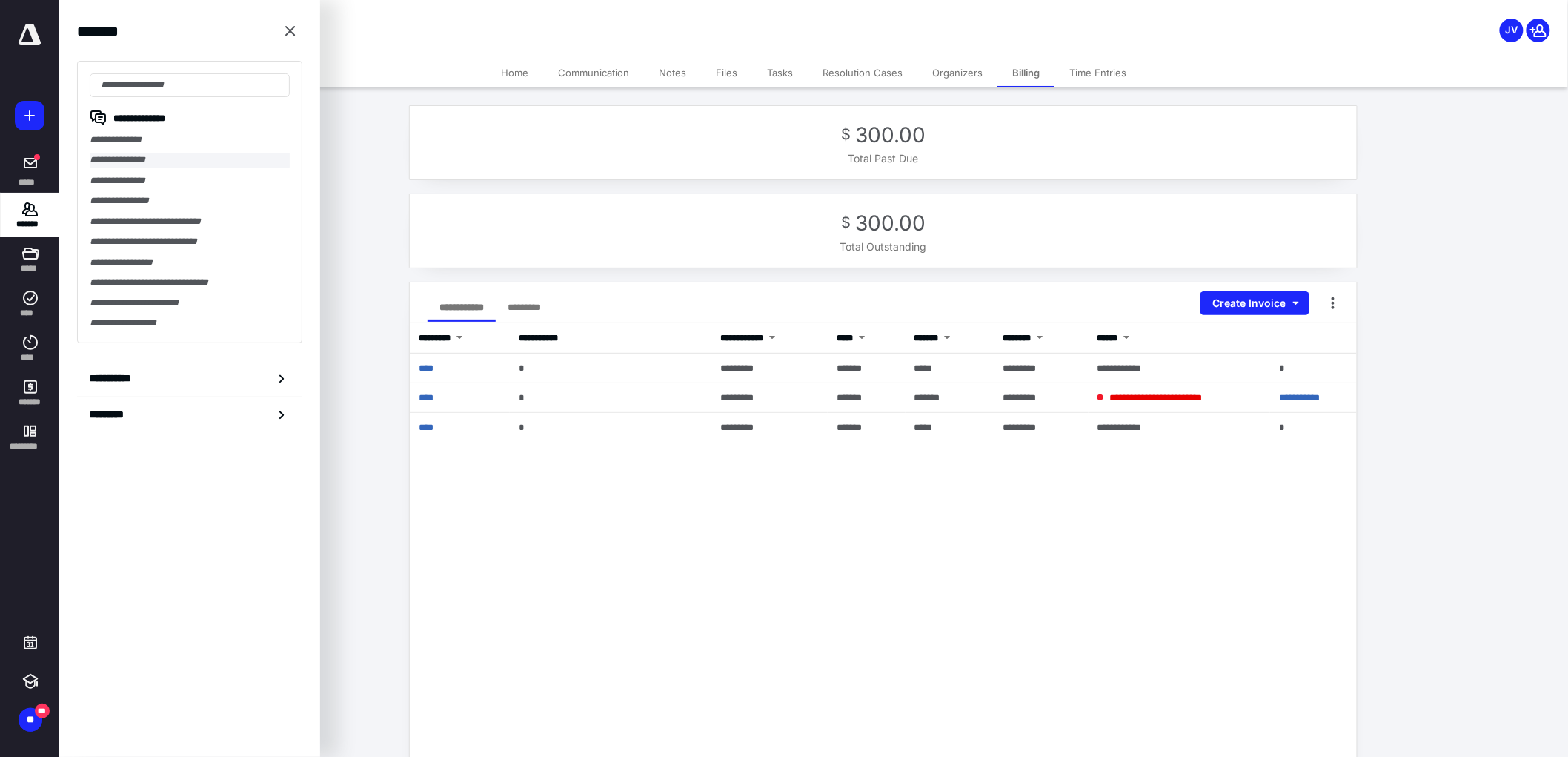 click on "**********" at bounding box center (190, 159) 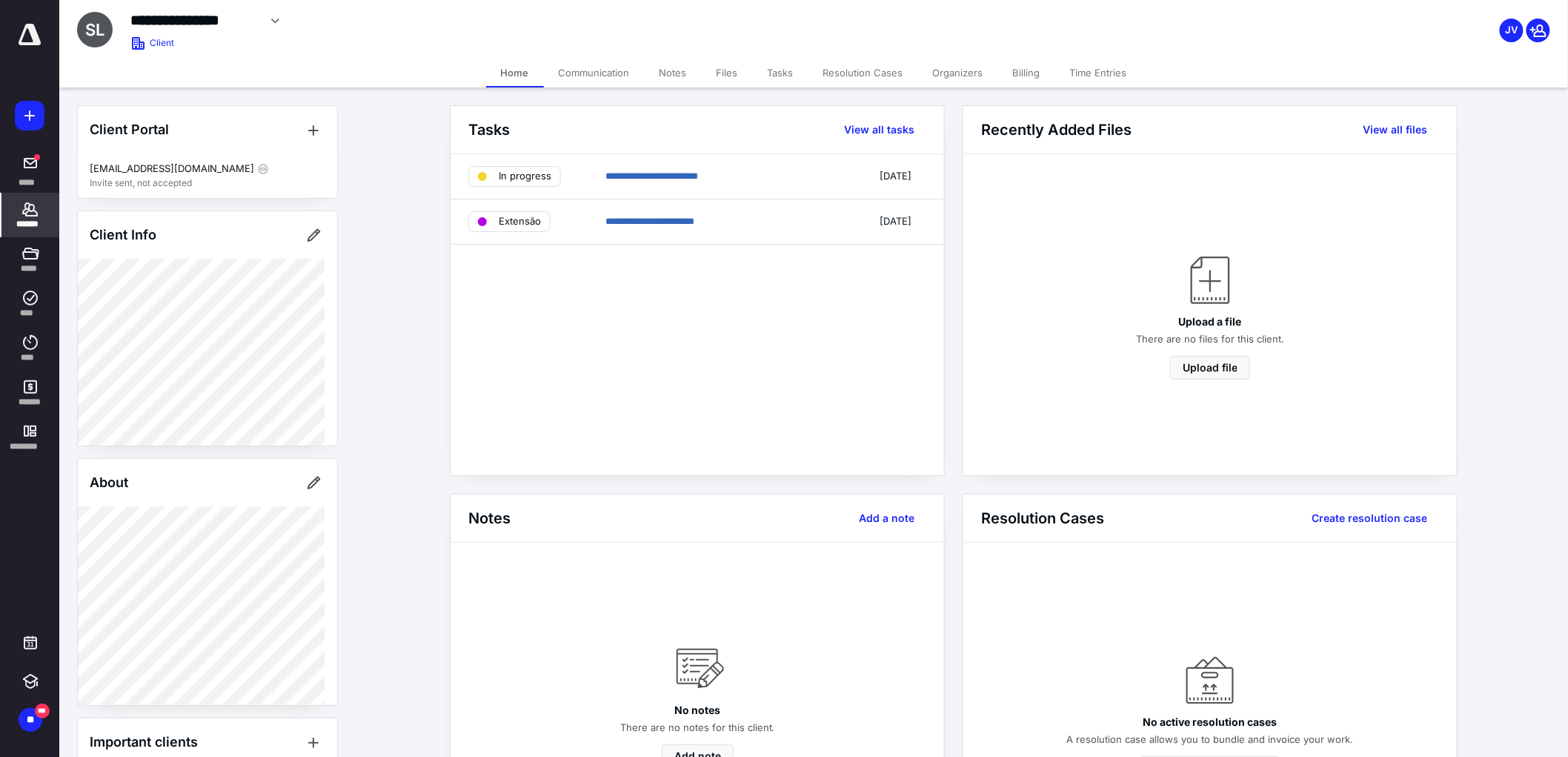 click on "Billing" at bounding box center [1026, 73] 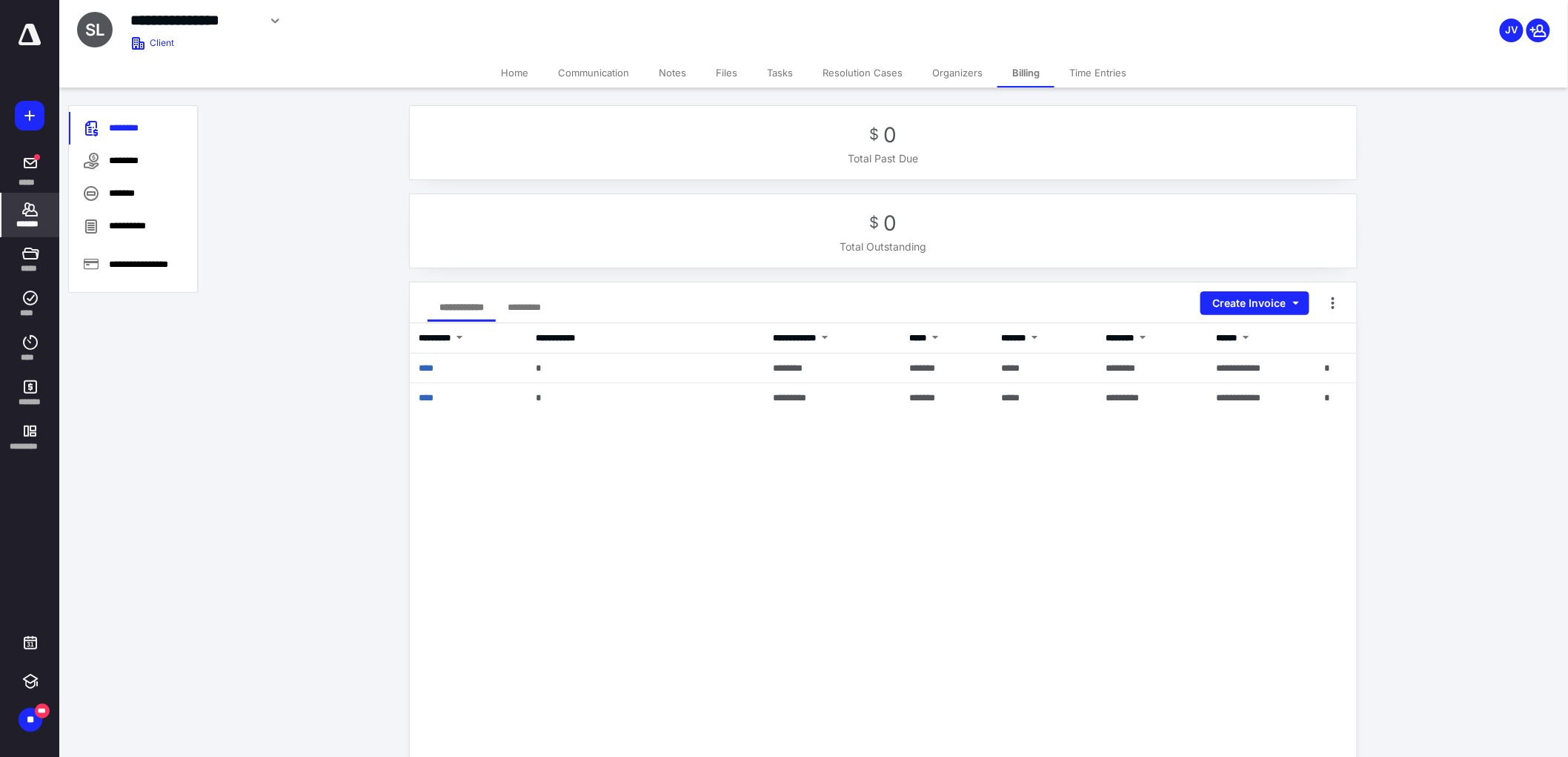 click on "Tasks" at bounding box center [780, 73] 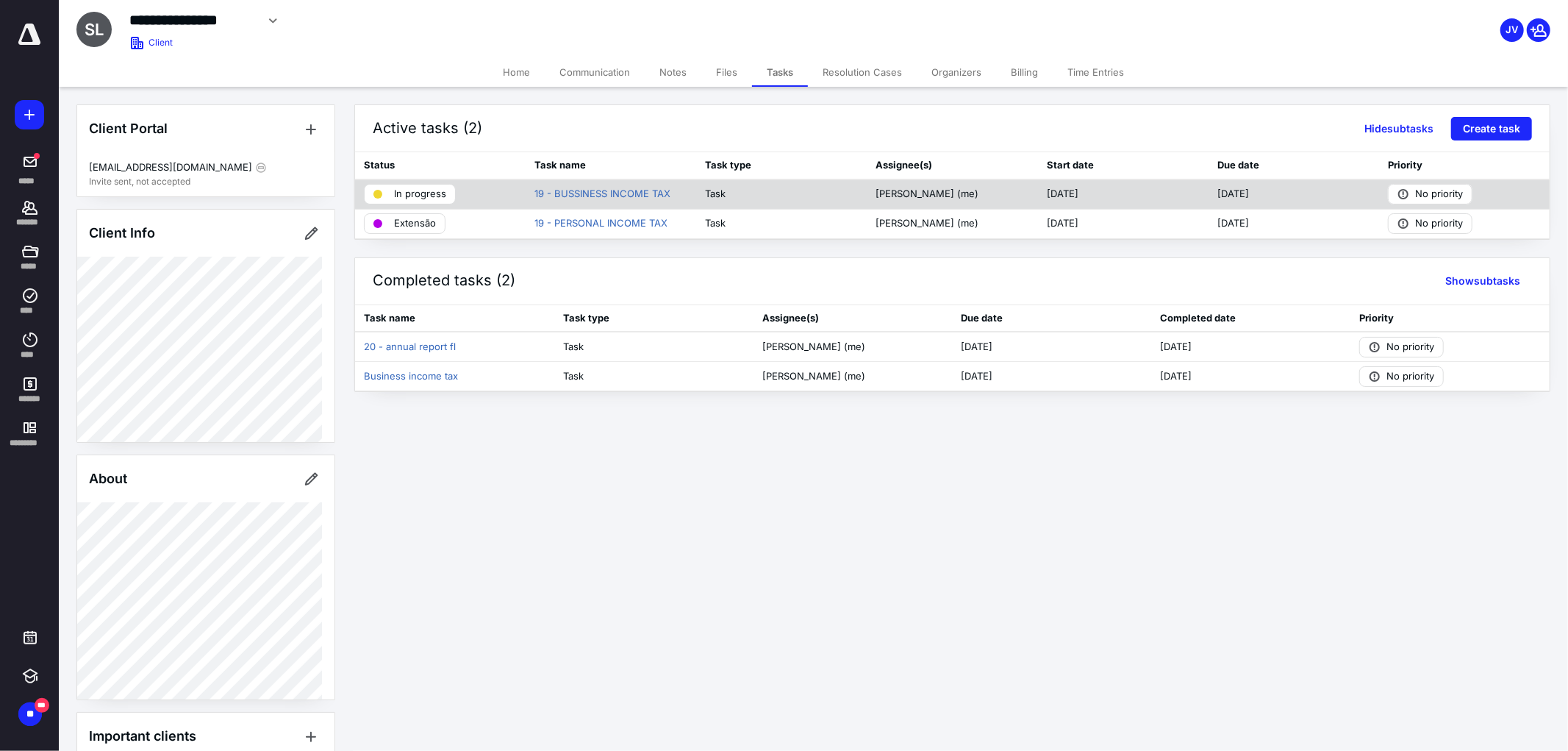 click on "In progress" at bounding box center [420, 194] 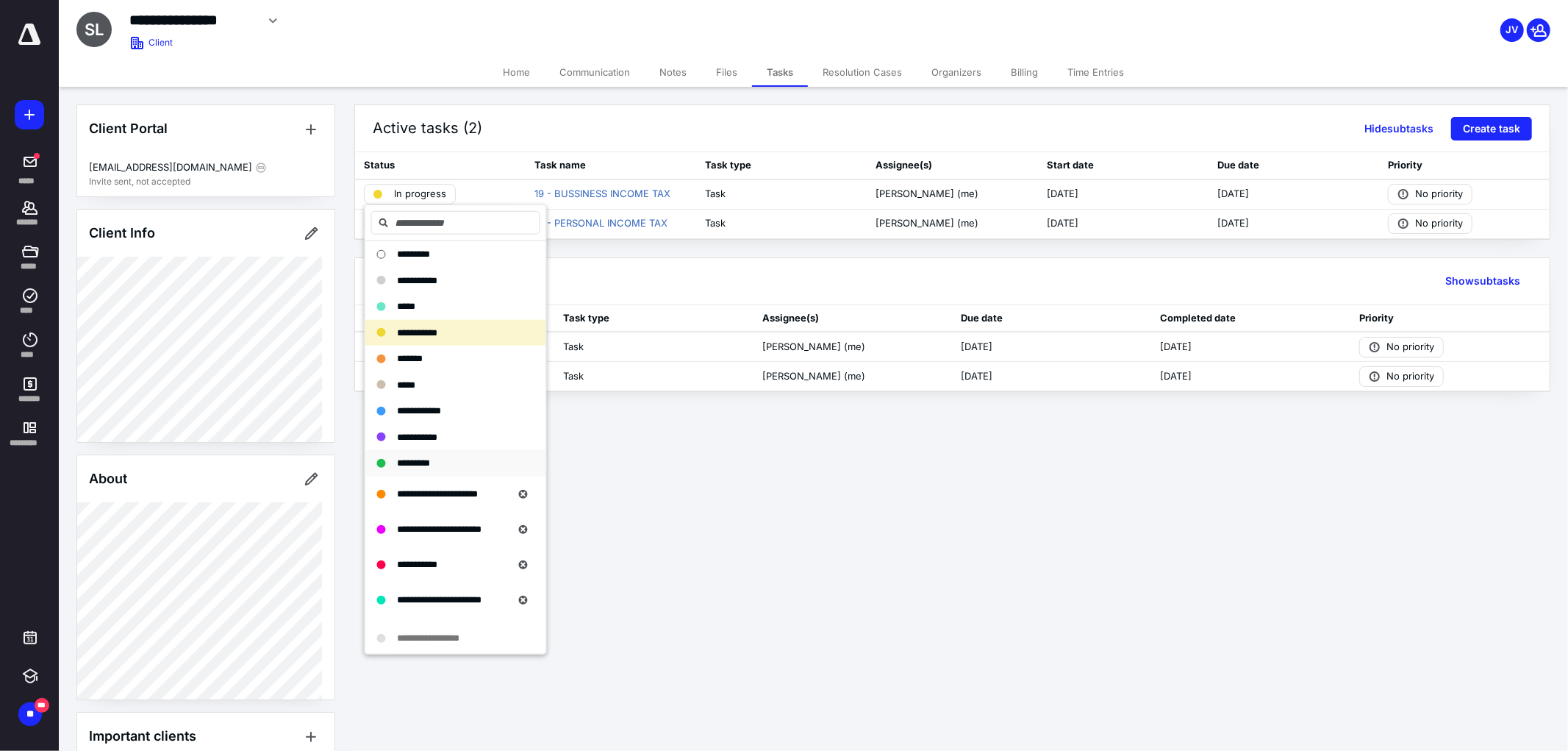 click on "*********" at bounding box center (447, 463) 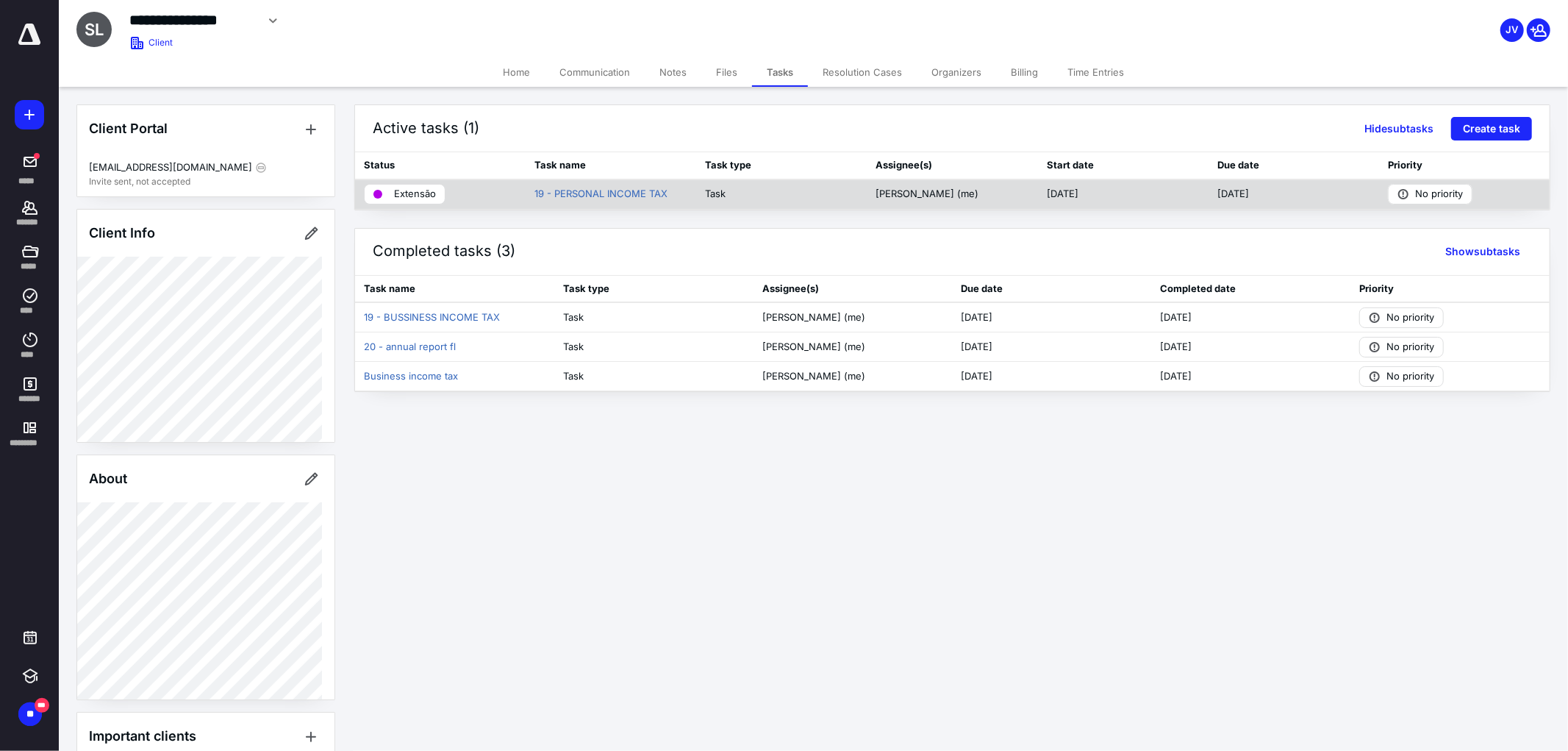 click on "Extensão" at bounding box center (415, 194) 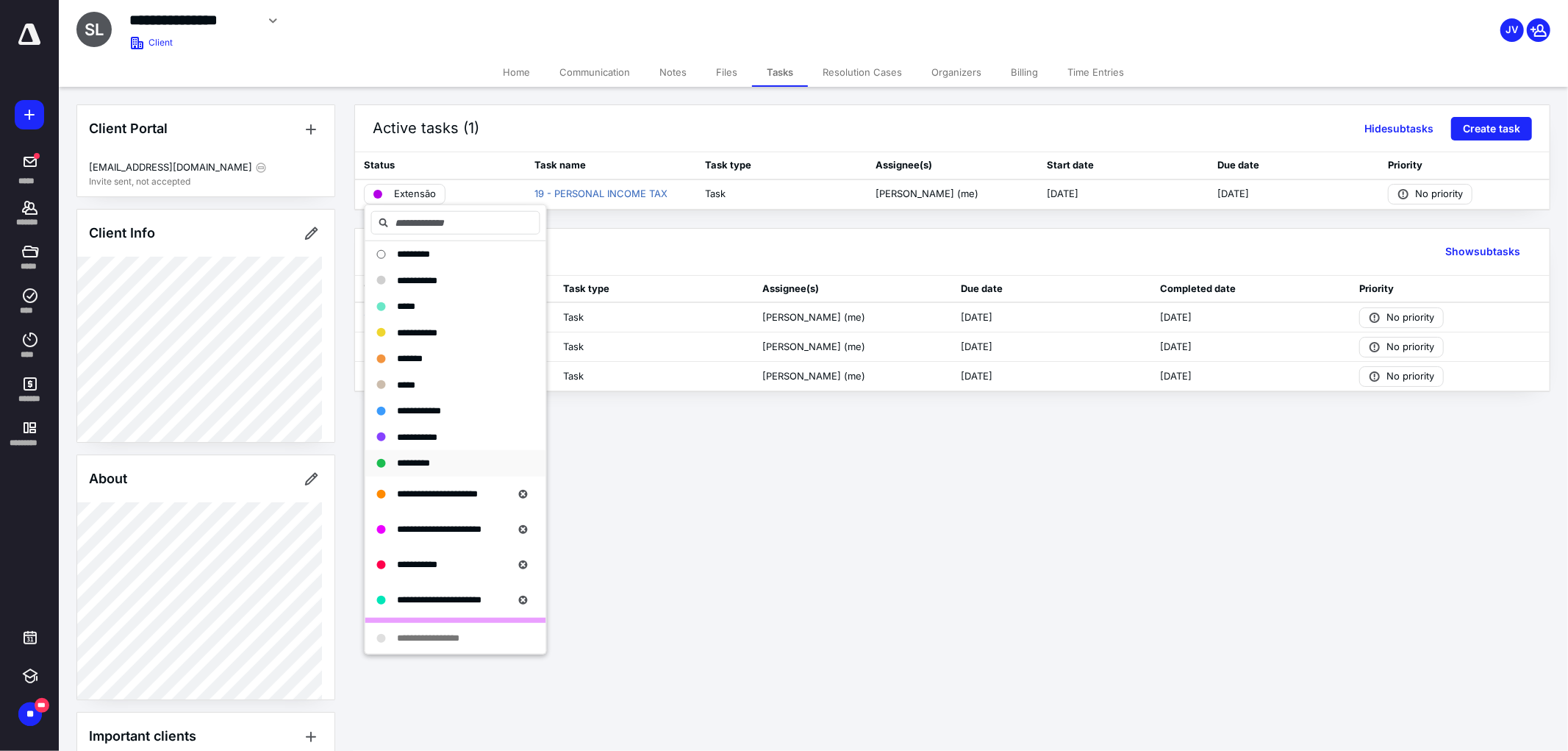 click on "*********" at bounding box center [414, 463] 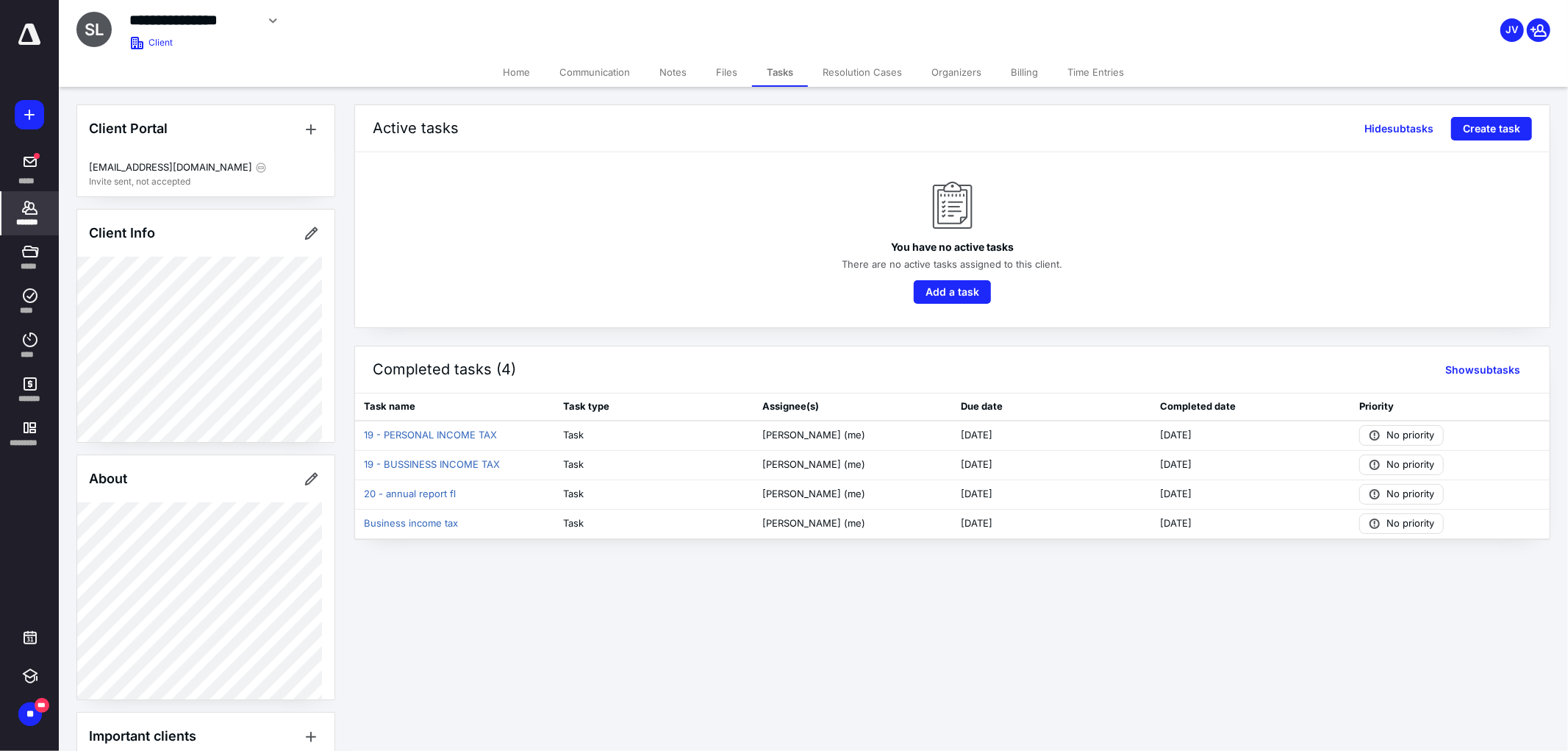 click 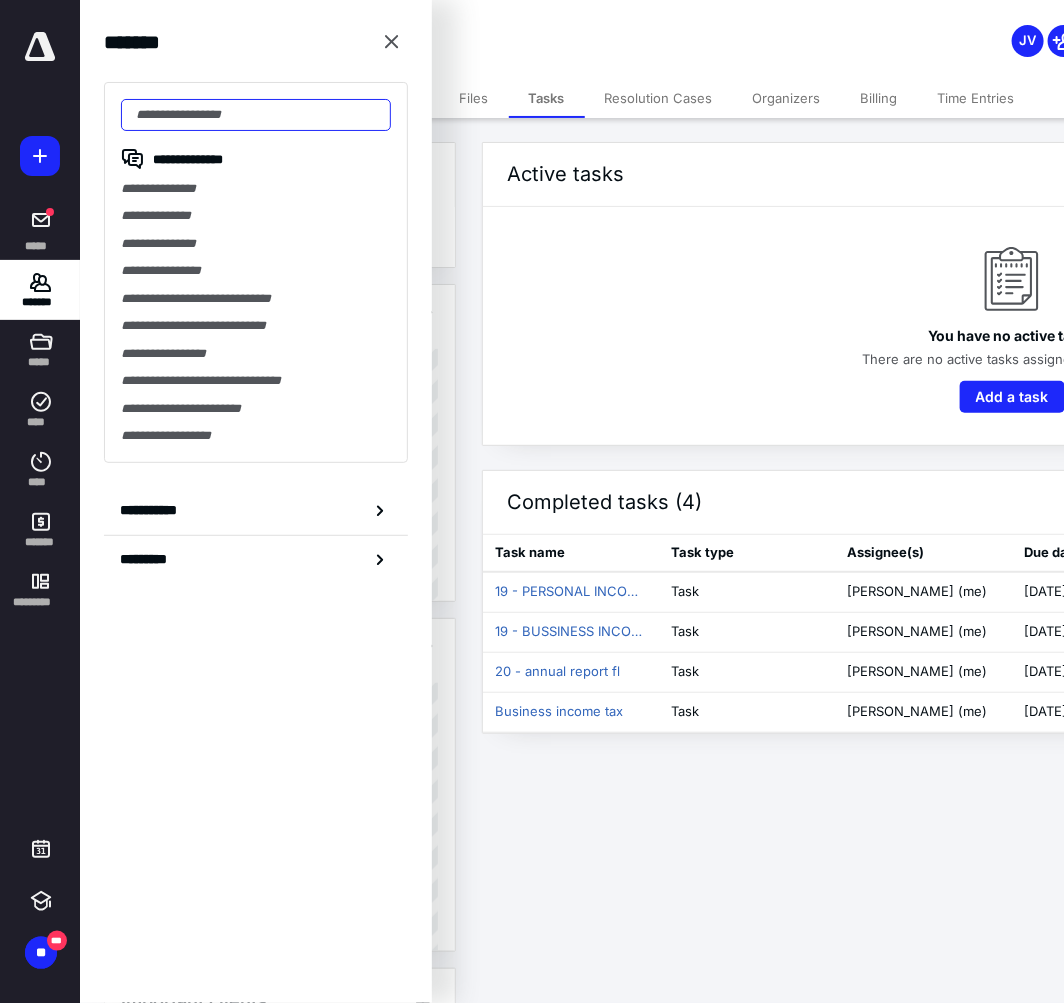 click at bounding box center (256, 115) 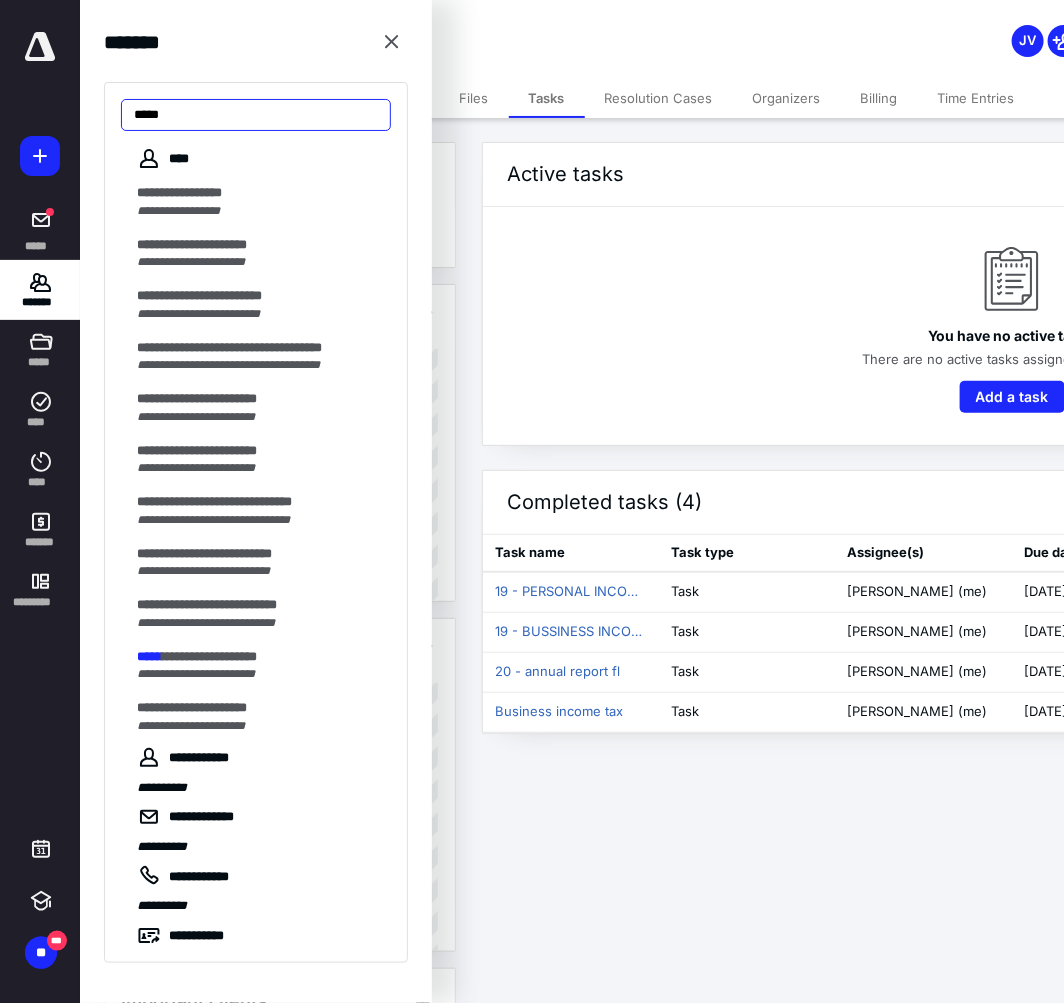 type on "******" 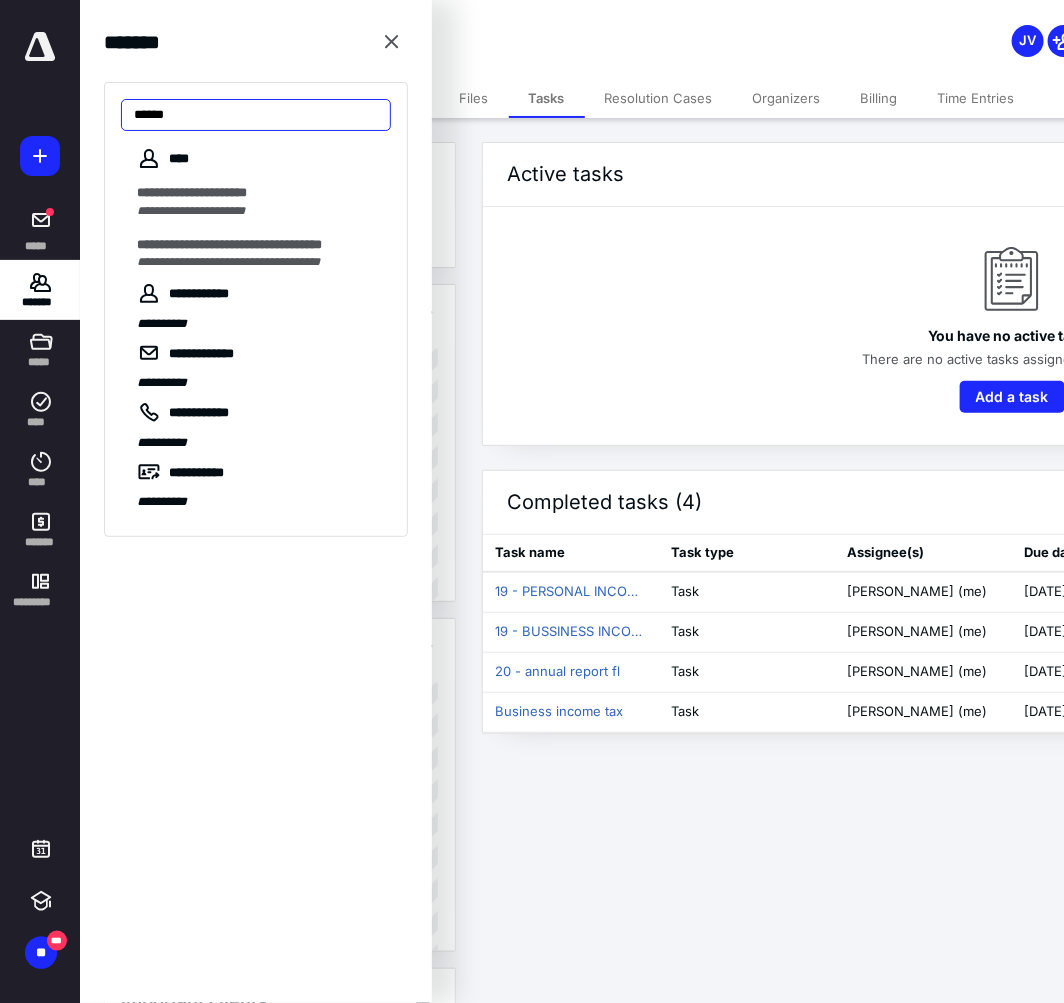 click on "******" at bounding box center [256, 115] 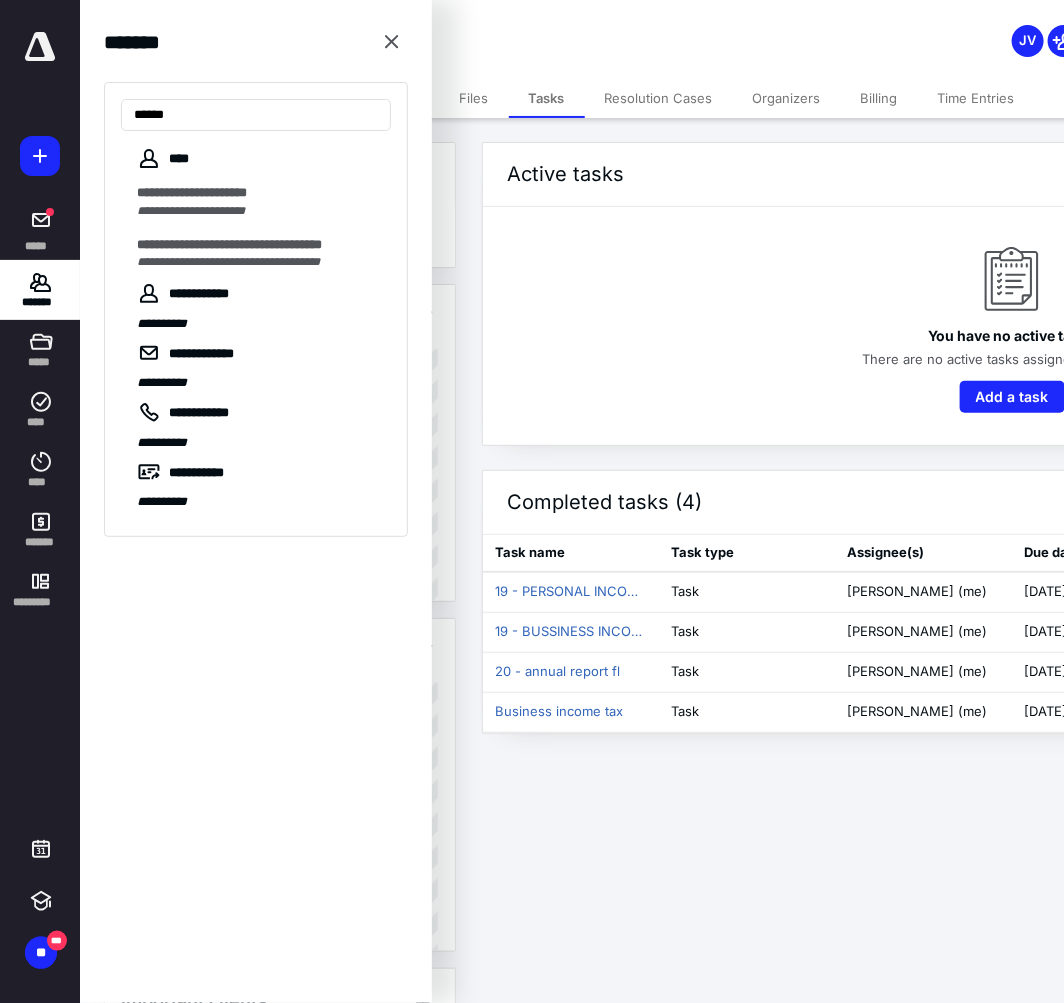 click on "**********" at bounding box center (532, 501) 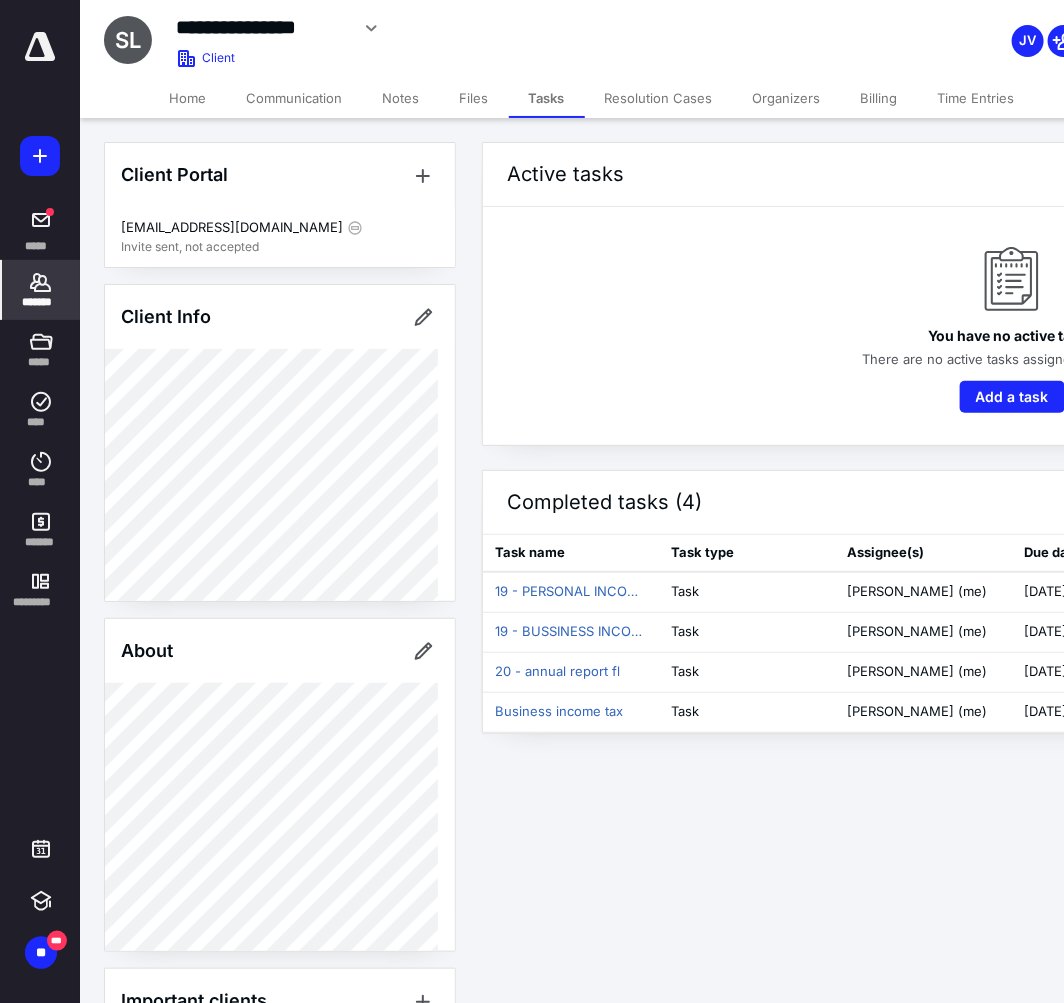click 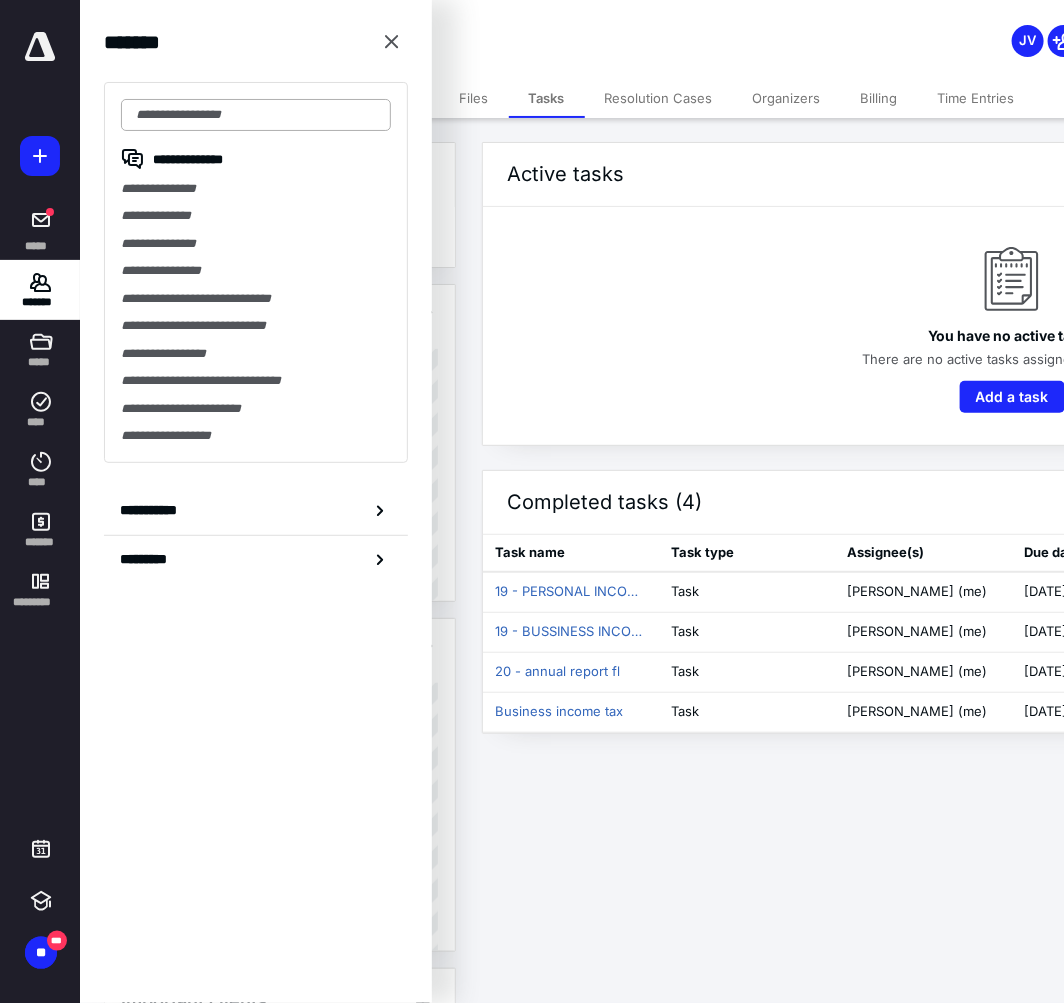 click at bounding box center (256, 115) 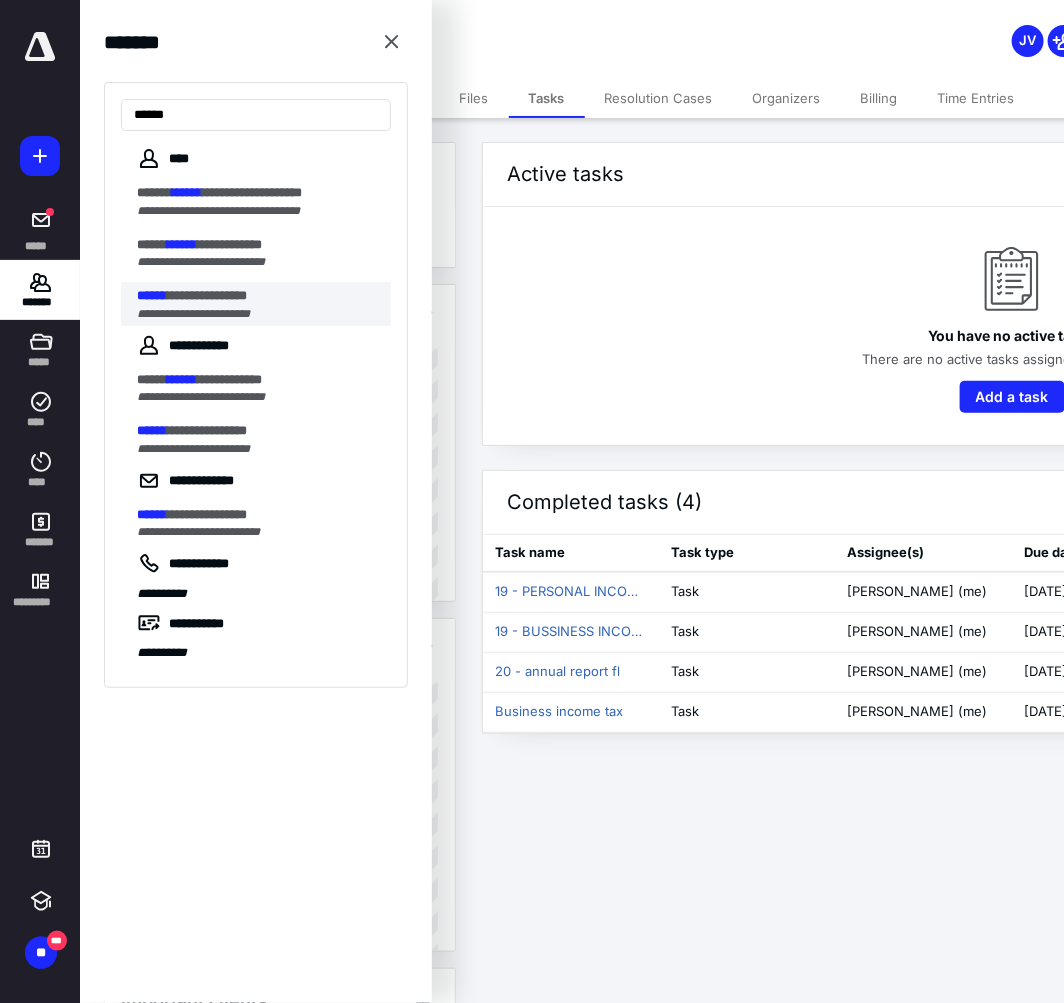 type on "******" 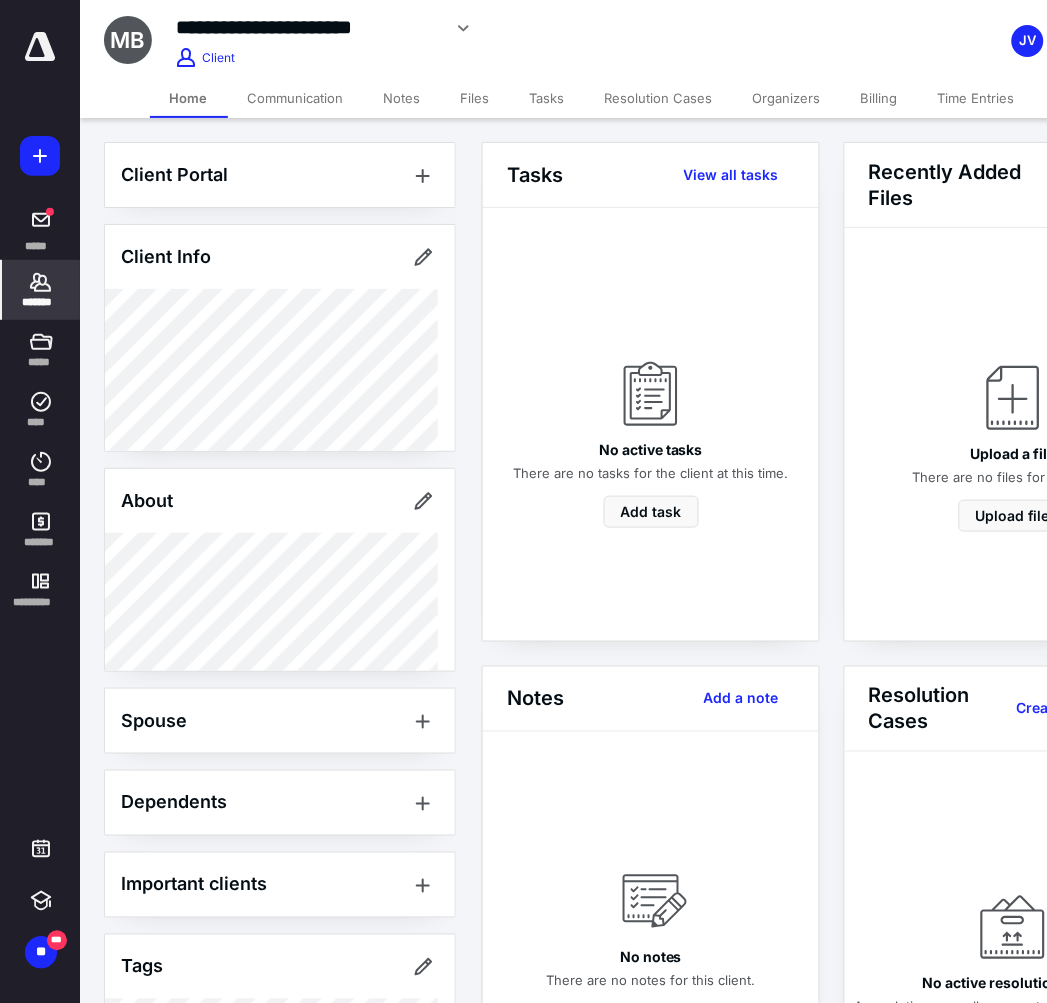 click on "Billing" at bounding box center [879, 98] 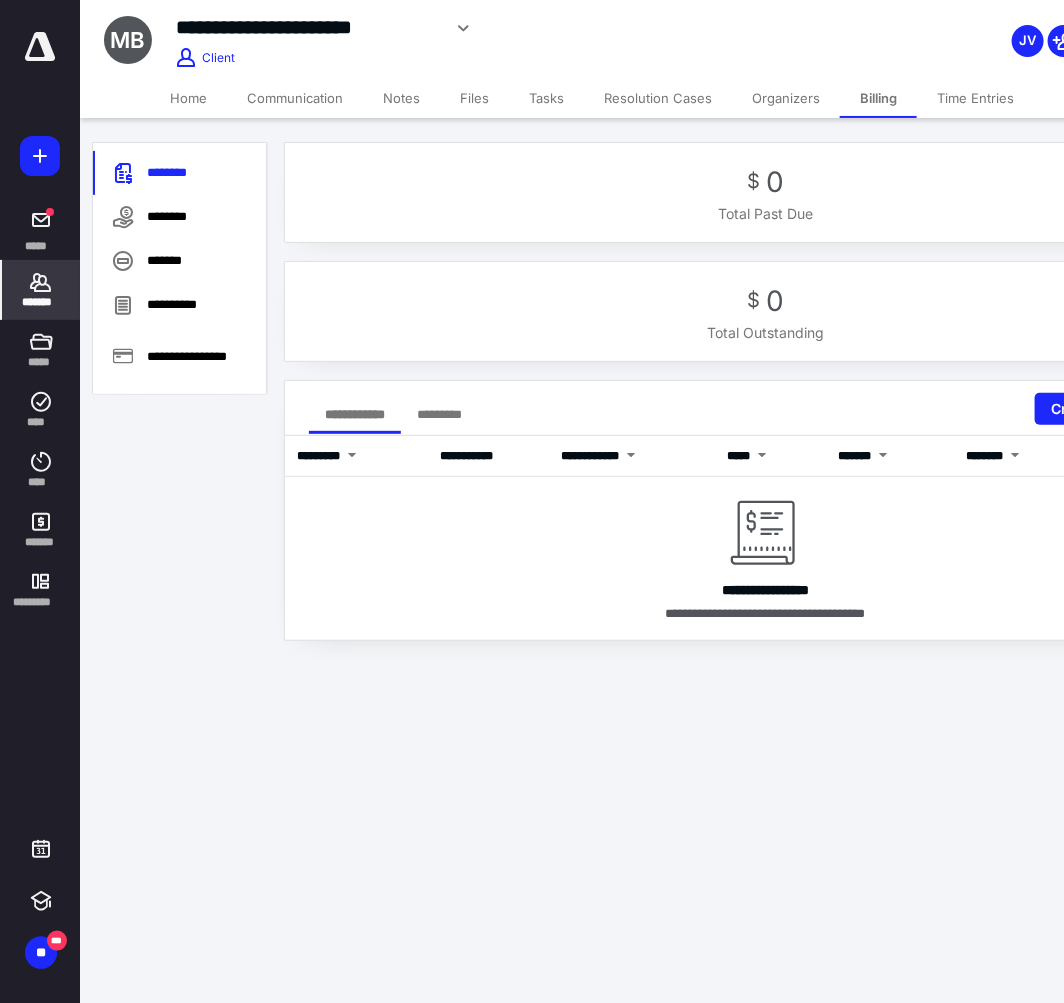 click on "Tasks" at bounding box center [546, 98] 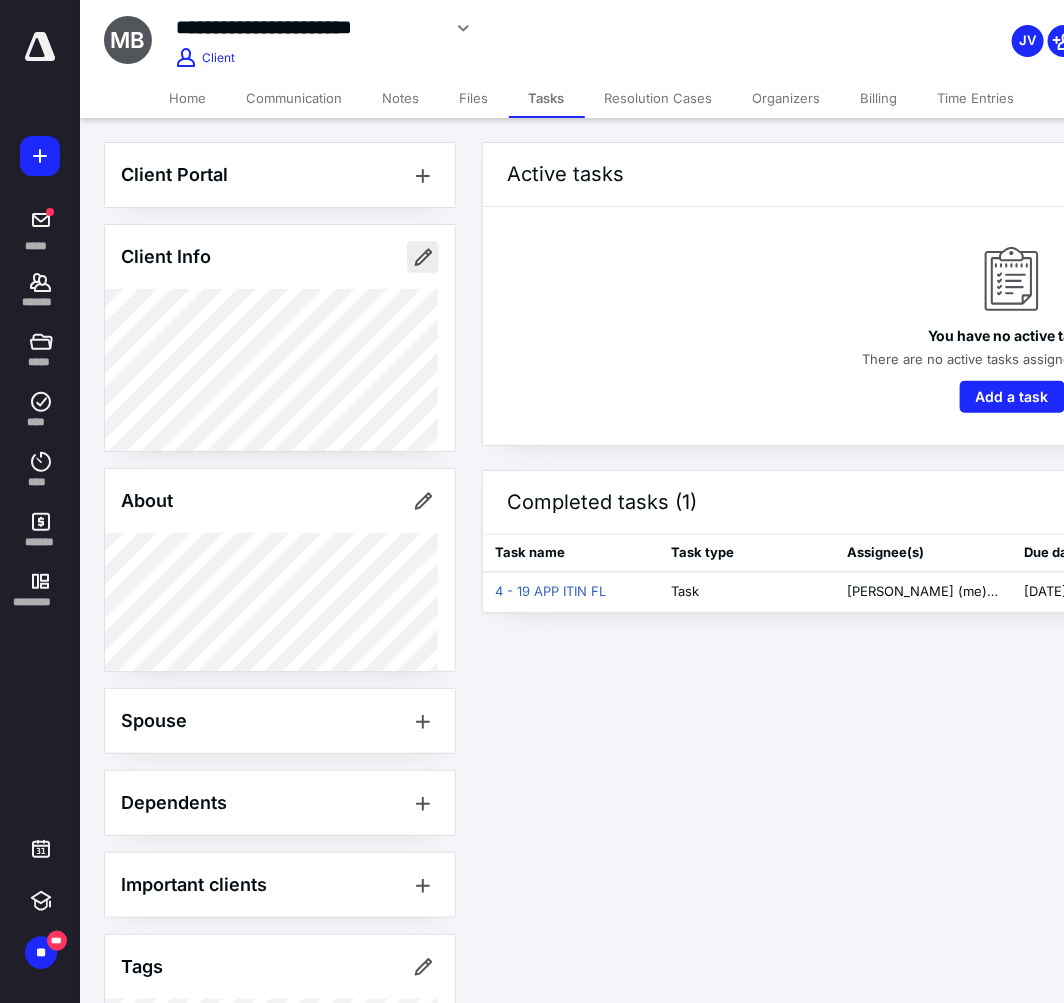 click at bounding box center (423, 257) 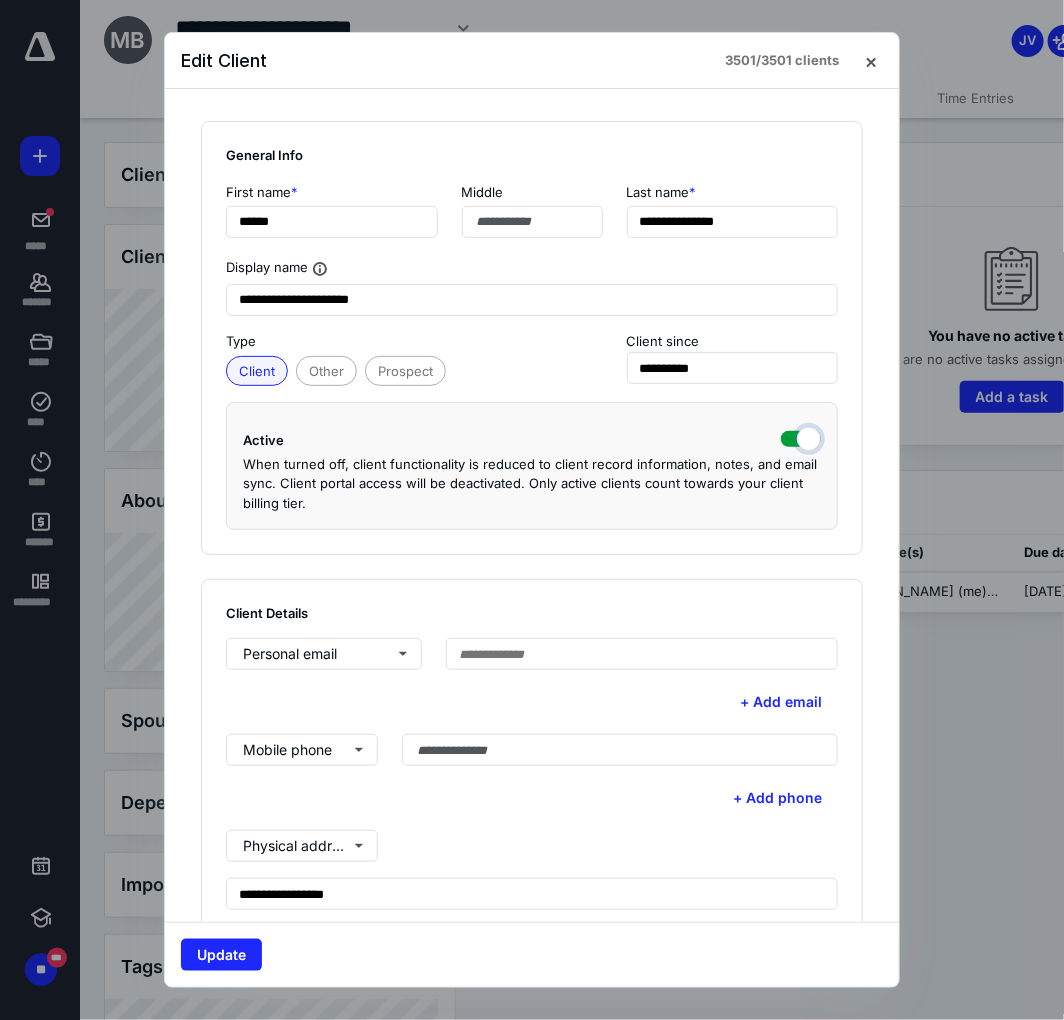 click at bounding box center [801, 437] 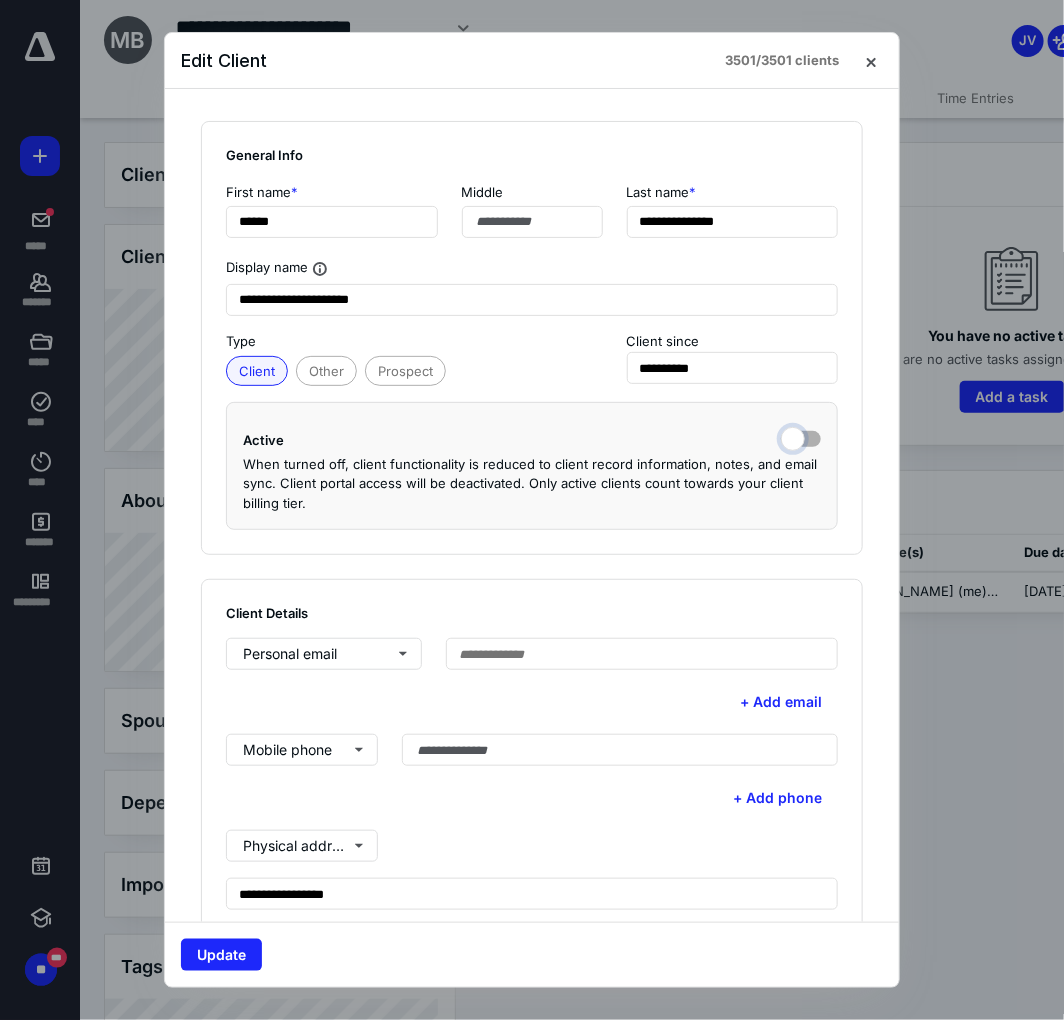 checkbox on "false" 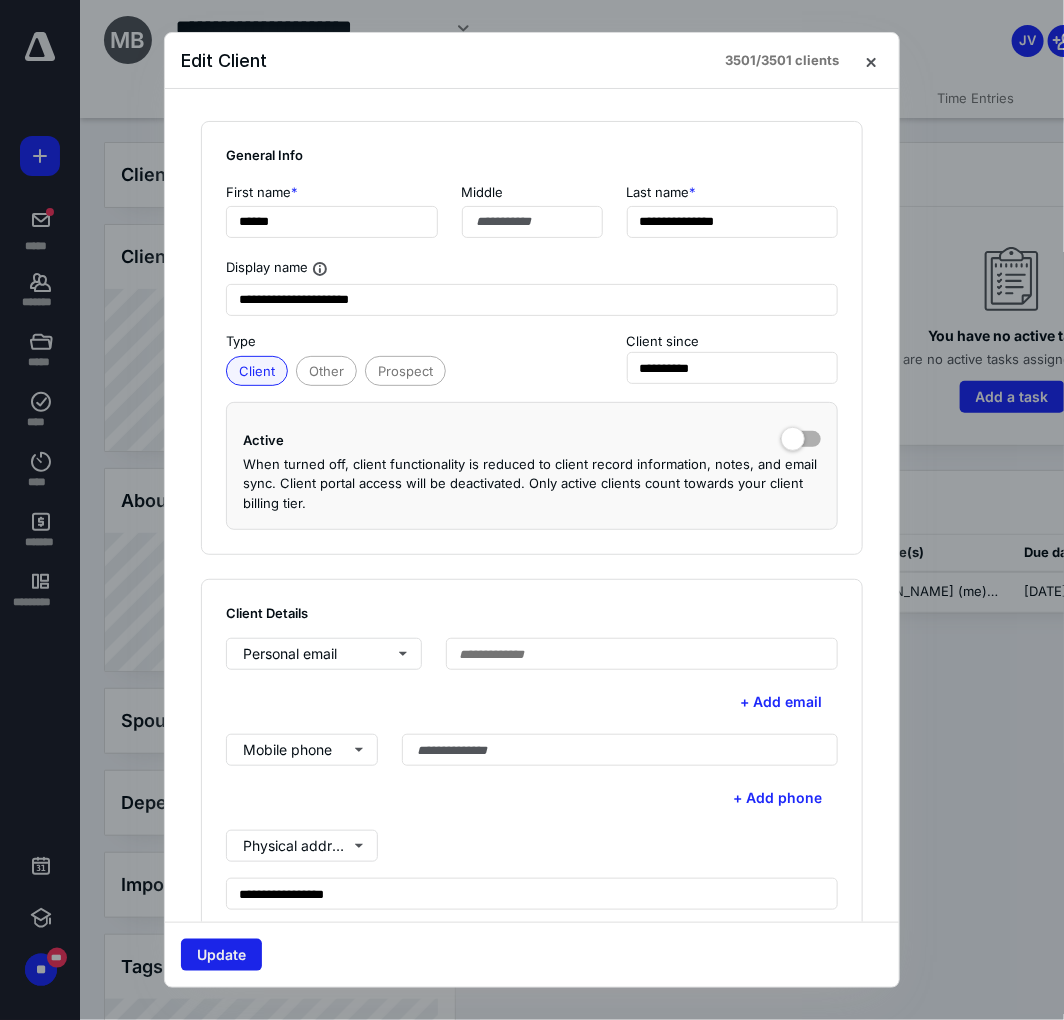 click on "Update" at bounding box center (221, 955) 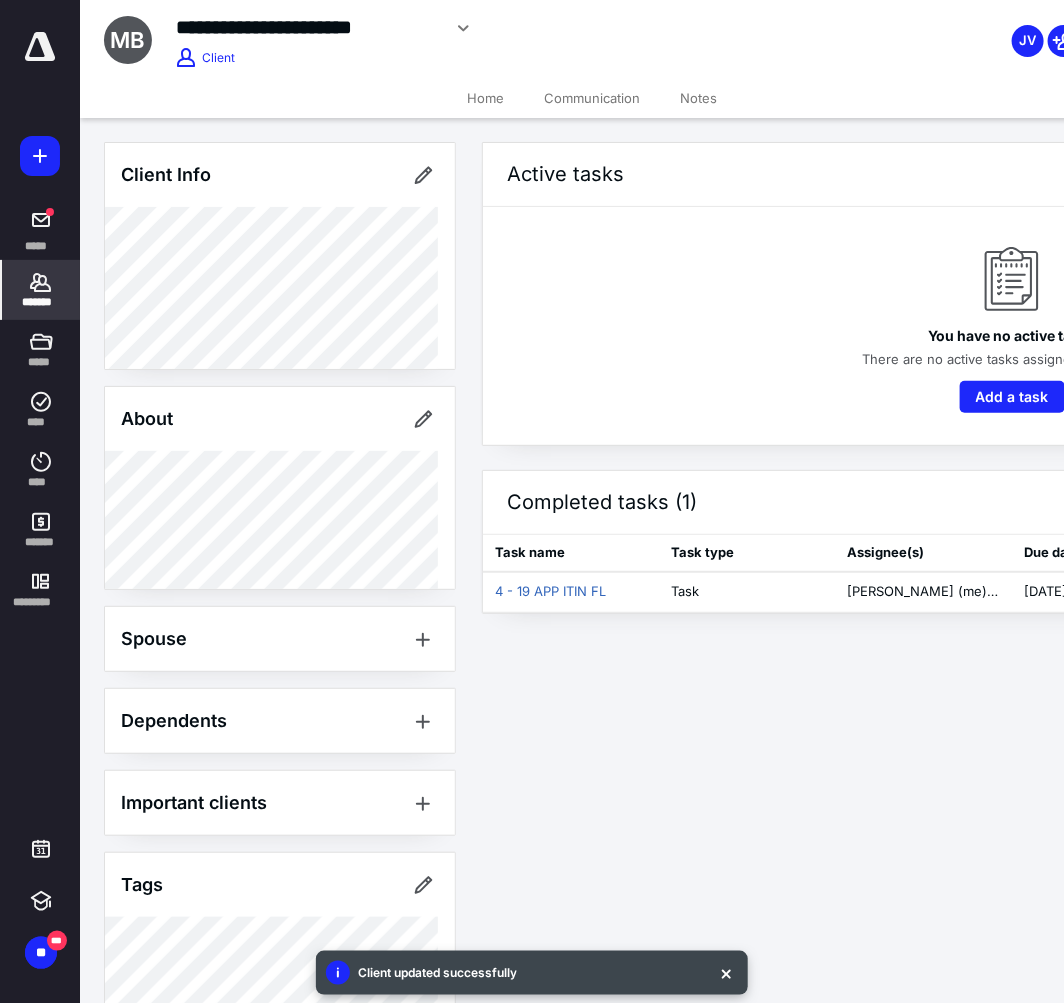 click 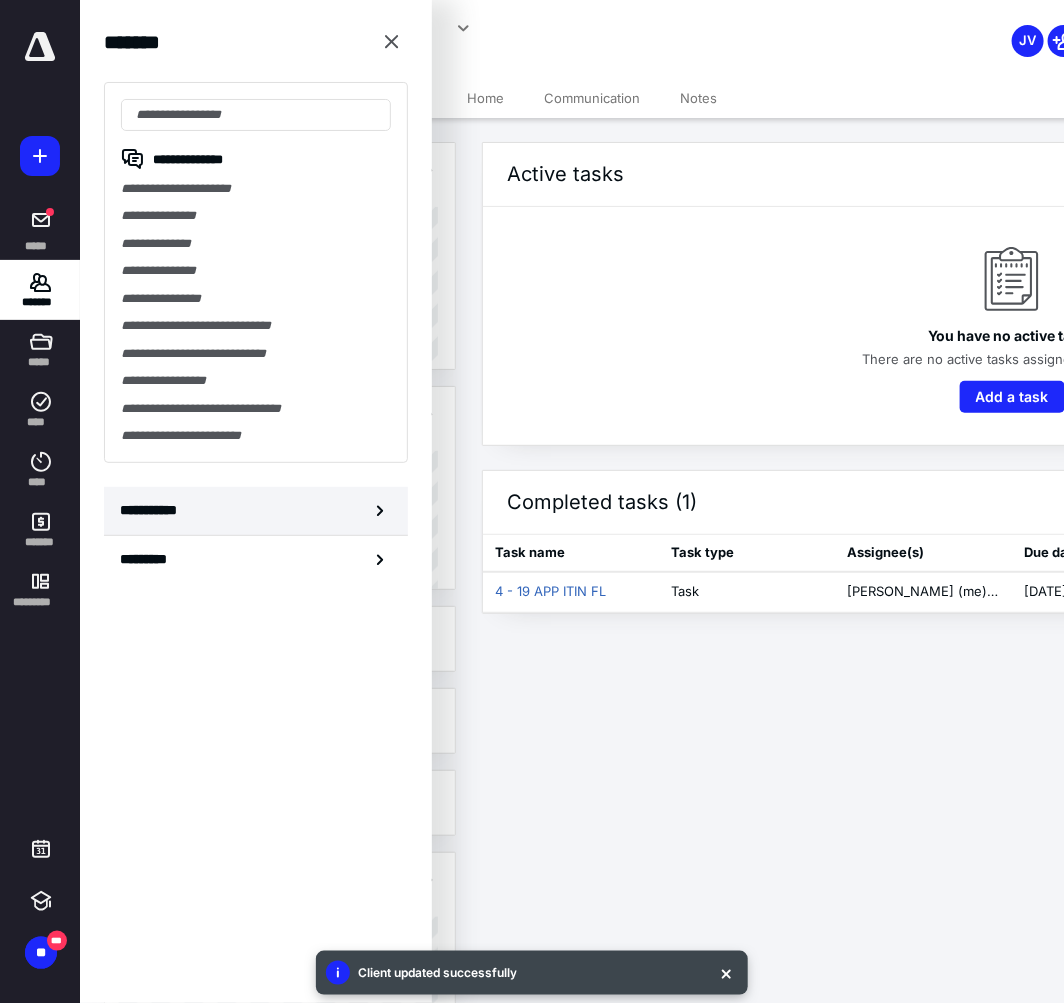 click on "**********" at bounding box center (153, 510) 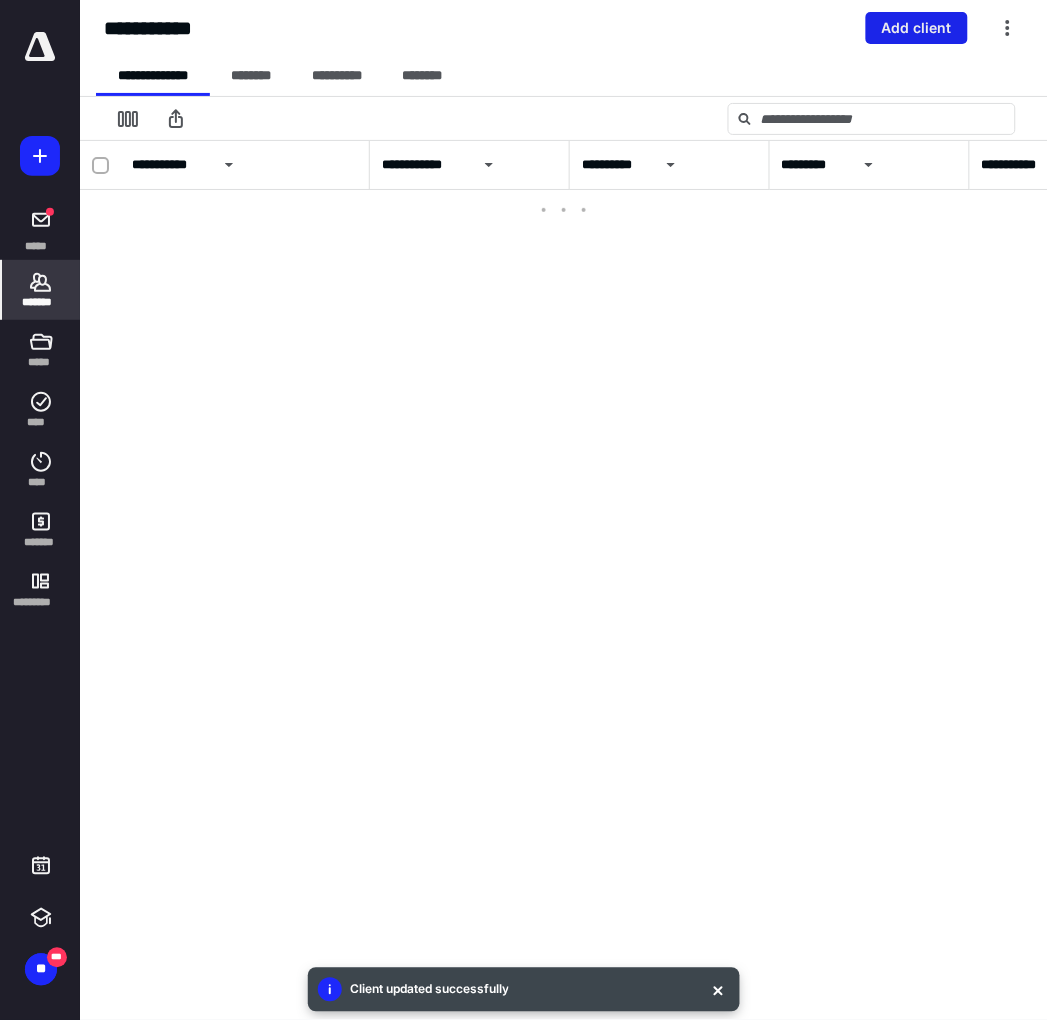 click on "Add client" at bounding box center [917, 28] 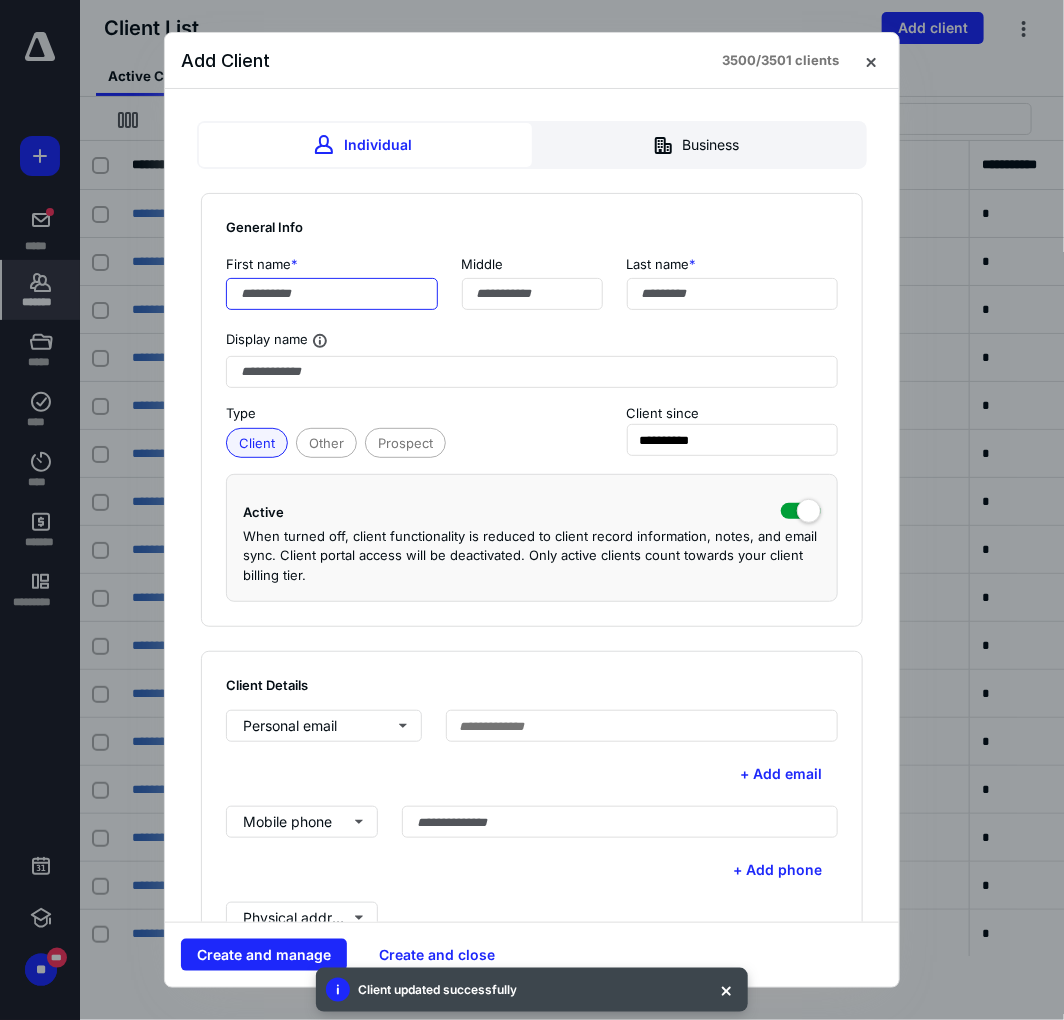 click at bounding box center (332, 294) 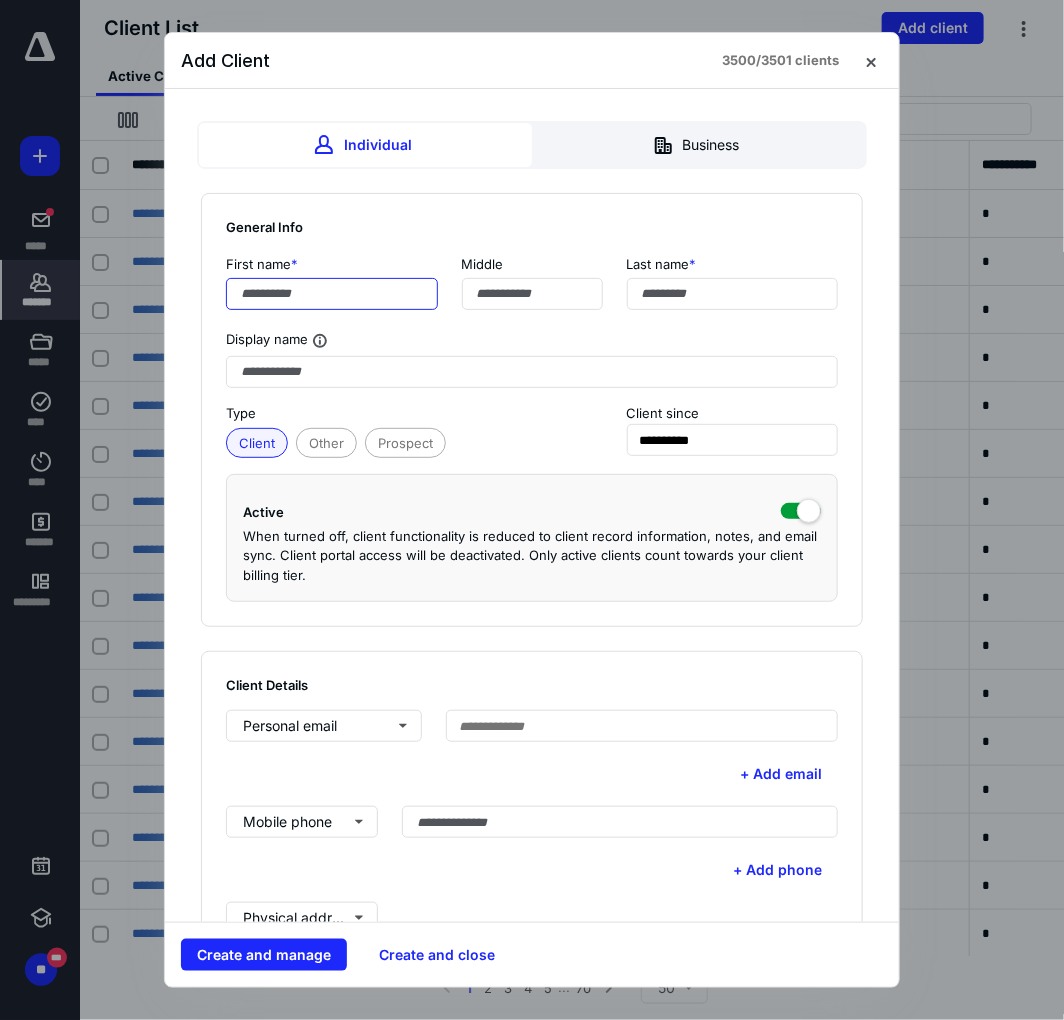 click at bounding box center [332, 294] 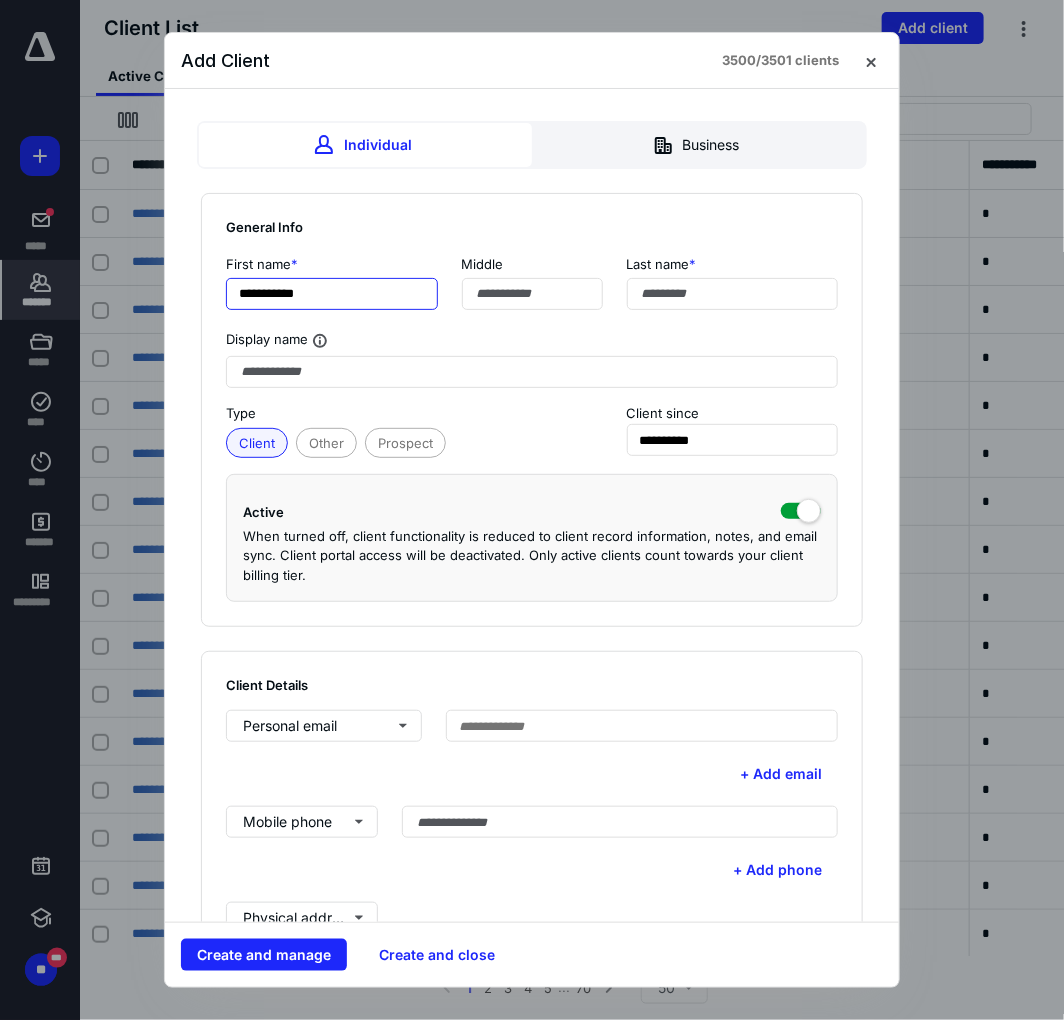 type on "**********" 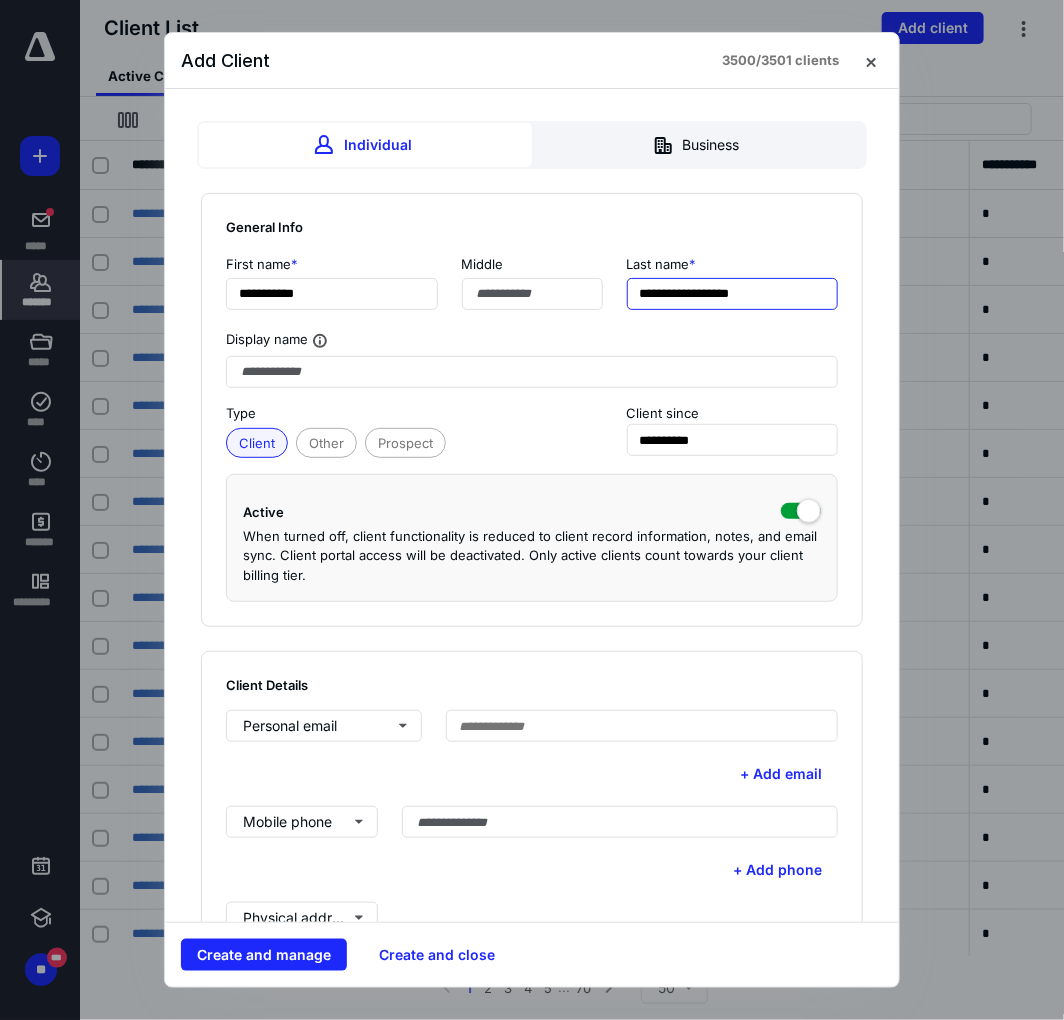 click on "**********" at bounding box center (733, 294) 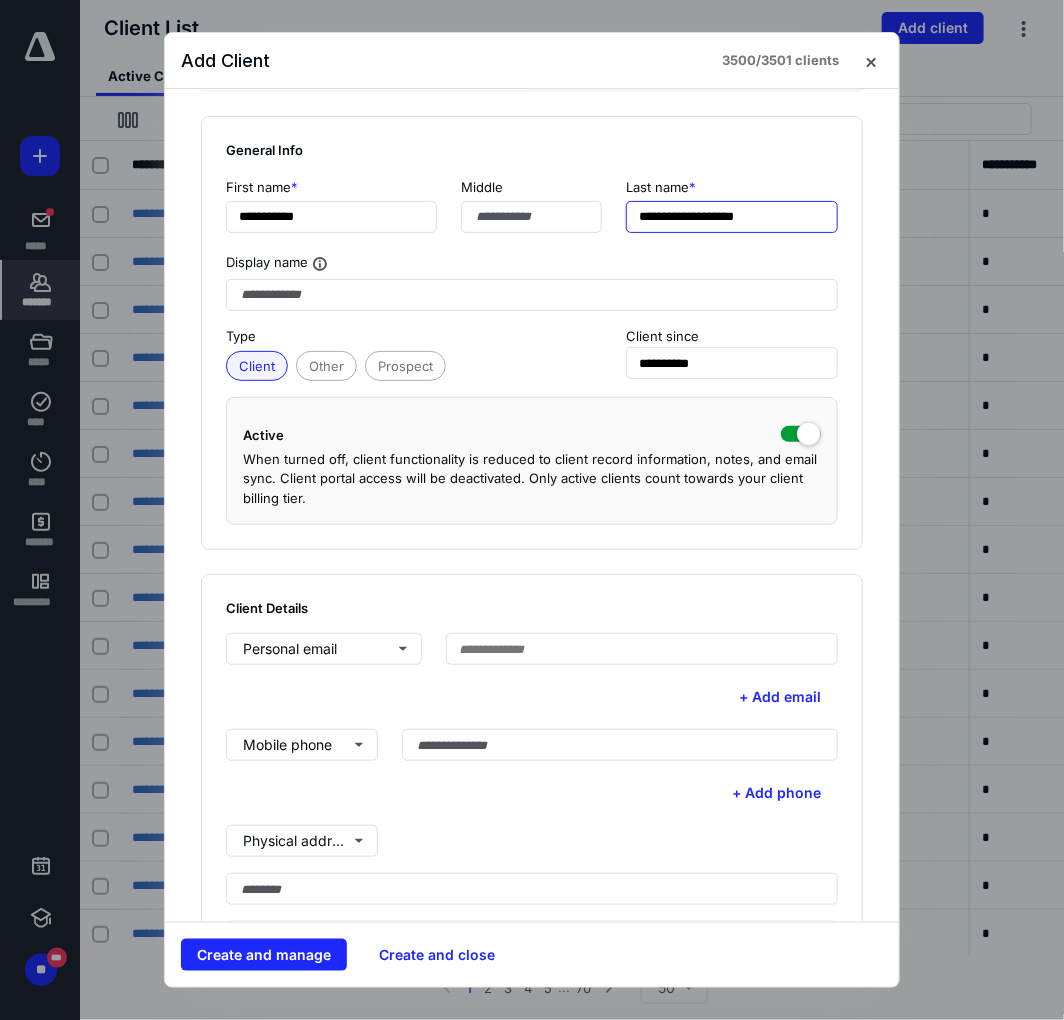 scroll, scrollTop: 111, scrollLeft: 0, axis: vertical 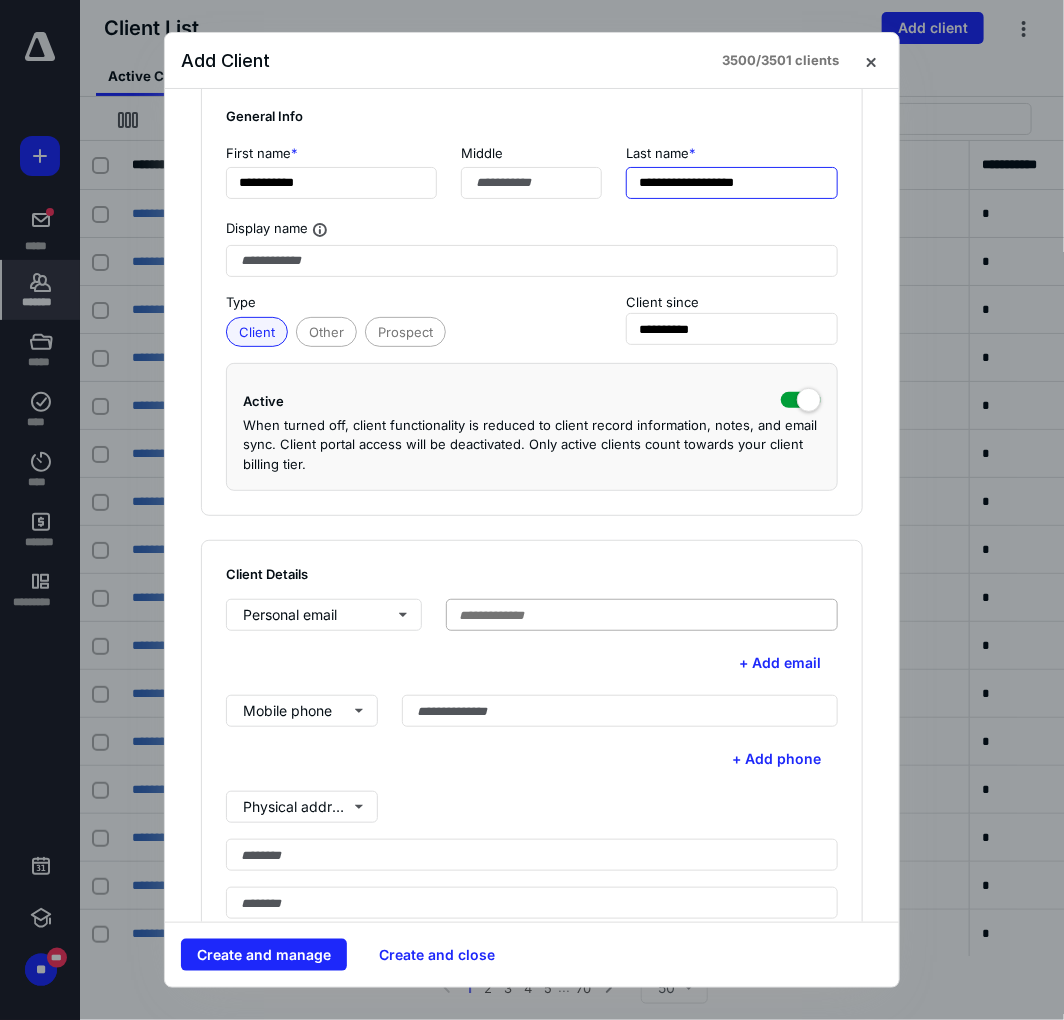 type on "**********" 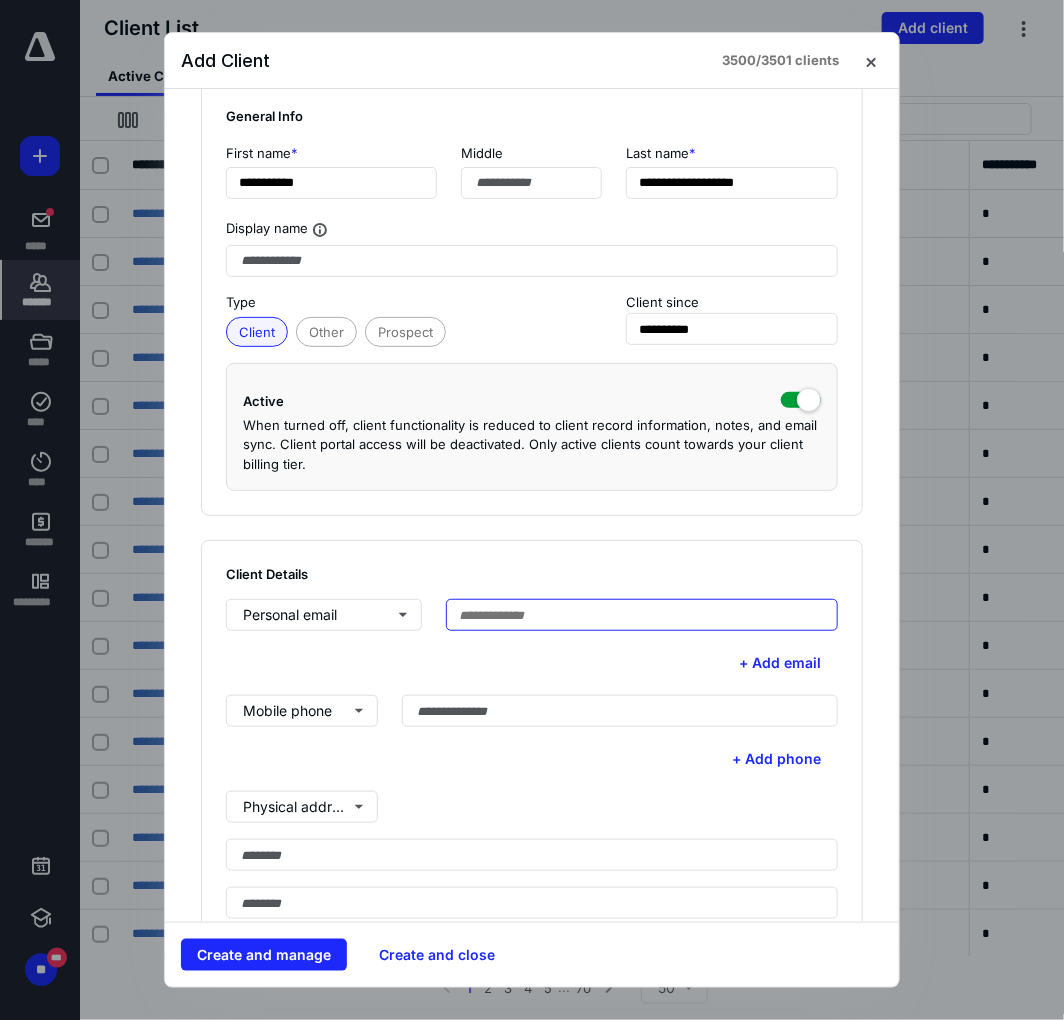 click at bounding box center [642, 615] 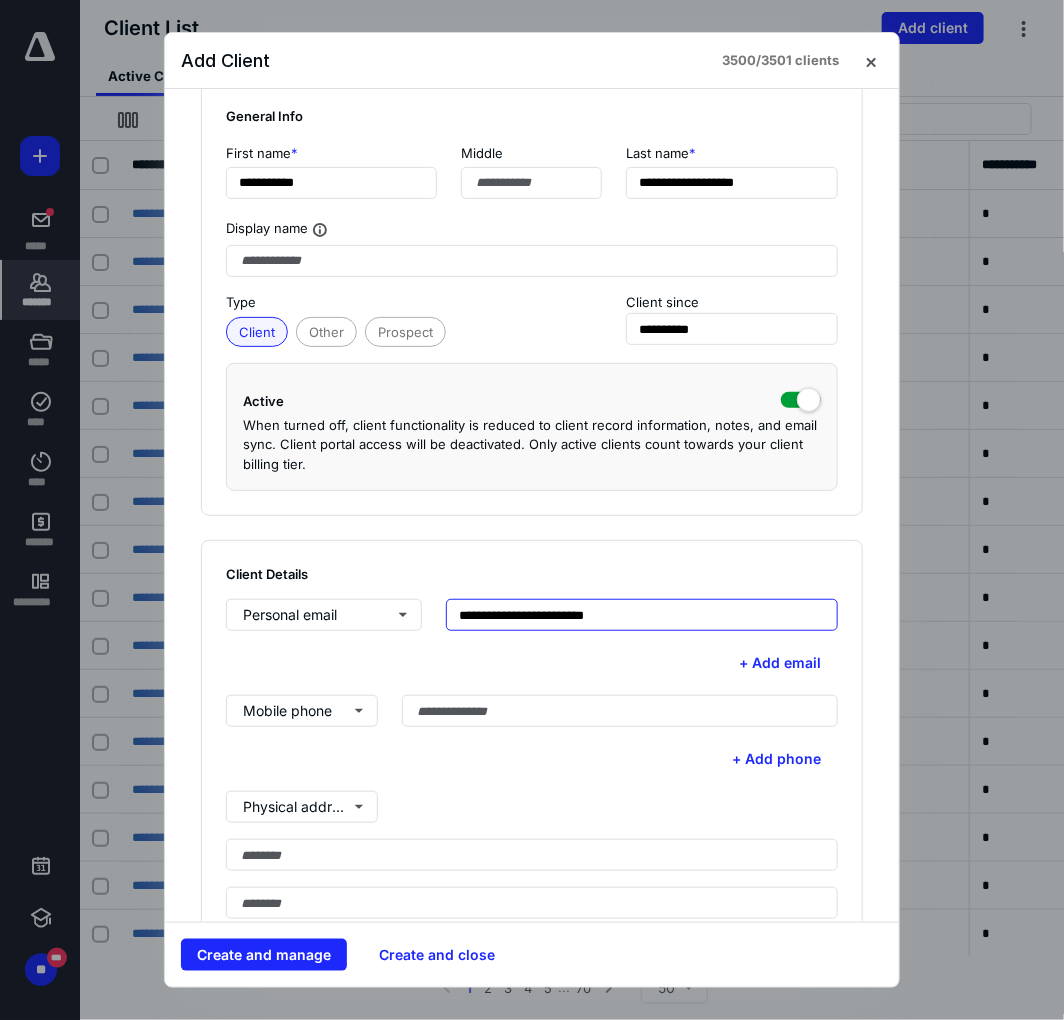 scroll, scrollTop: 222, scrollLeft: 0, axis: vertical 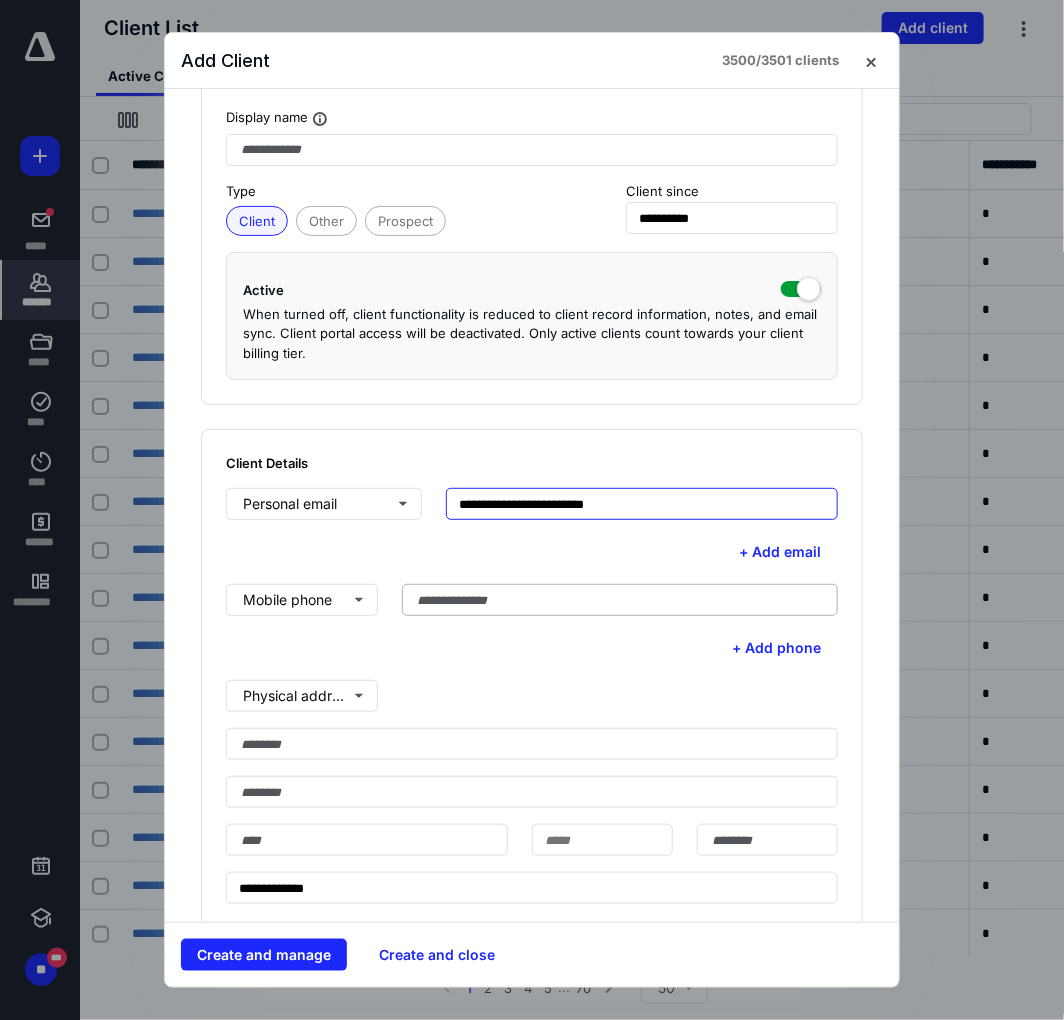 type on "**********" 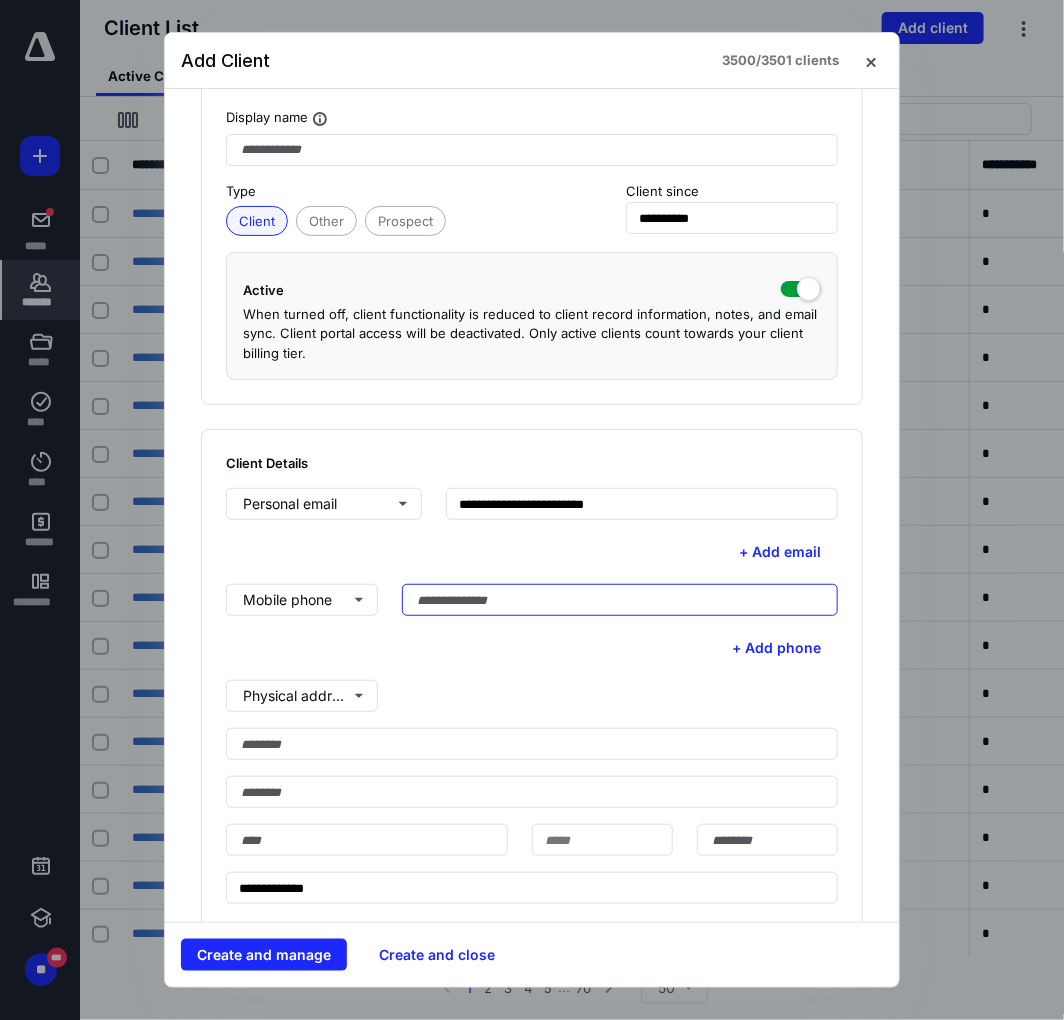 click at bounding box center (620, 600) 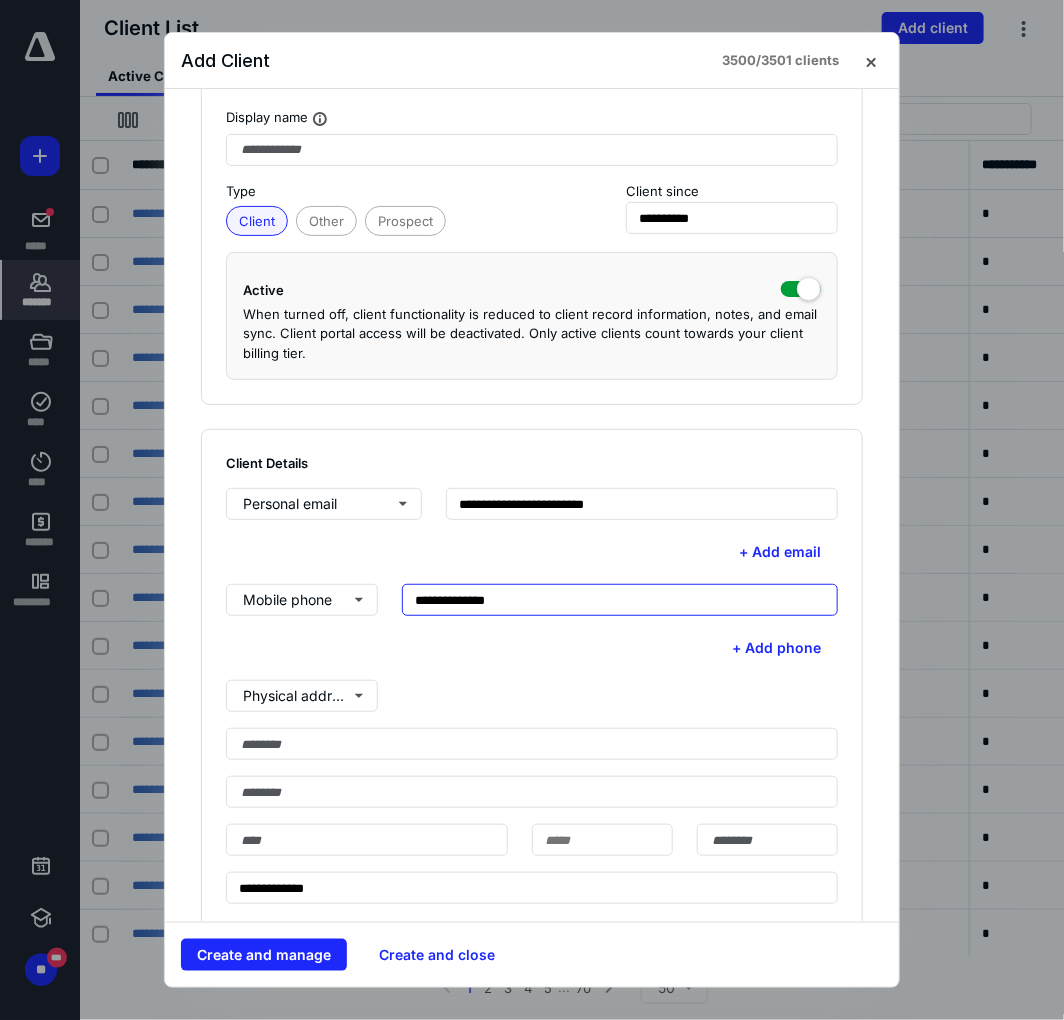 type on "**********" 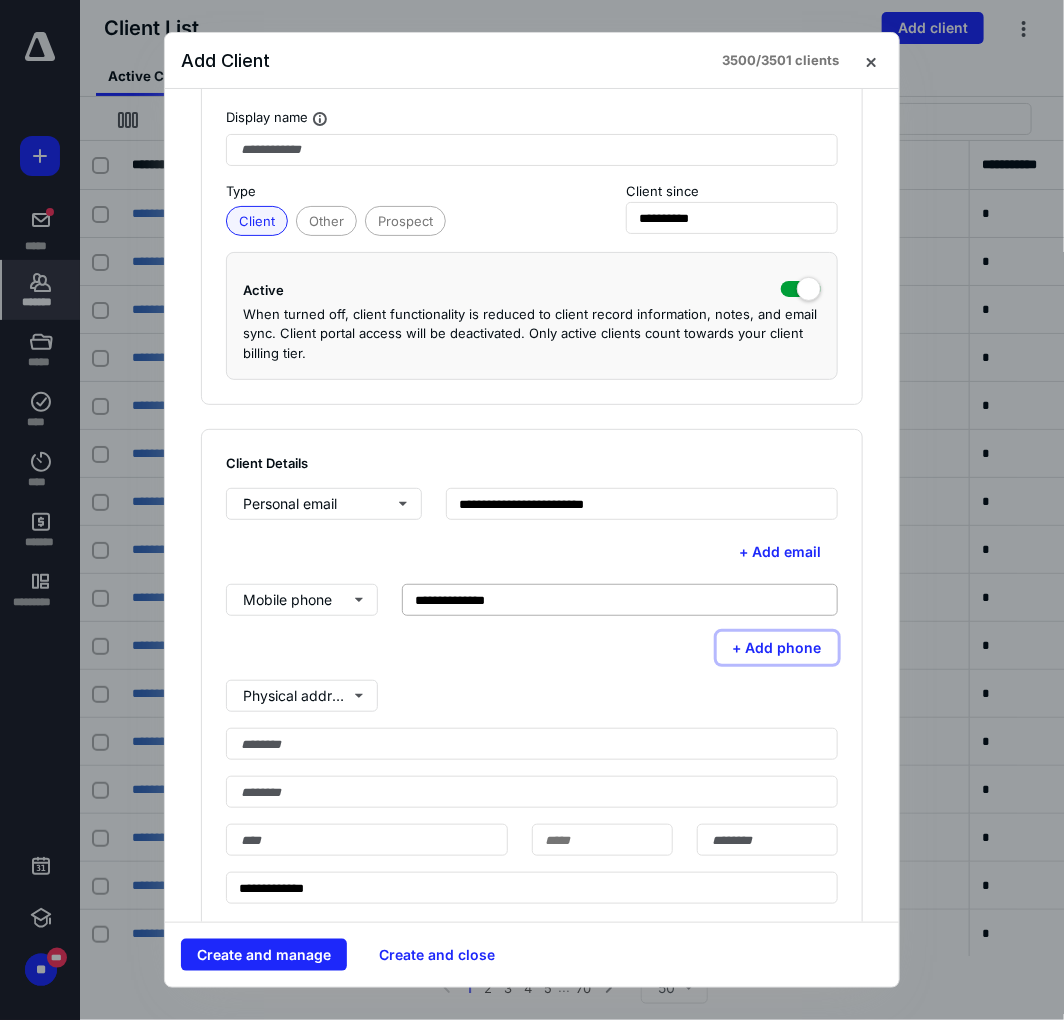 type 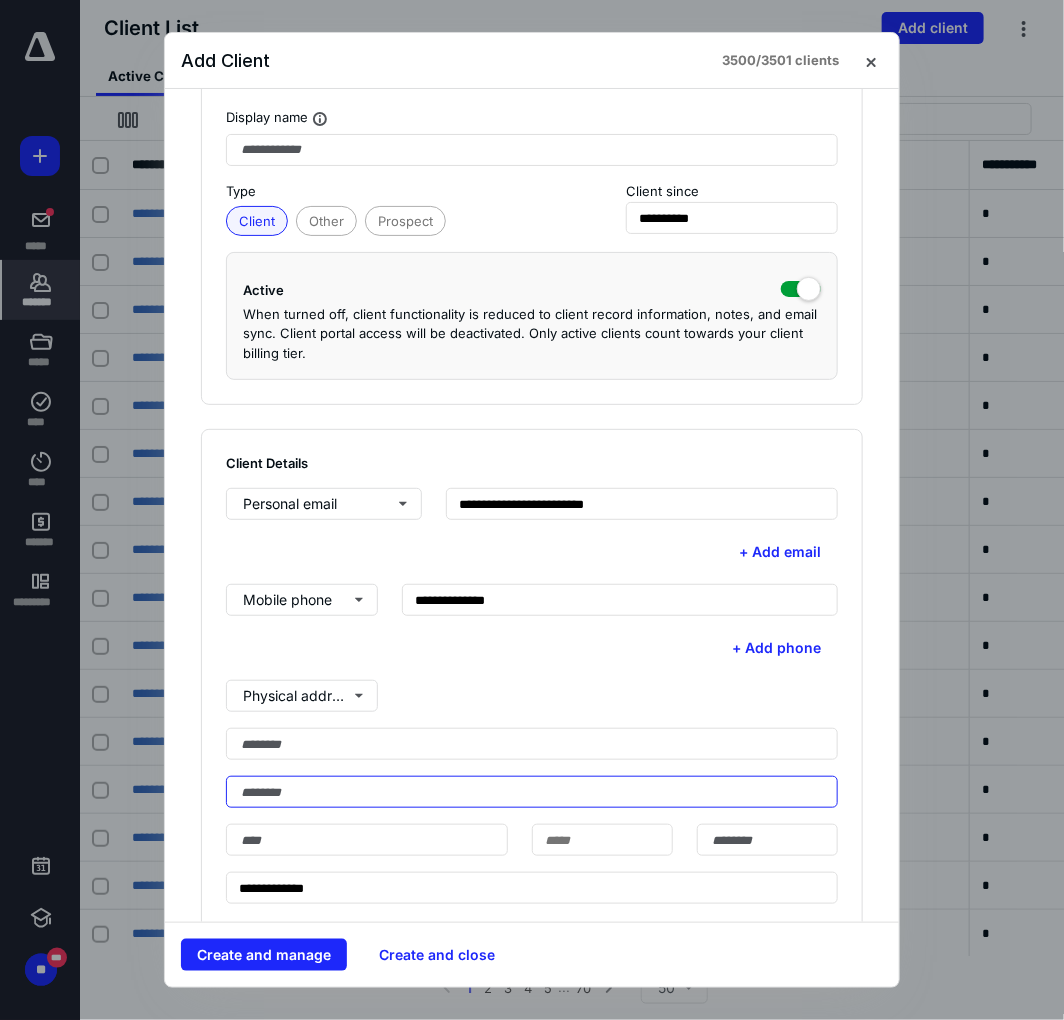click at bounding box center [532, 792] 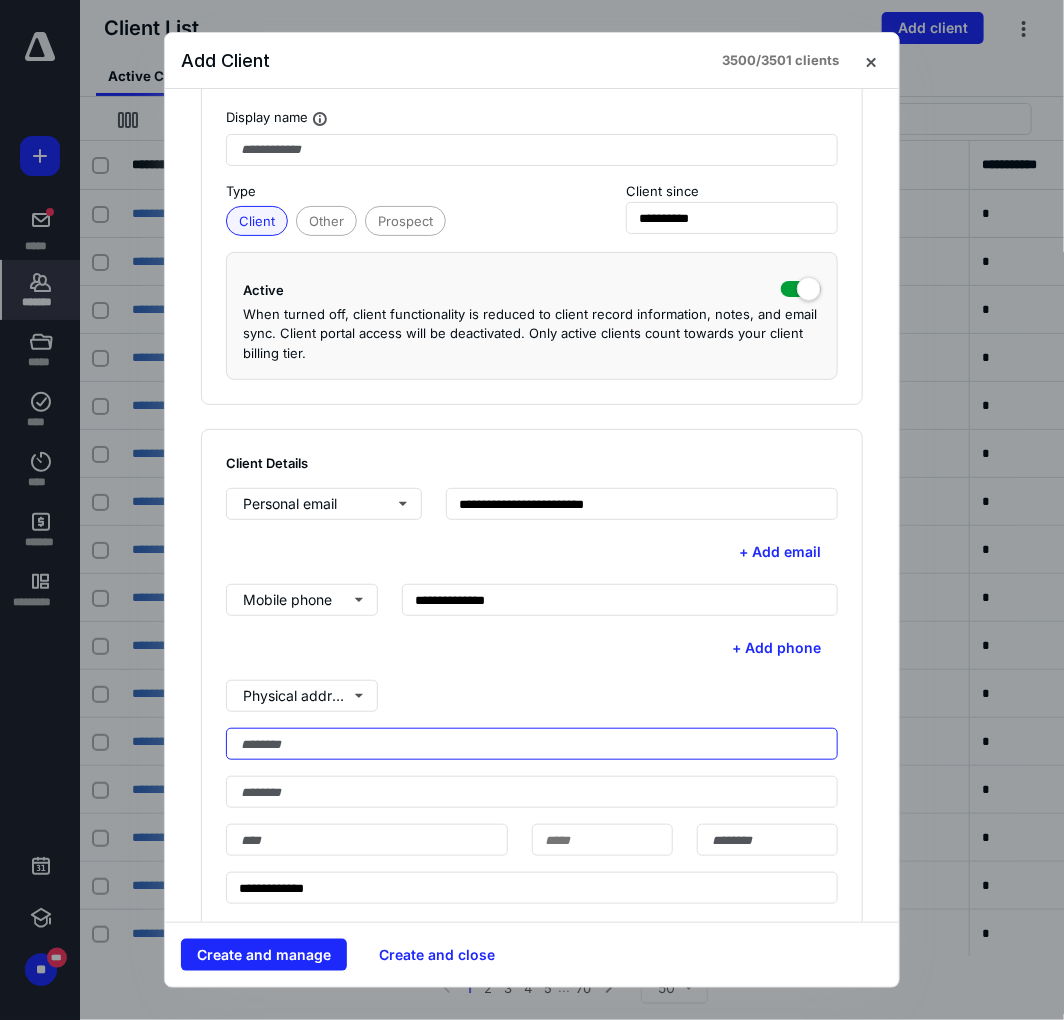 click at bounding box center [532, 744] 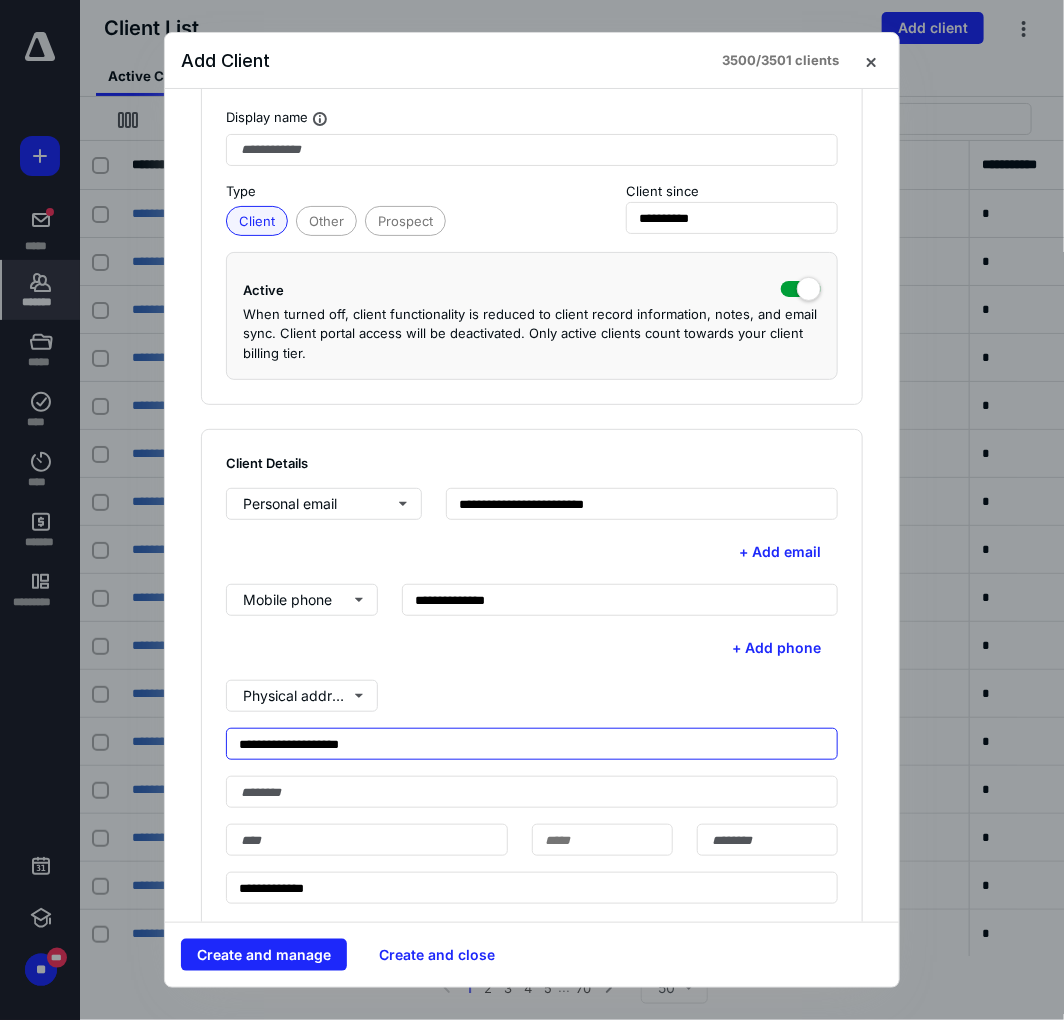 type on "**********" 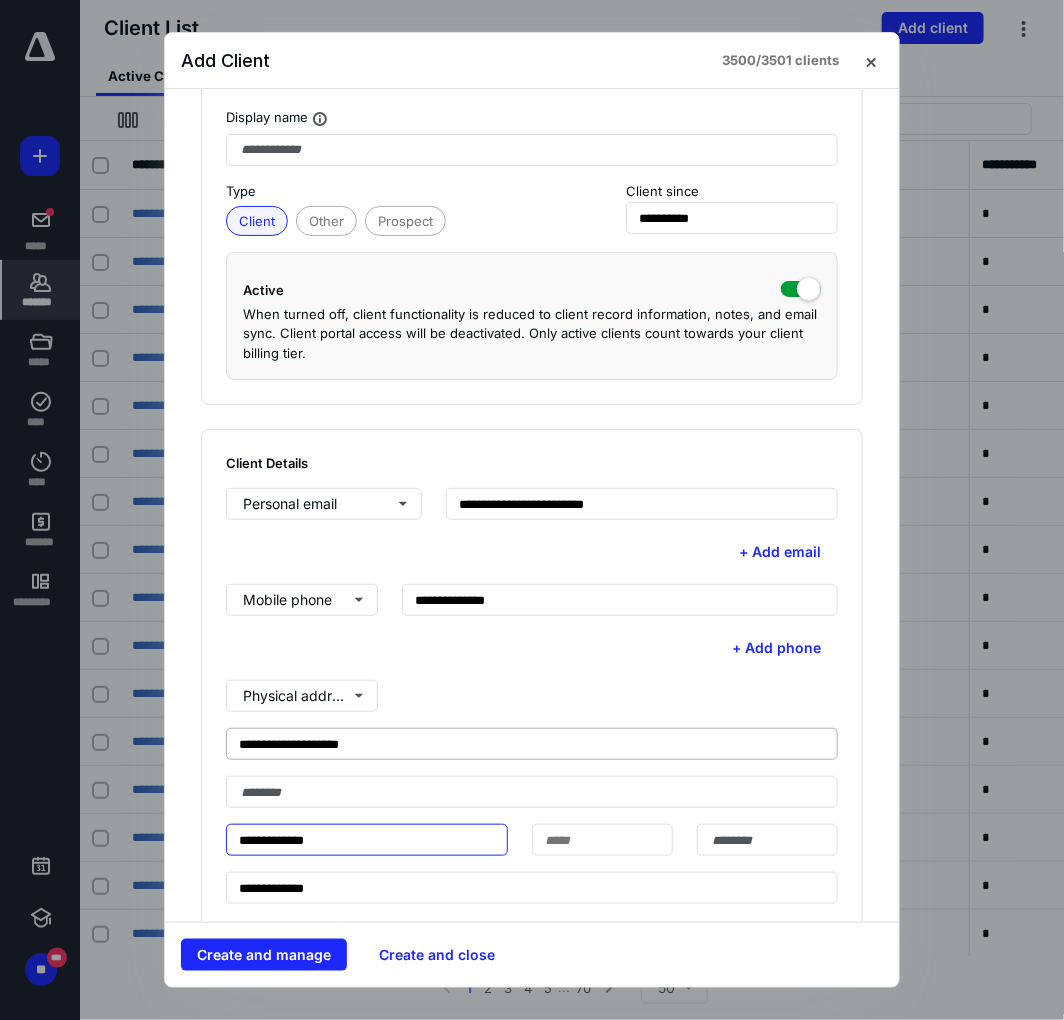type on "**********" 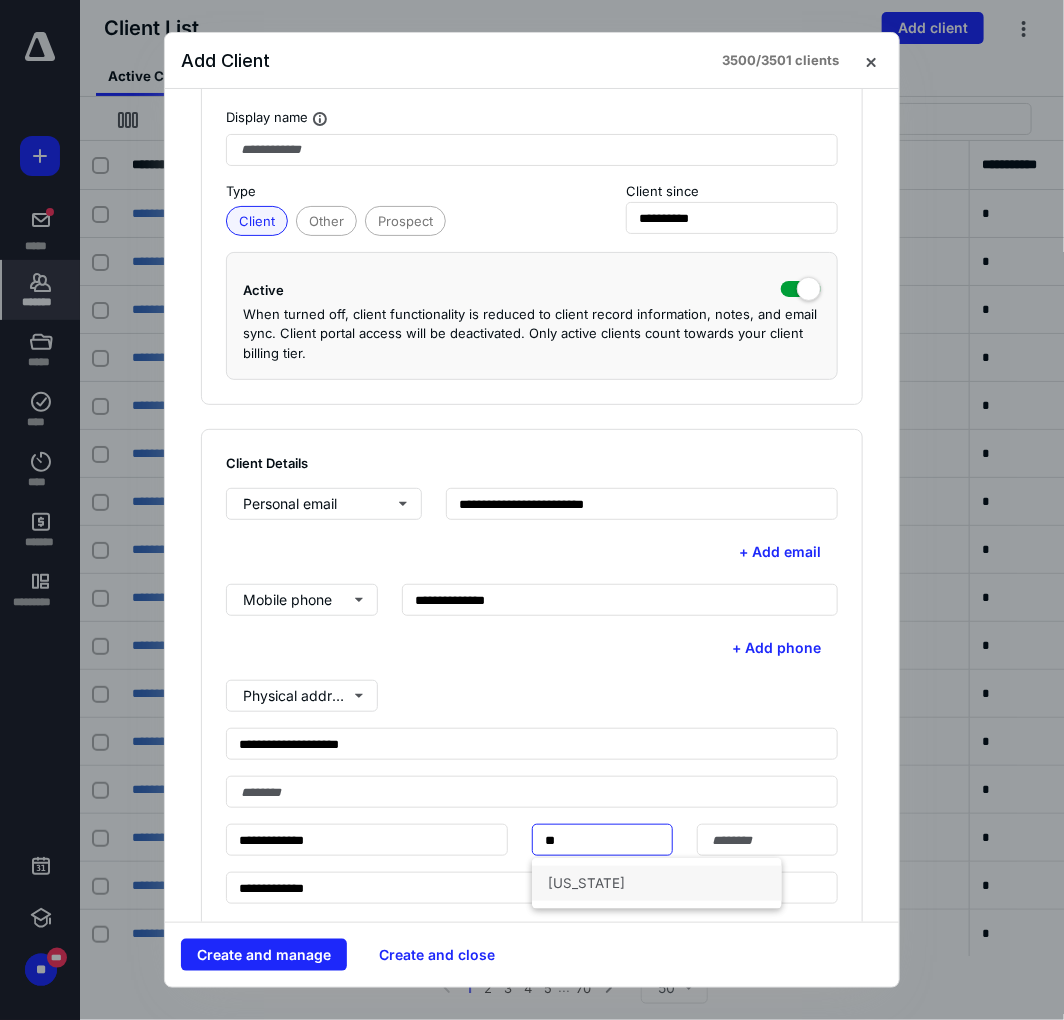 click on "[US_STATE]" at bounding box center [657, 883] 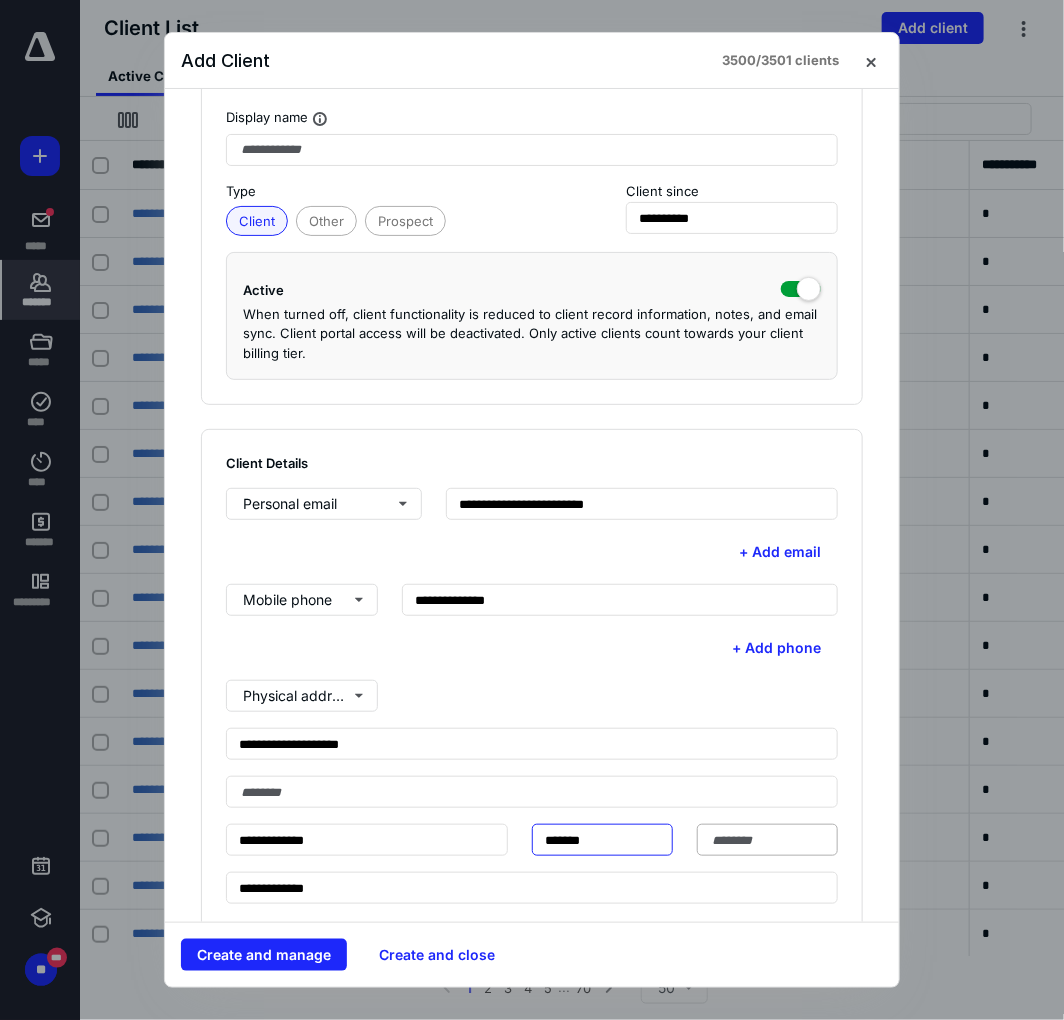 type on "*******" 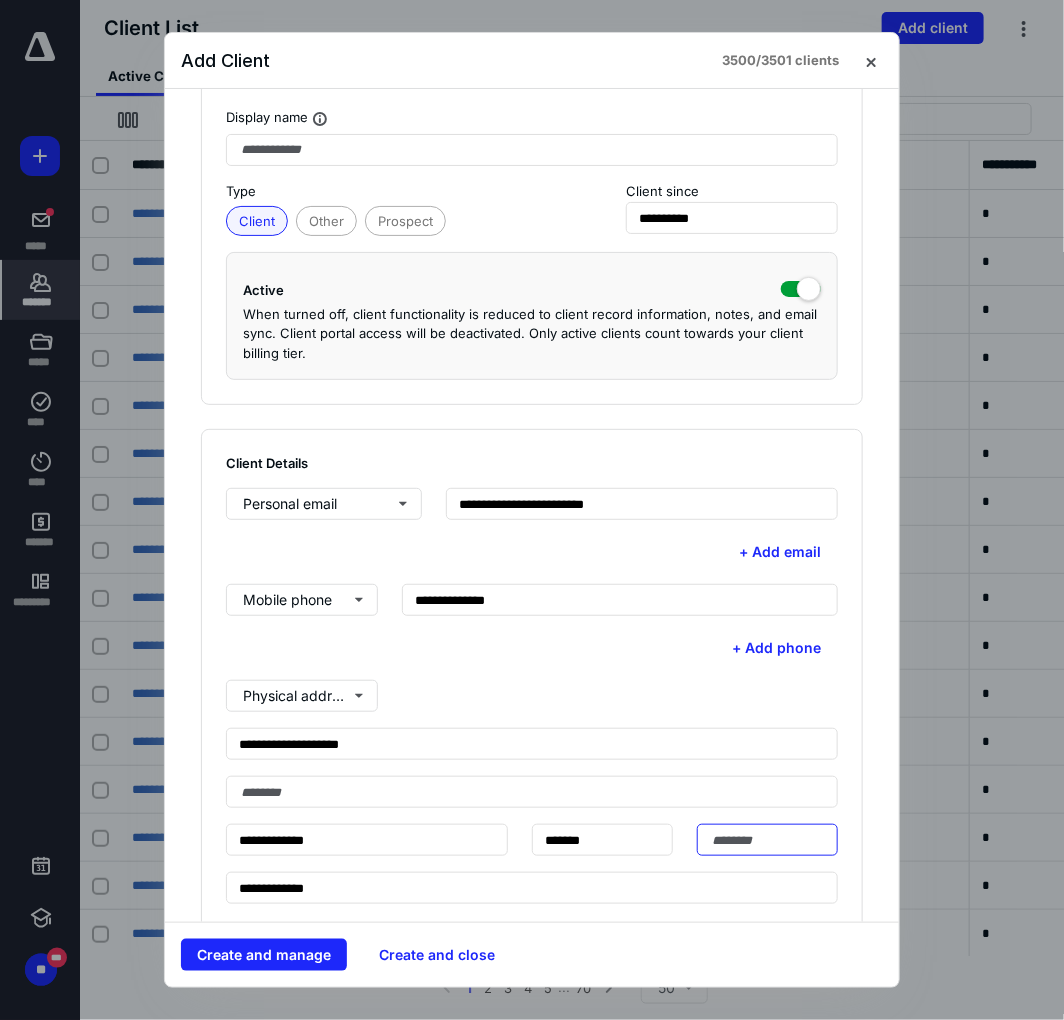 click at bounding box center [767, 840] 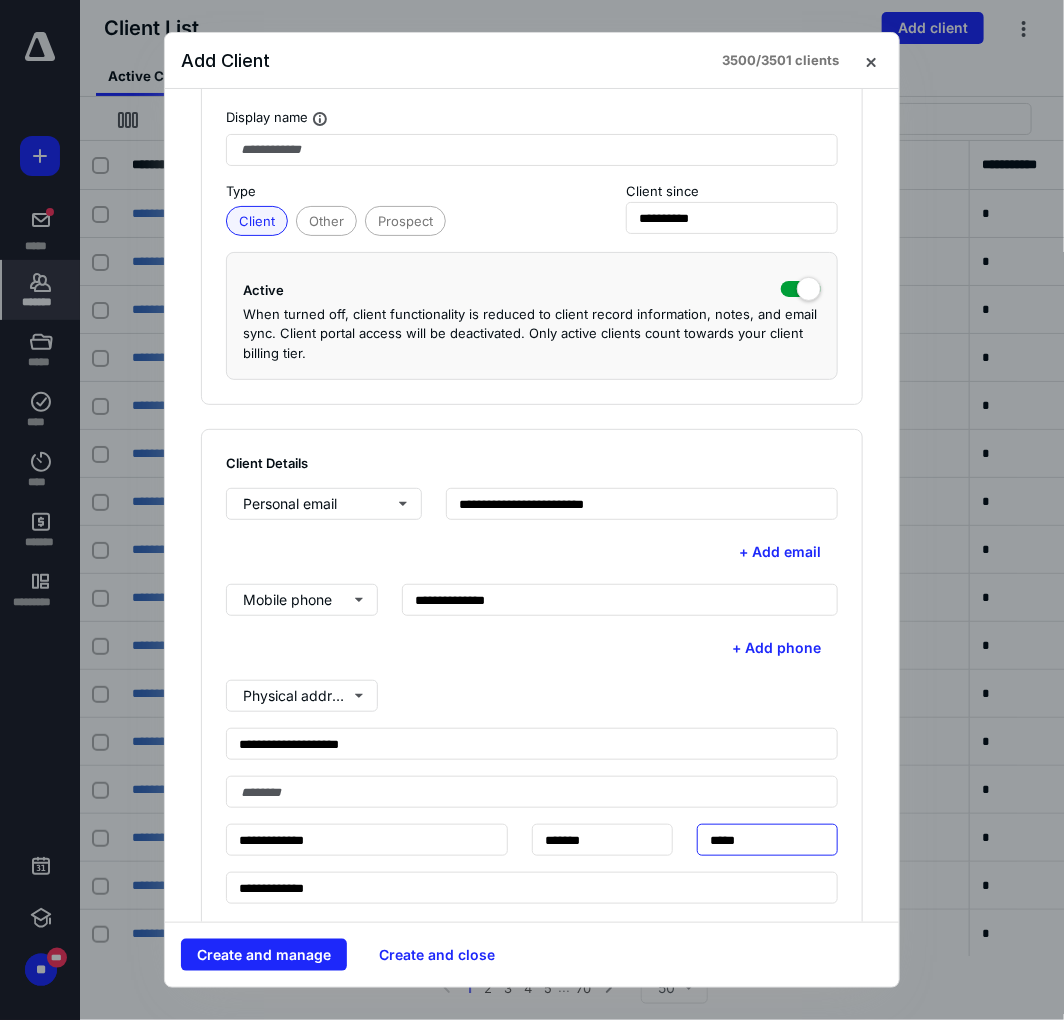 type on "*****" 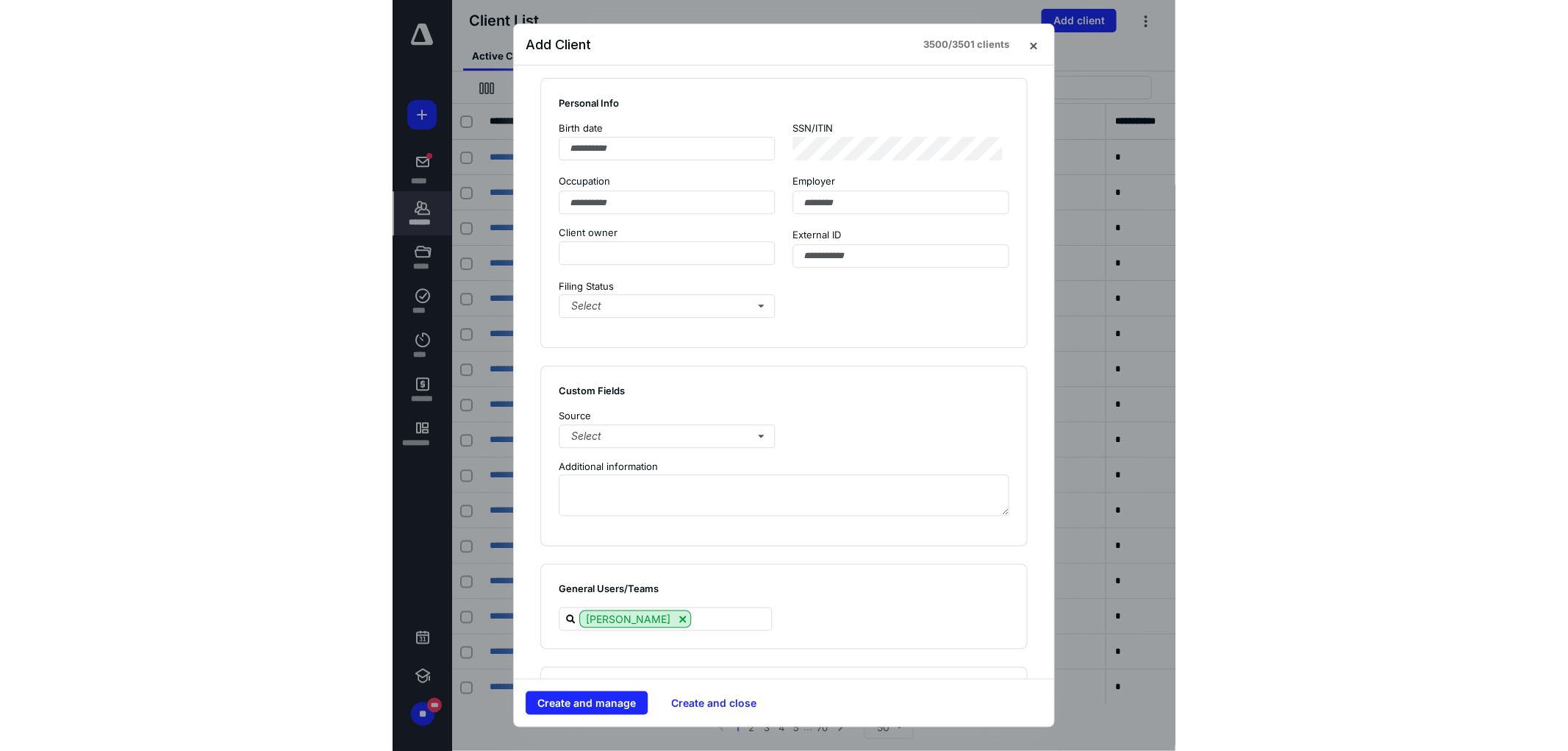 scroll, scrollTop: 919, scrollLeft: 0, axis: vertical 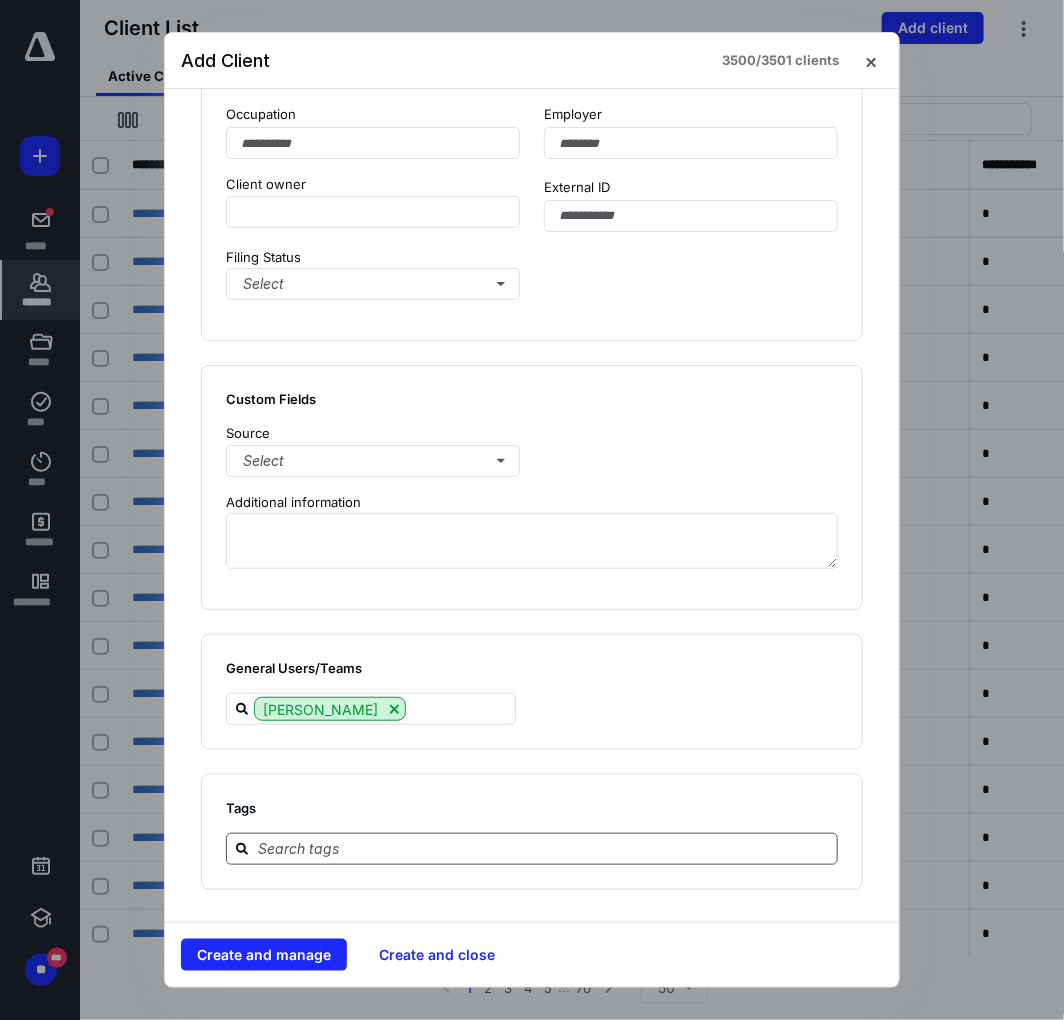 click on "Tags" at bounding box center [532, 832] 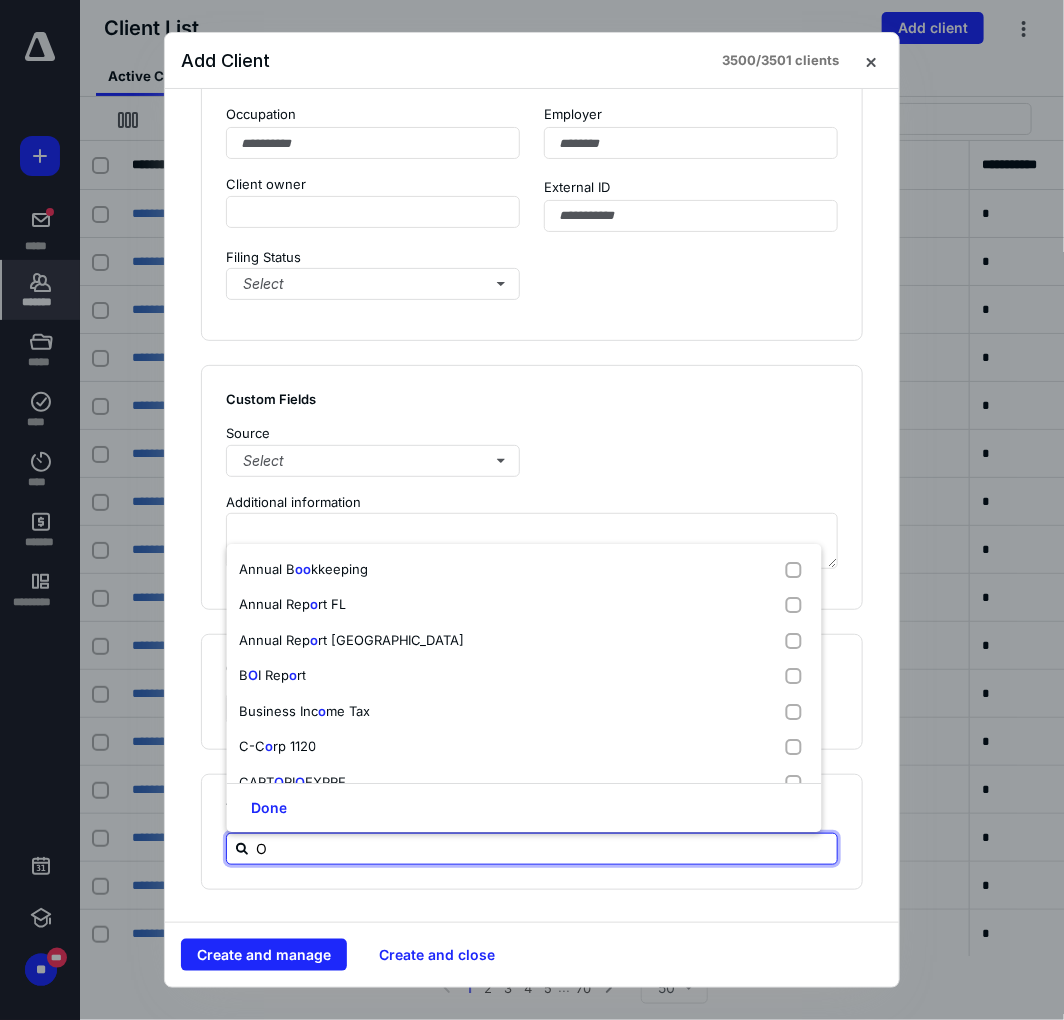 type on "OF" 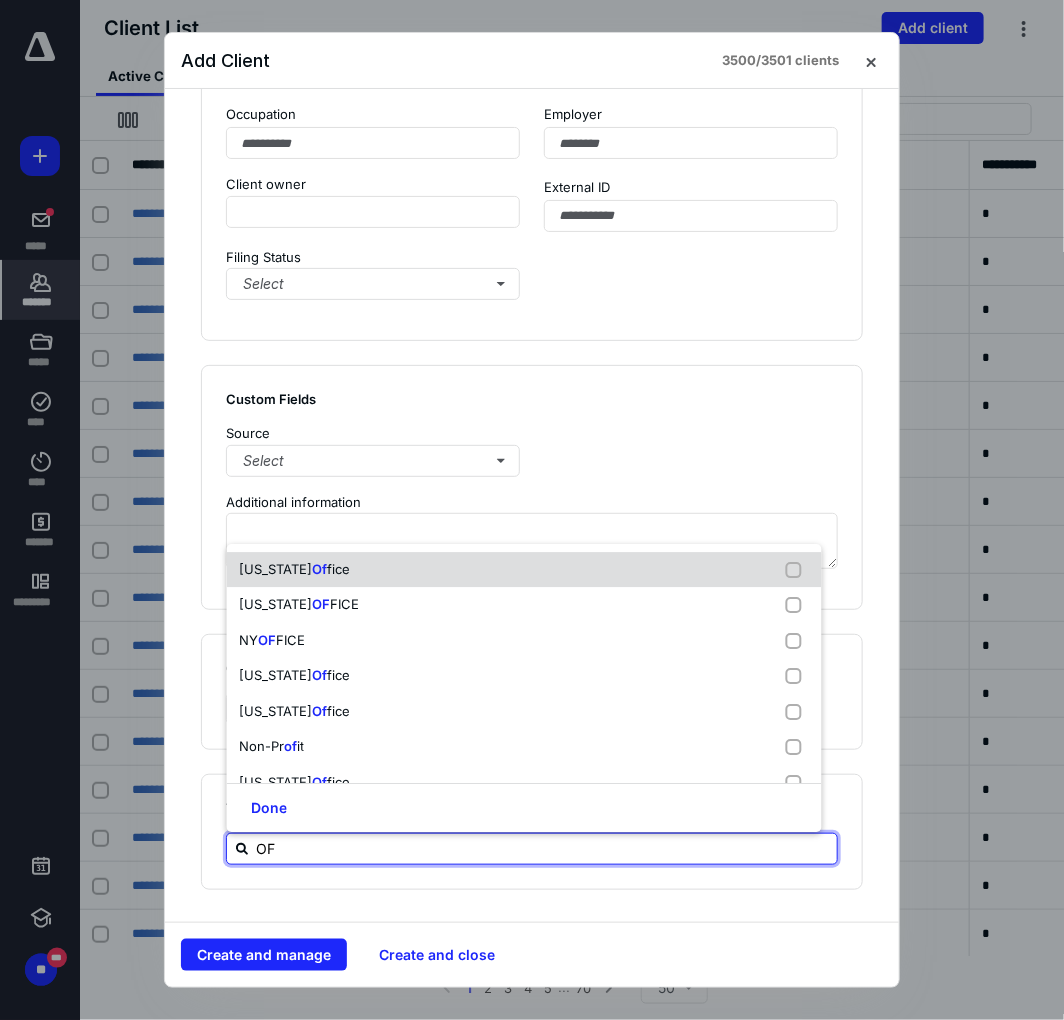 click on "Of" at bounding box center [319, 569] 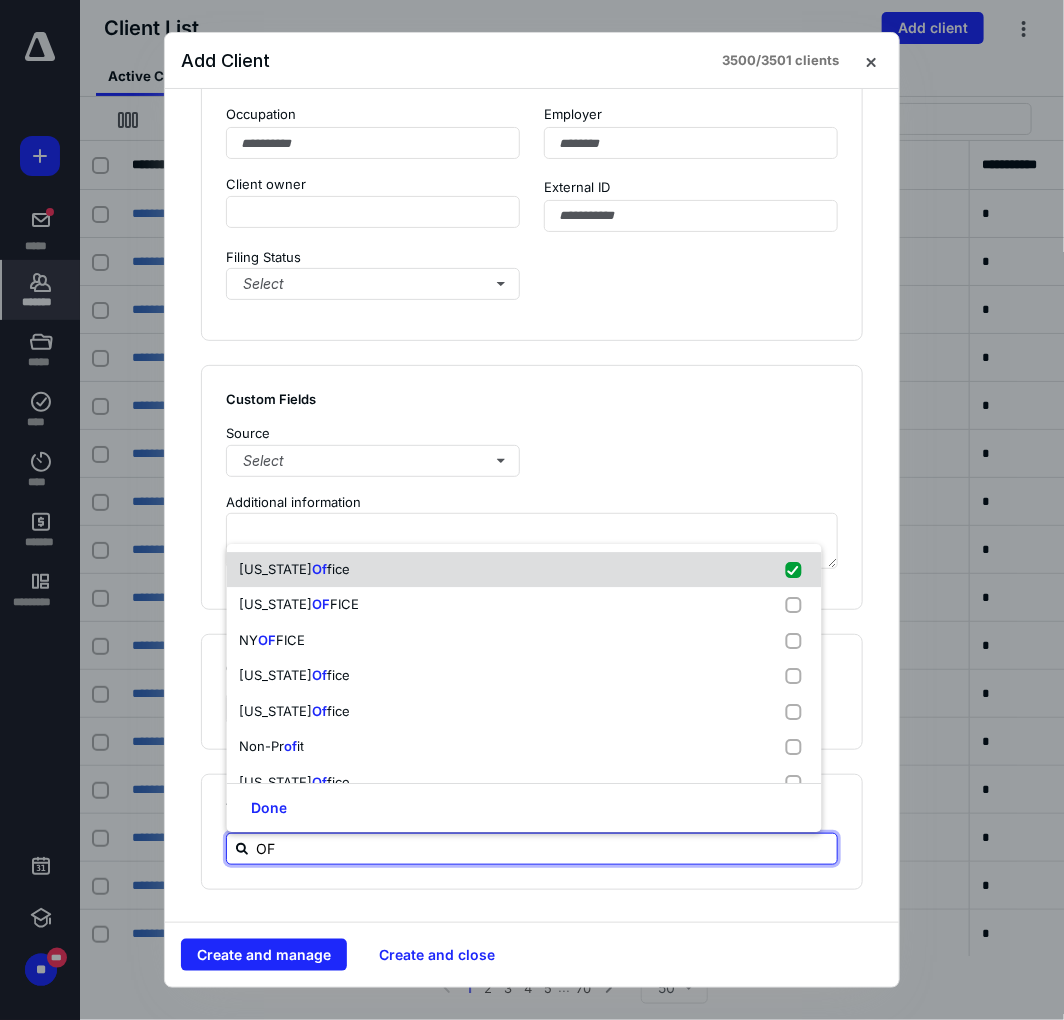 checkbox on "true" 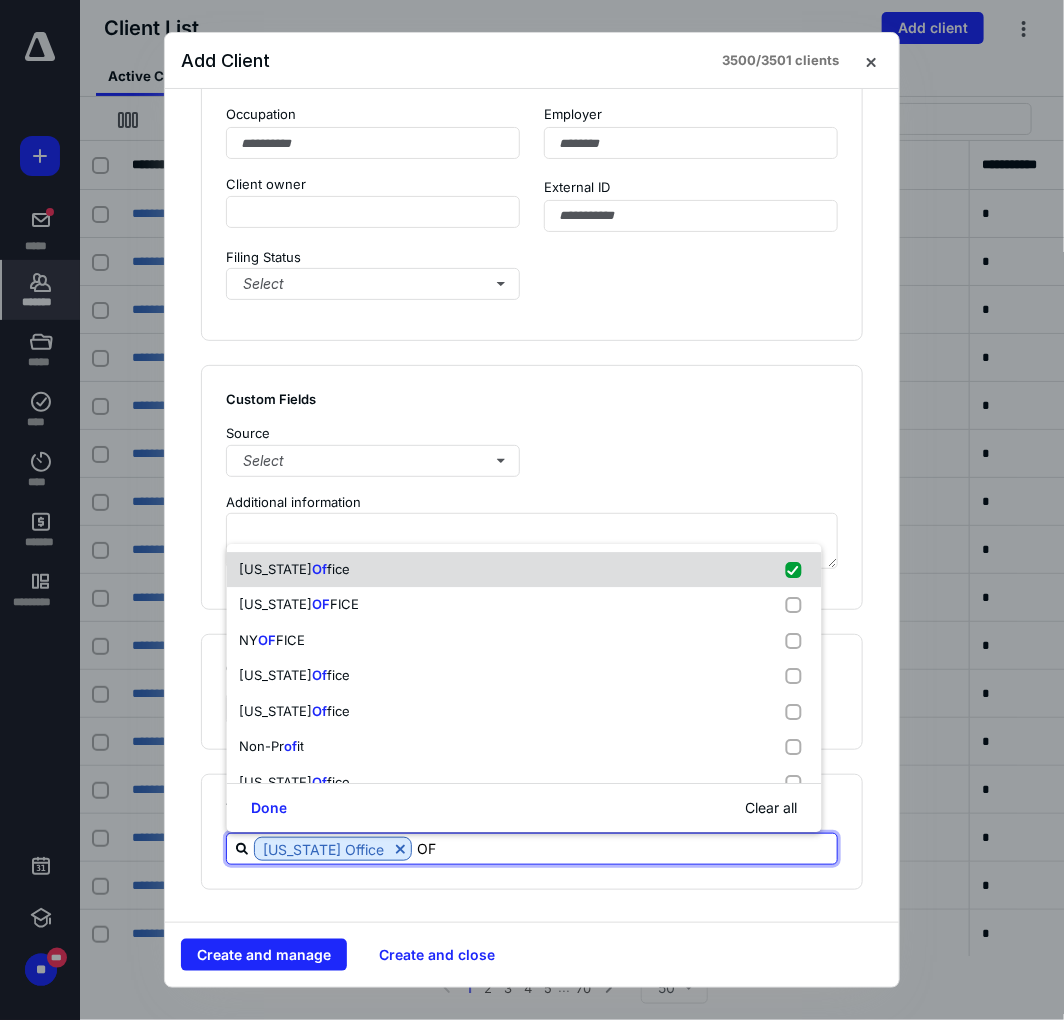 type on "O" 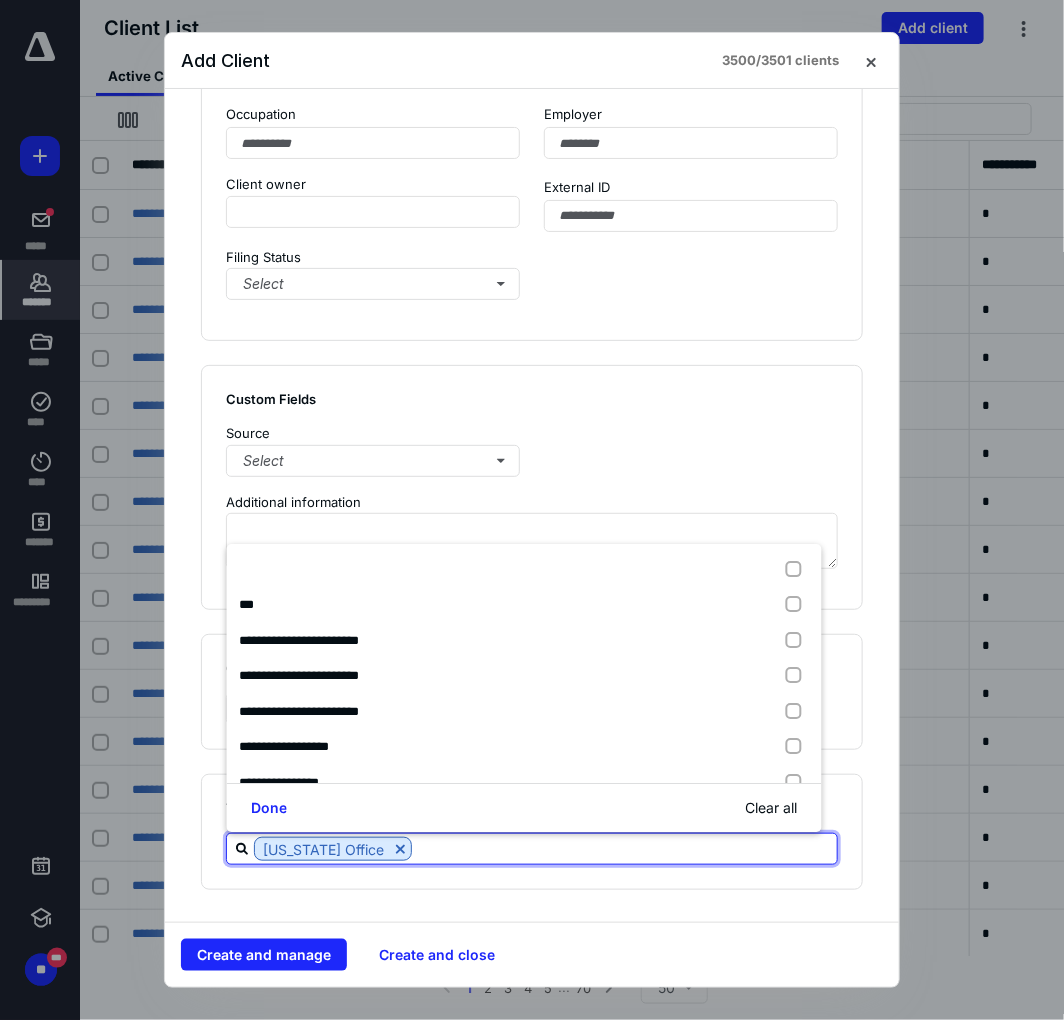 type on "[US_STATE] Office" 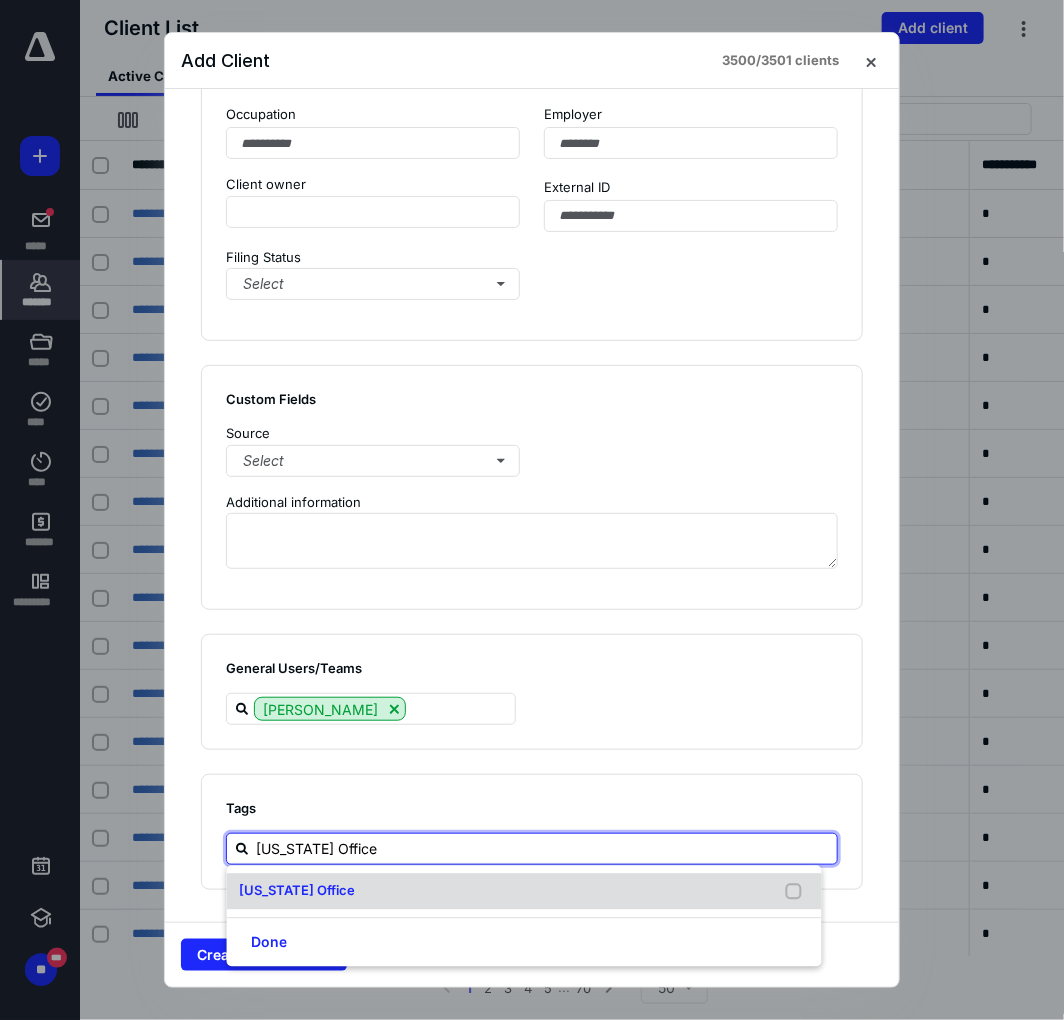 click on "[US_STATE] Office" at bounding box center [297, 891] 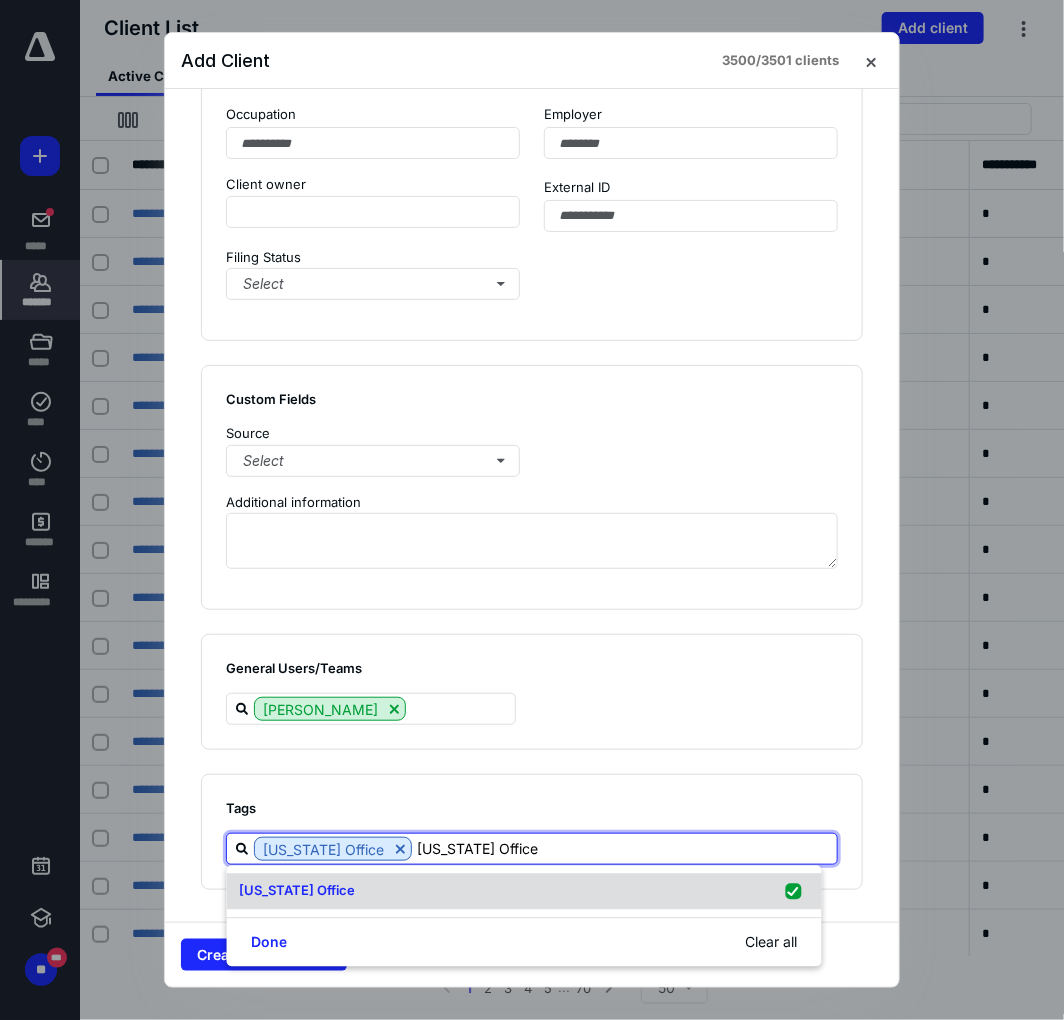 checkbox on "true" 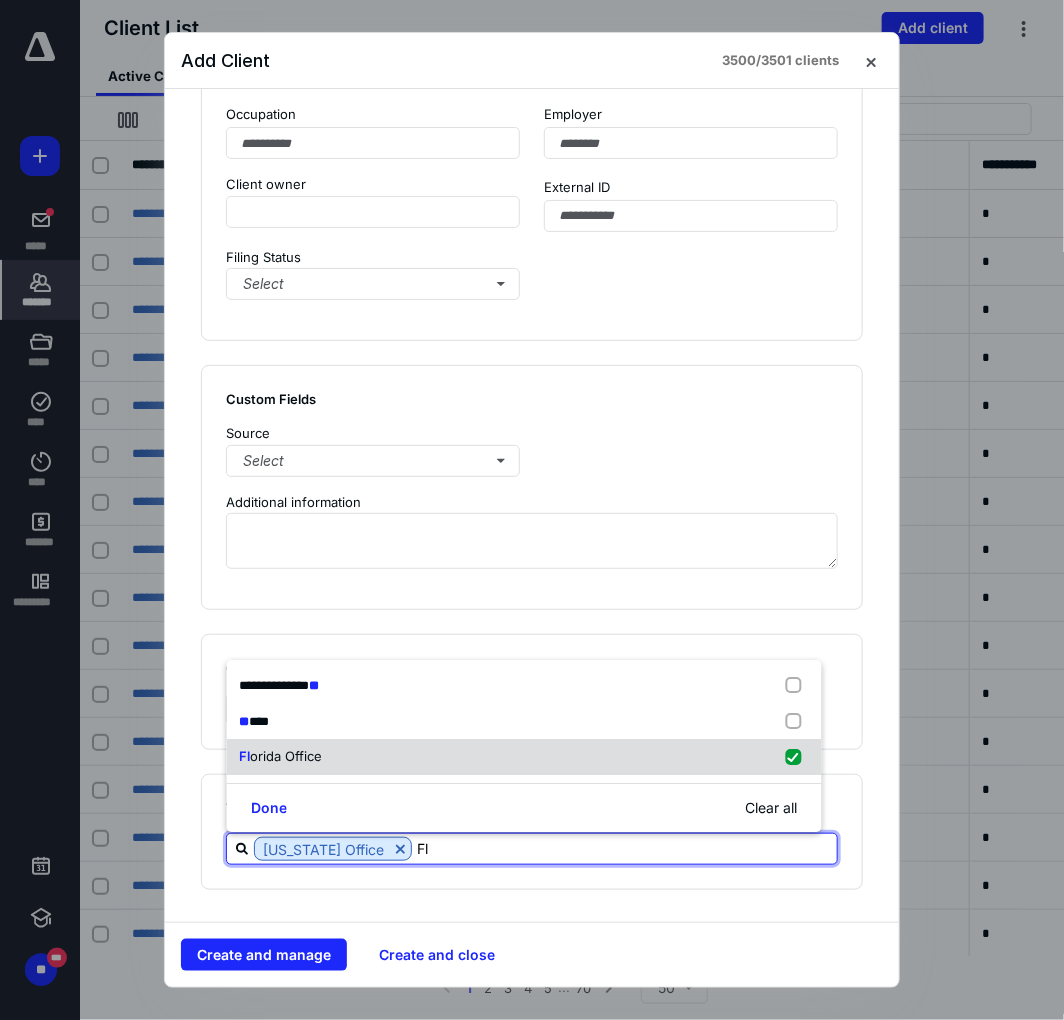 type on "F" 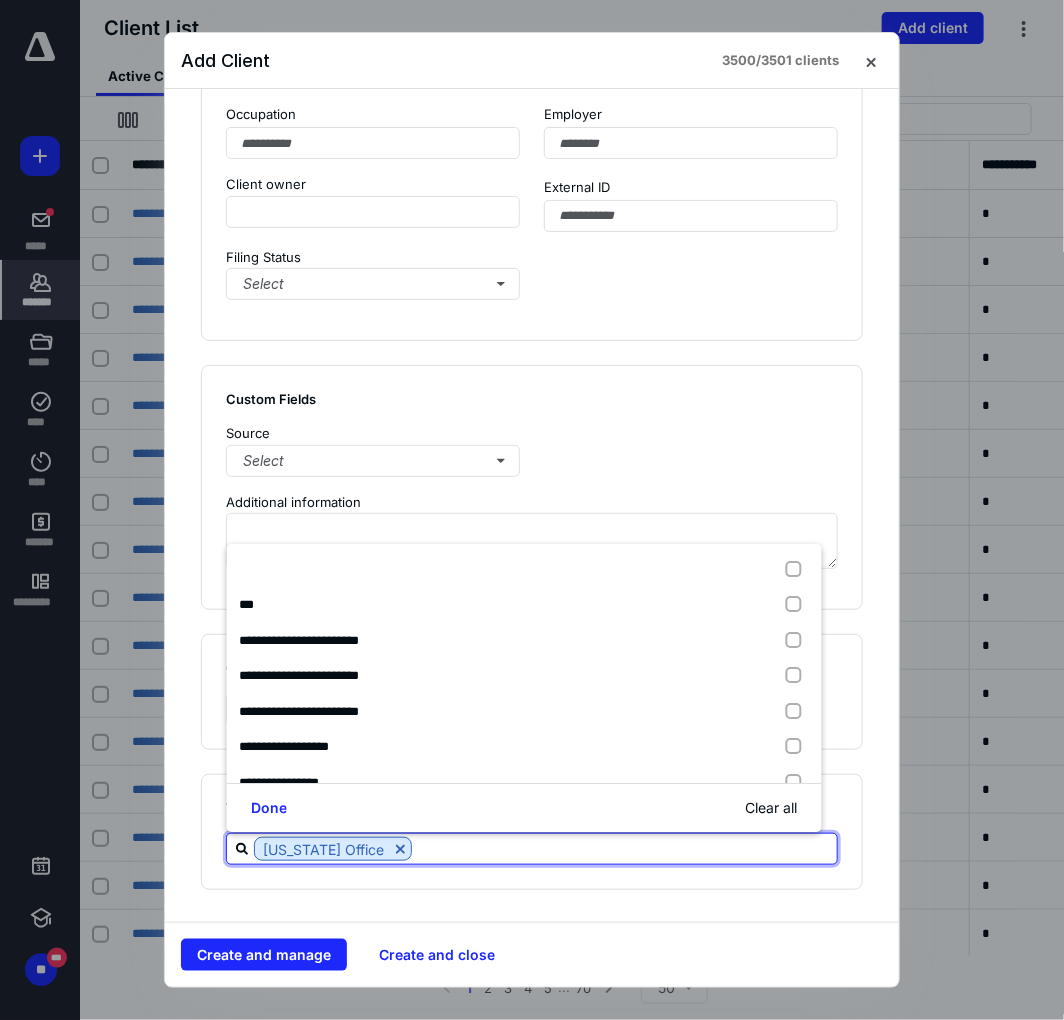 type on "S" 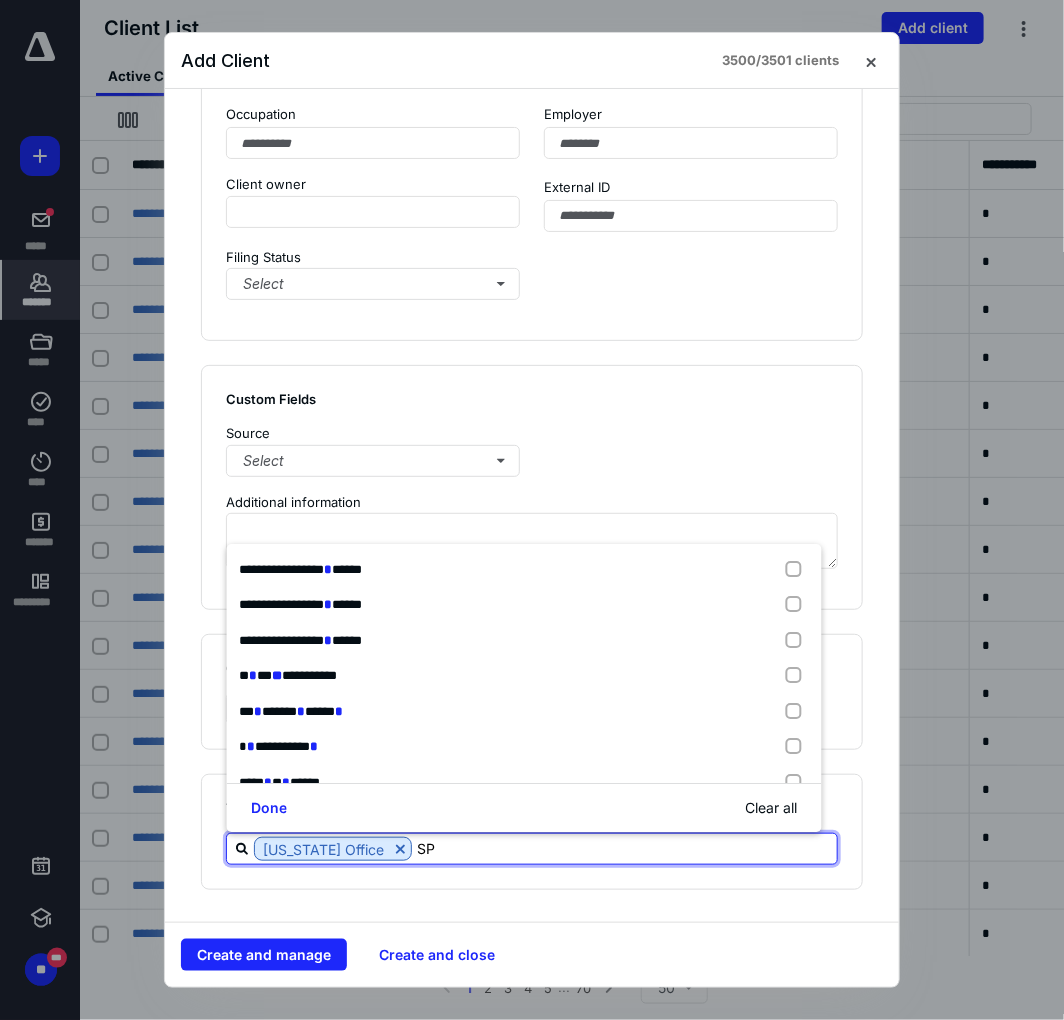 type on "S" 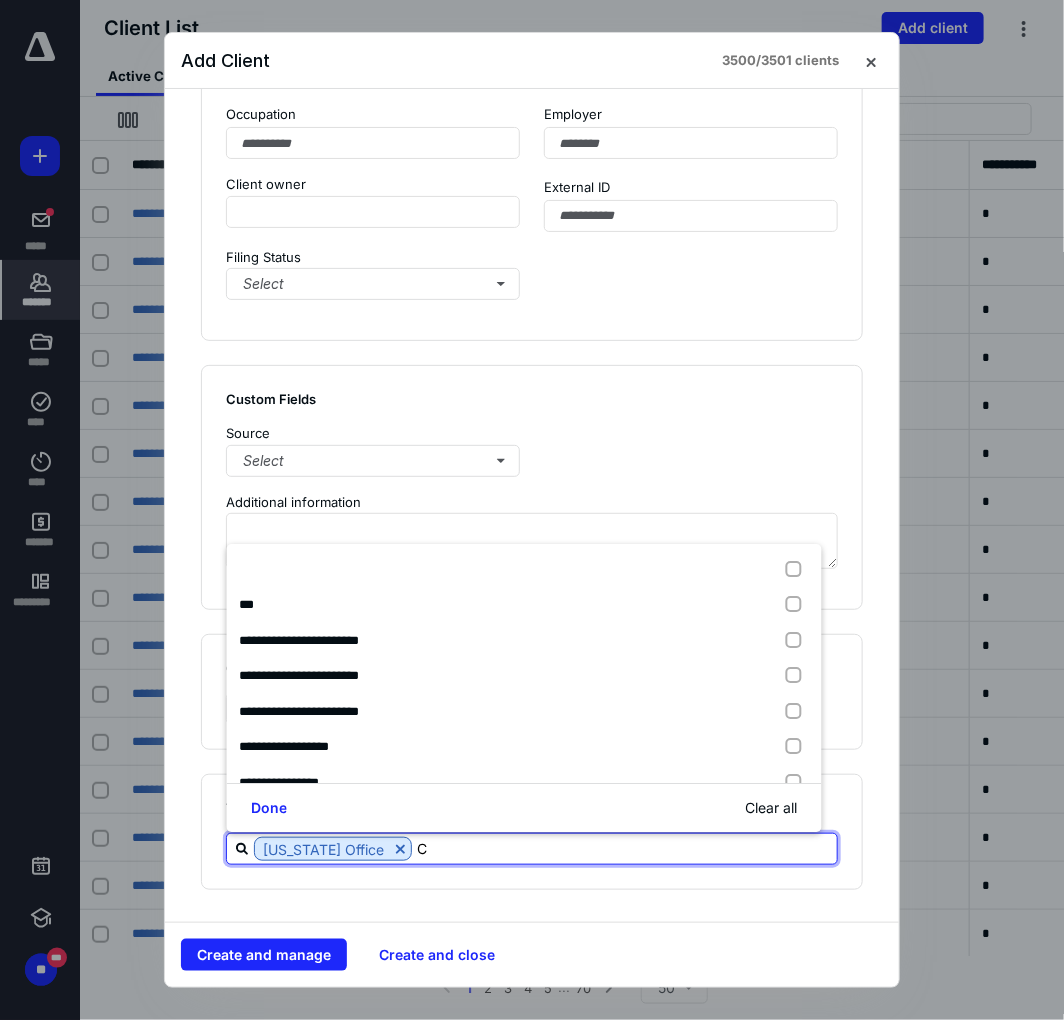 type on "CA" 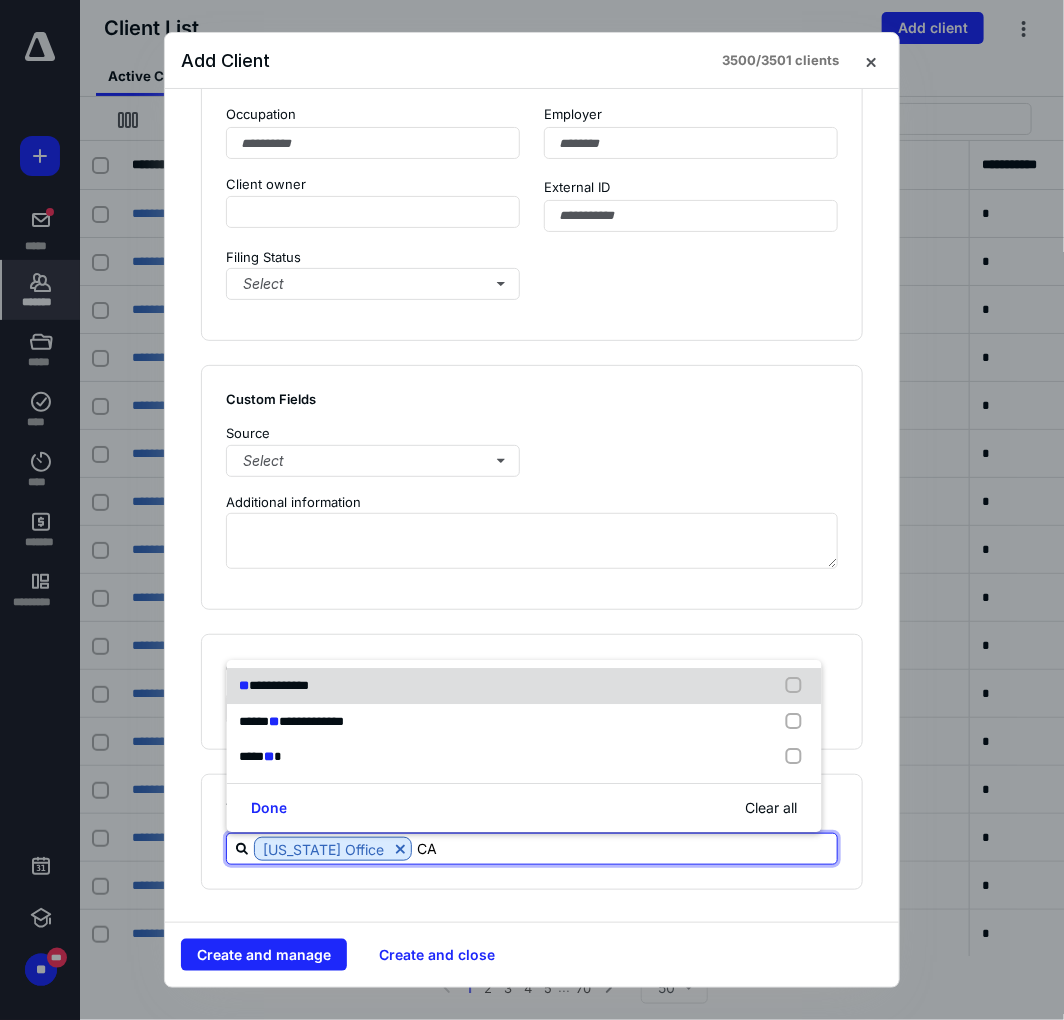 click on "**********" at bounding box center [279, 686] 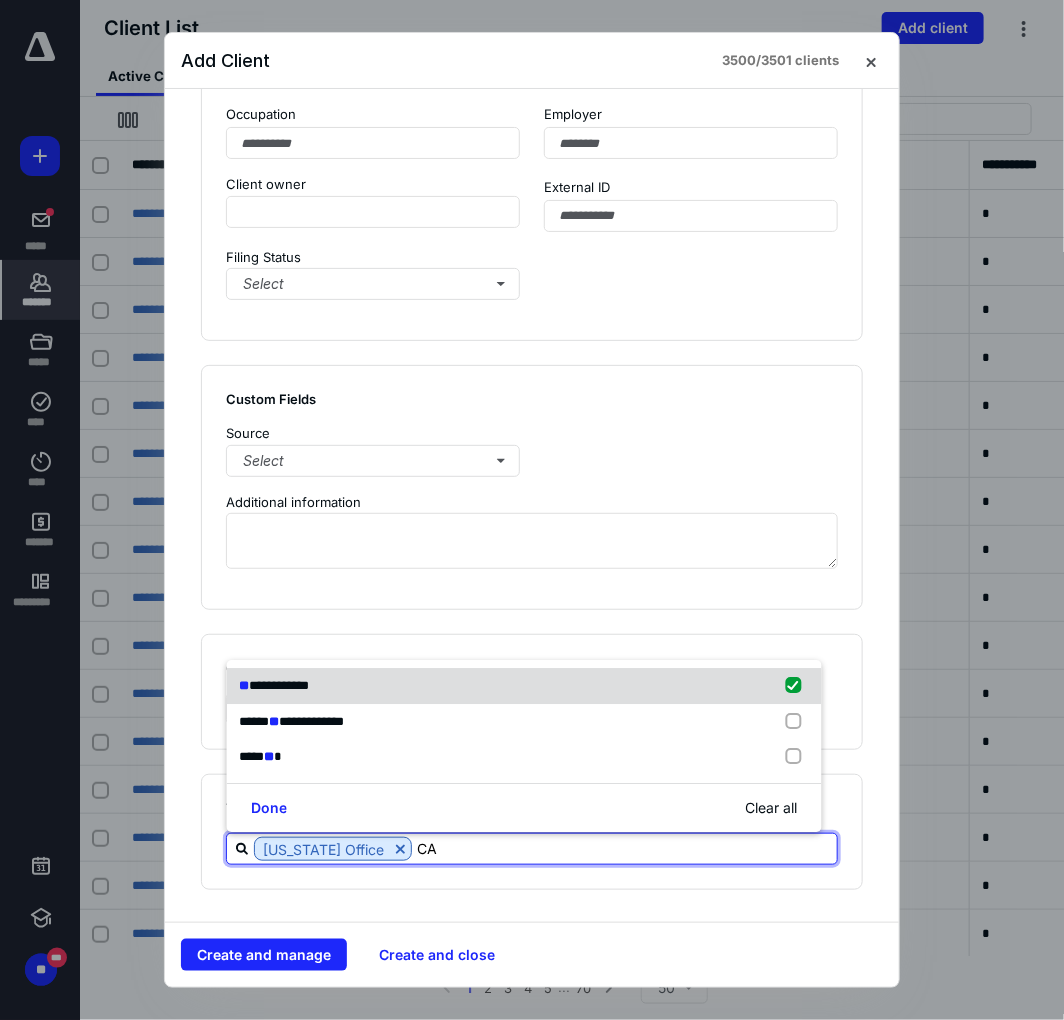 checkbox on "true" 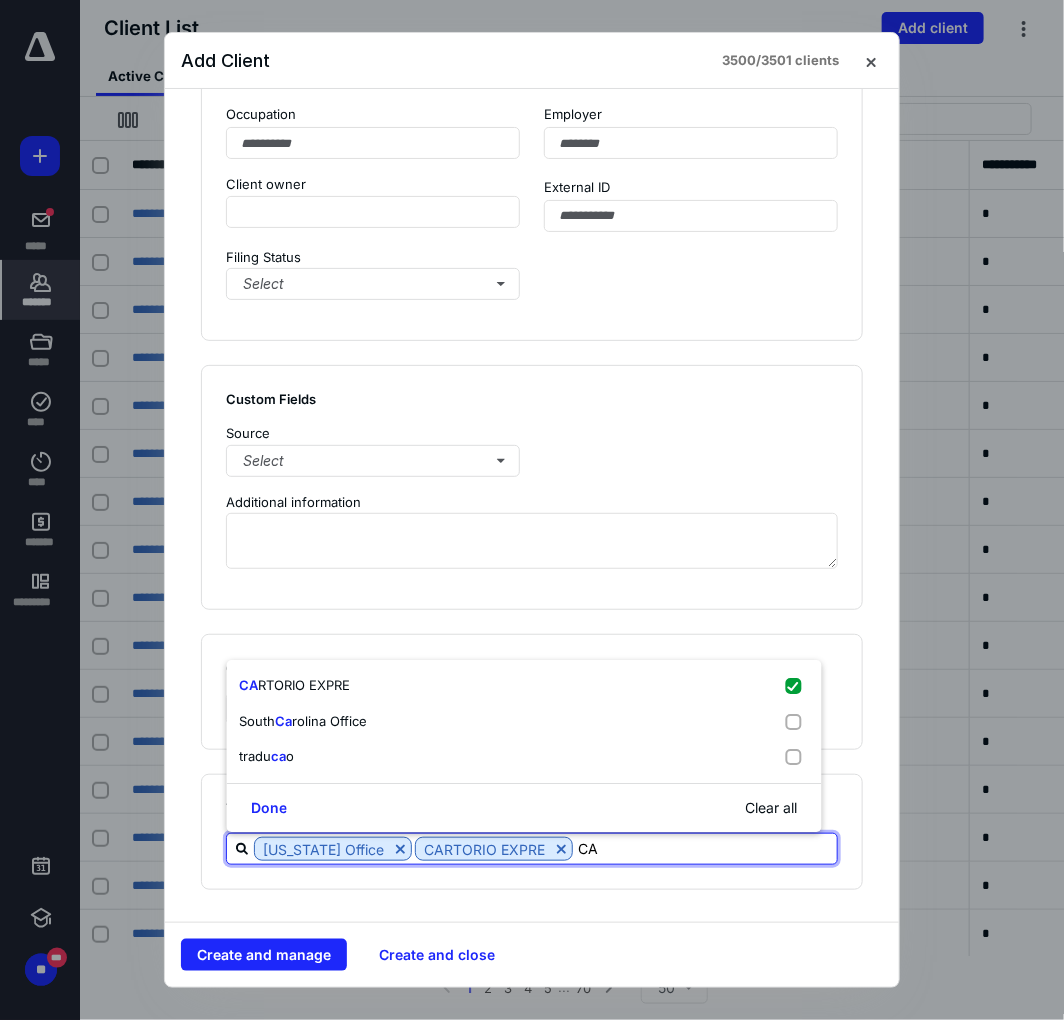 type on "C" 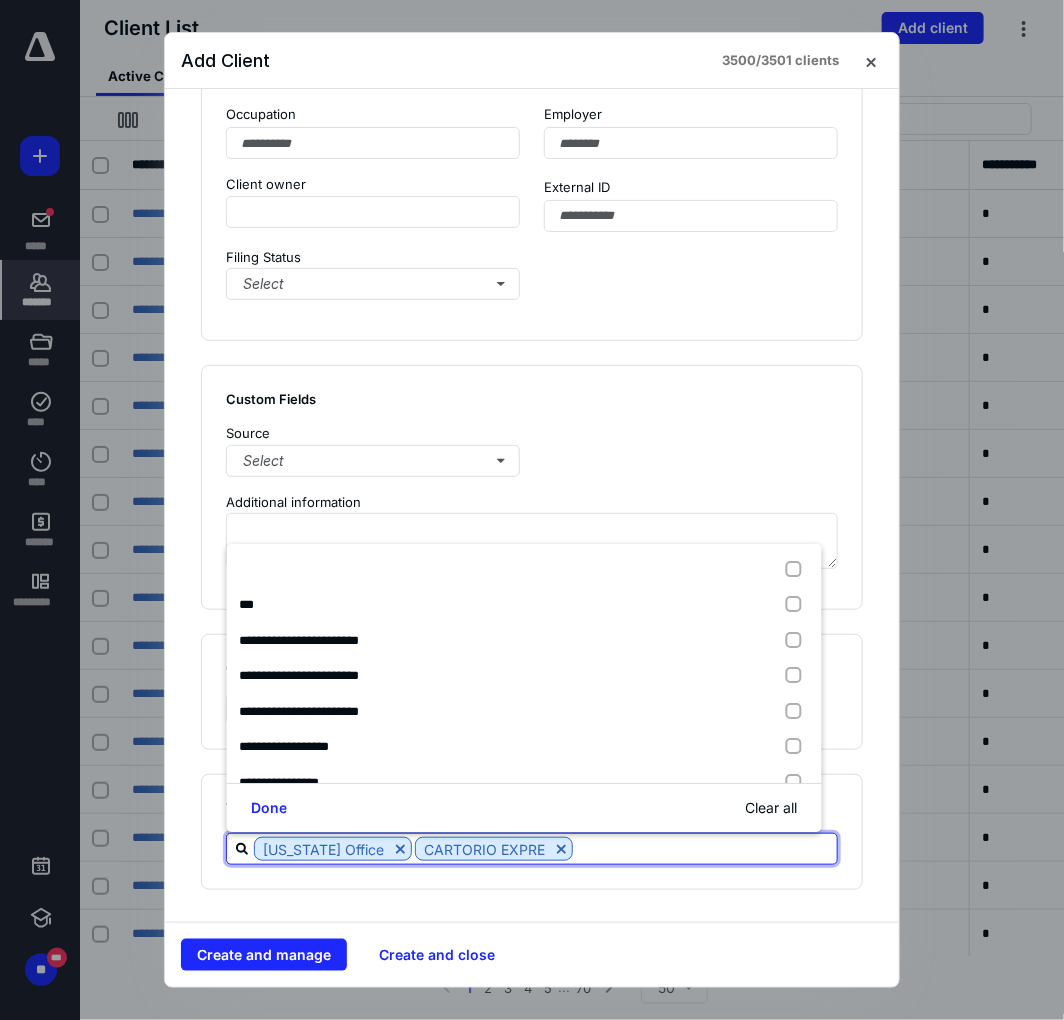 type on "CARTORIO EXPRE" 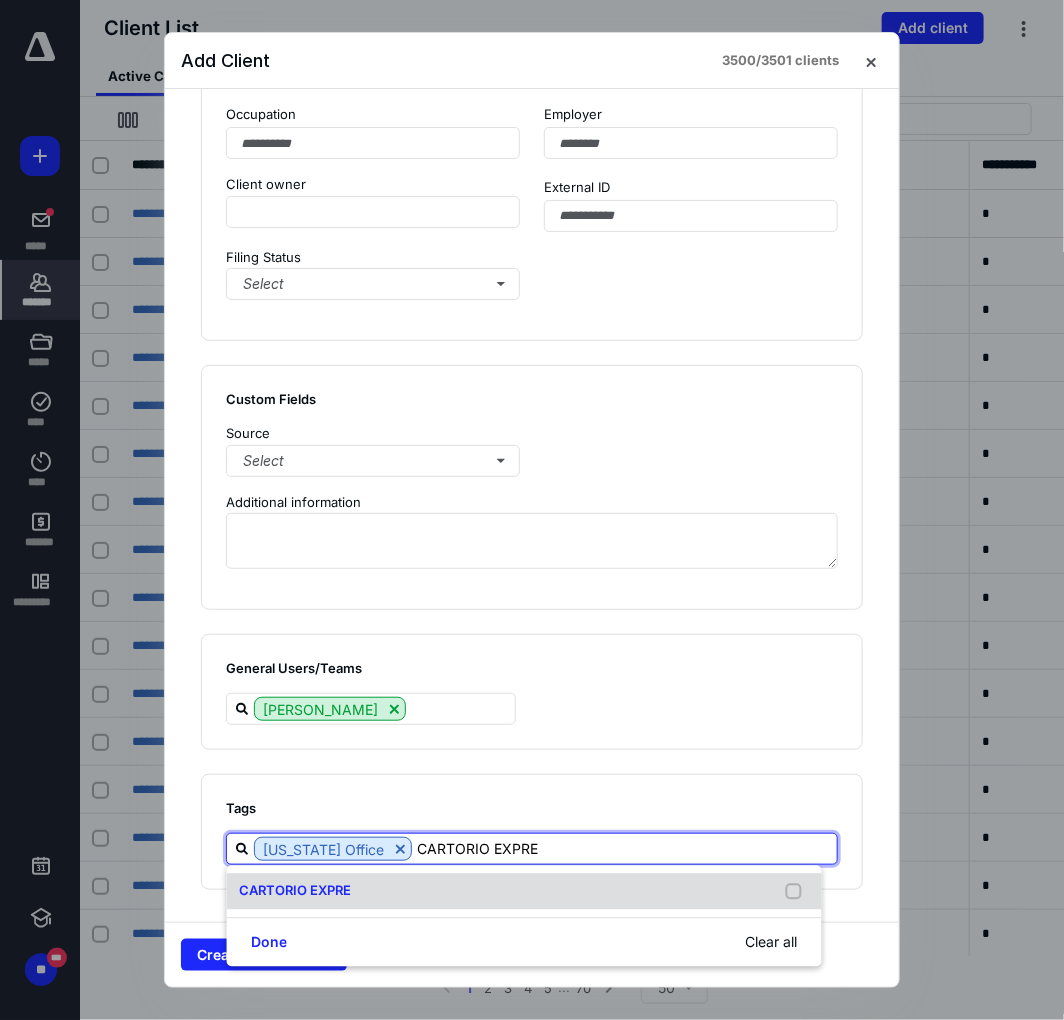 click on "CARTORIO EXPRE" at bounding box center (295, 891) 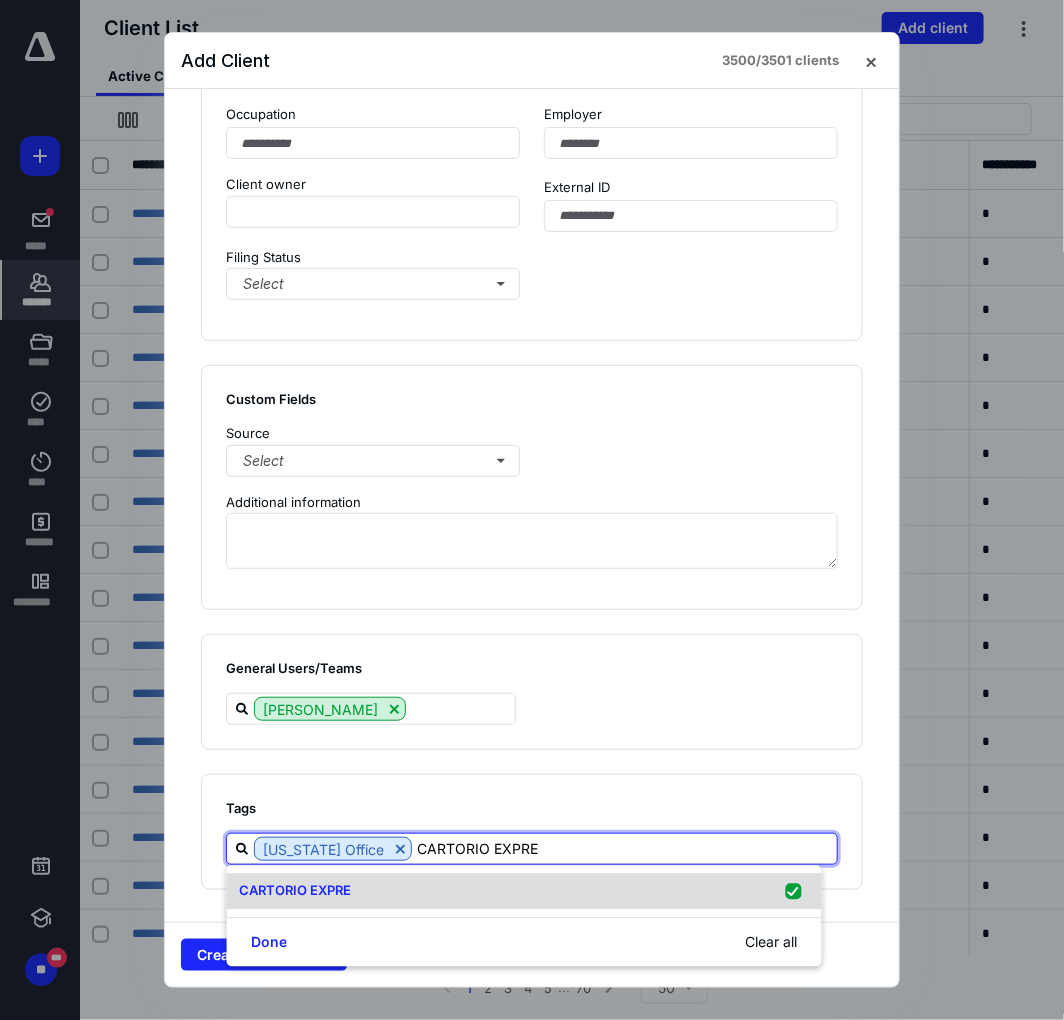 checkbox on "true" 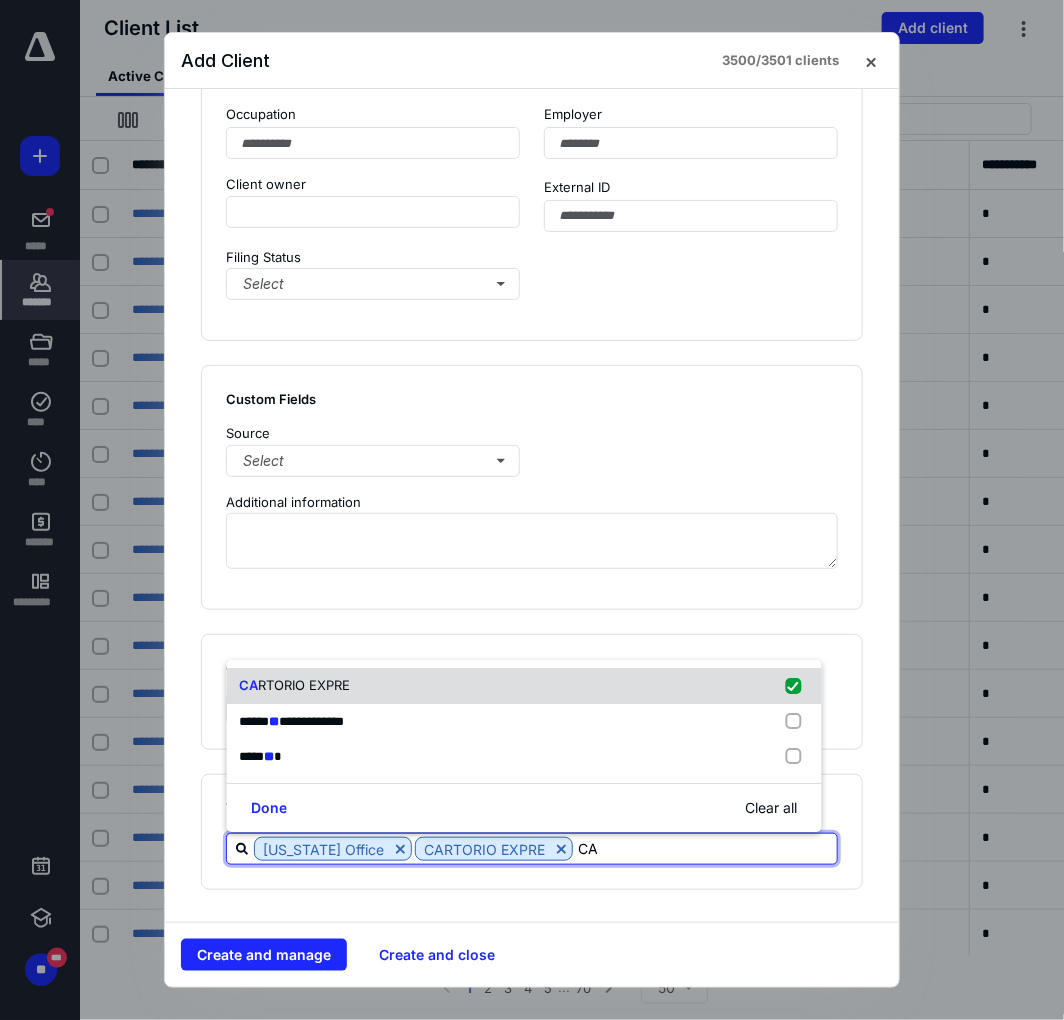 type on "C" 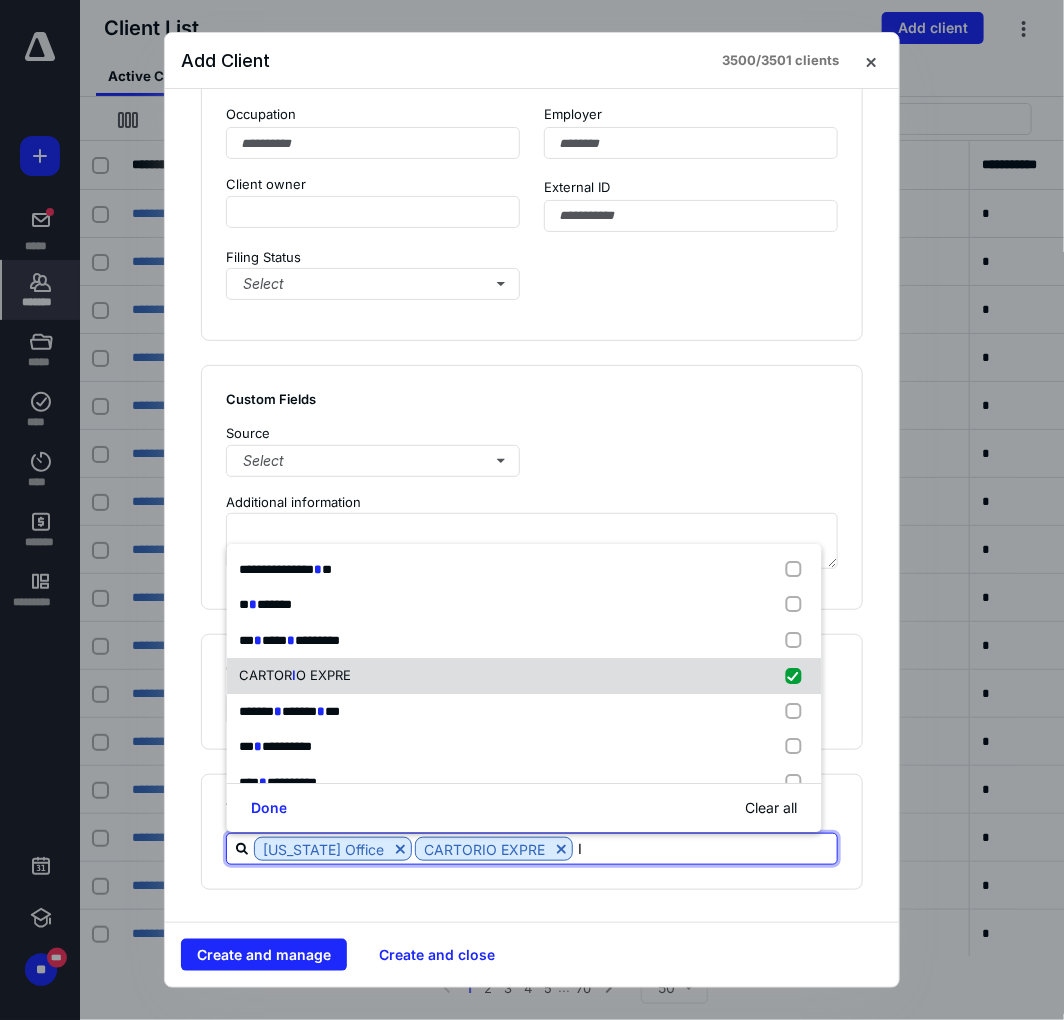 type on "IT" 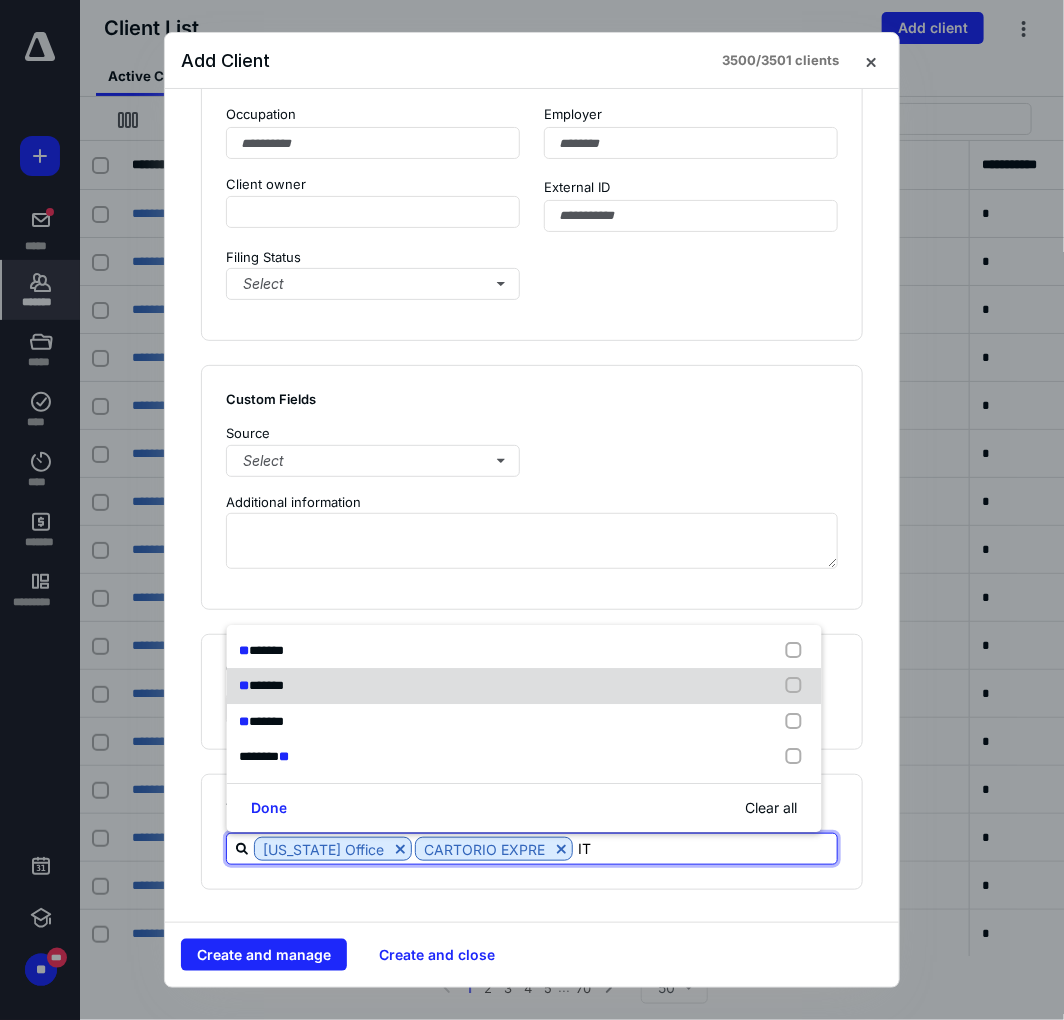 click on "** *******" at bounding box center (524, 687) 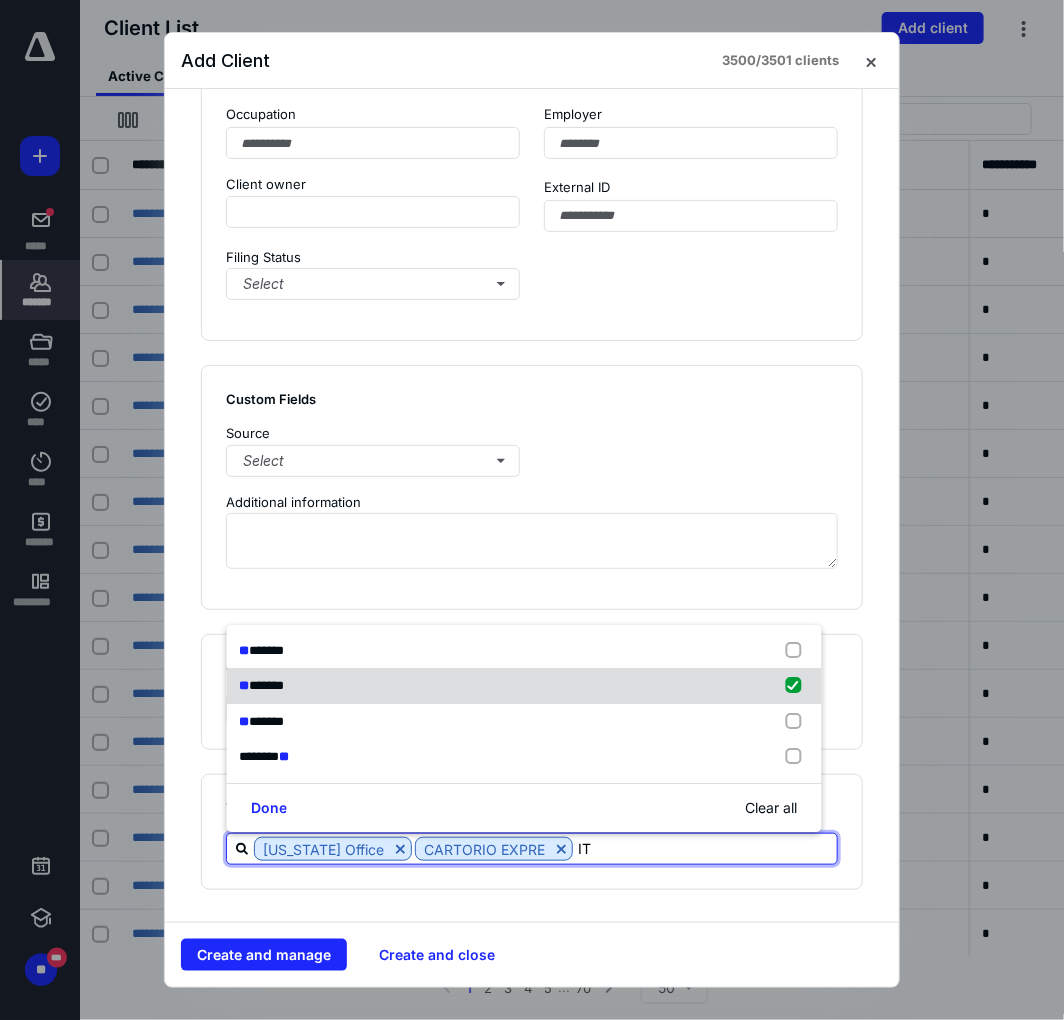 checkbox on "true" 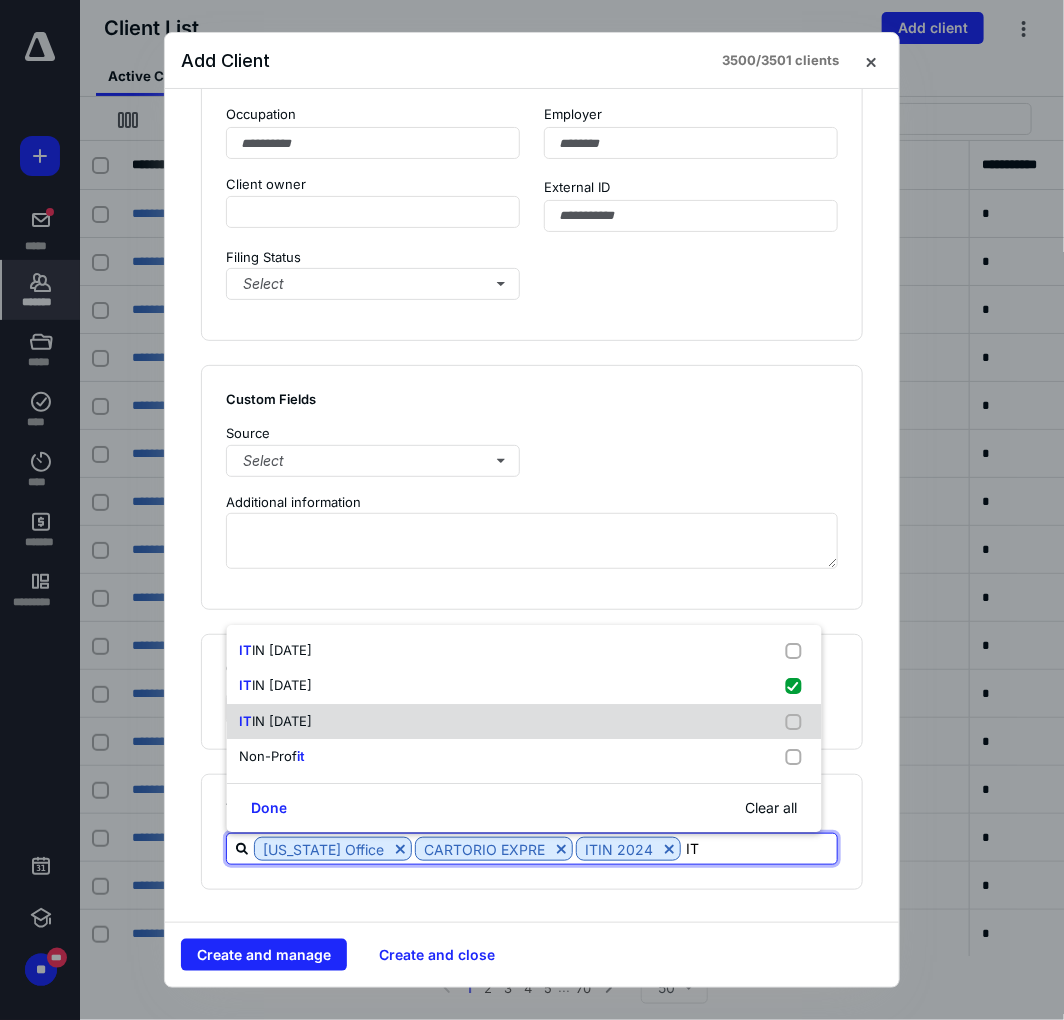 click on "IN [DATE]" at bounding box center [282, 721] 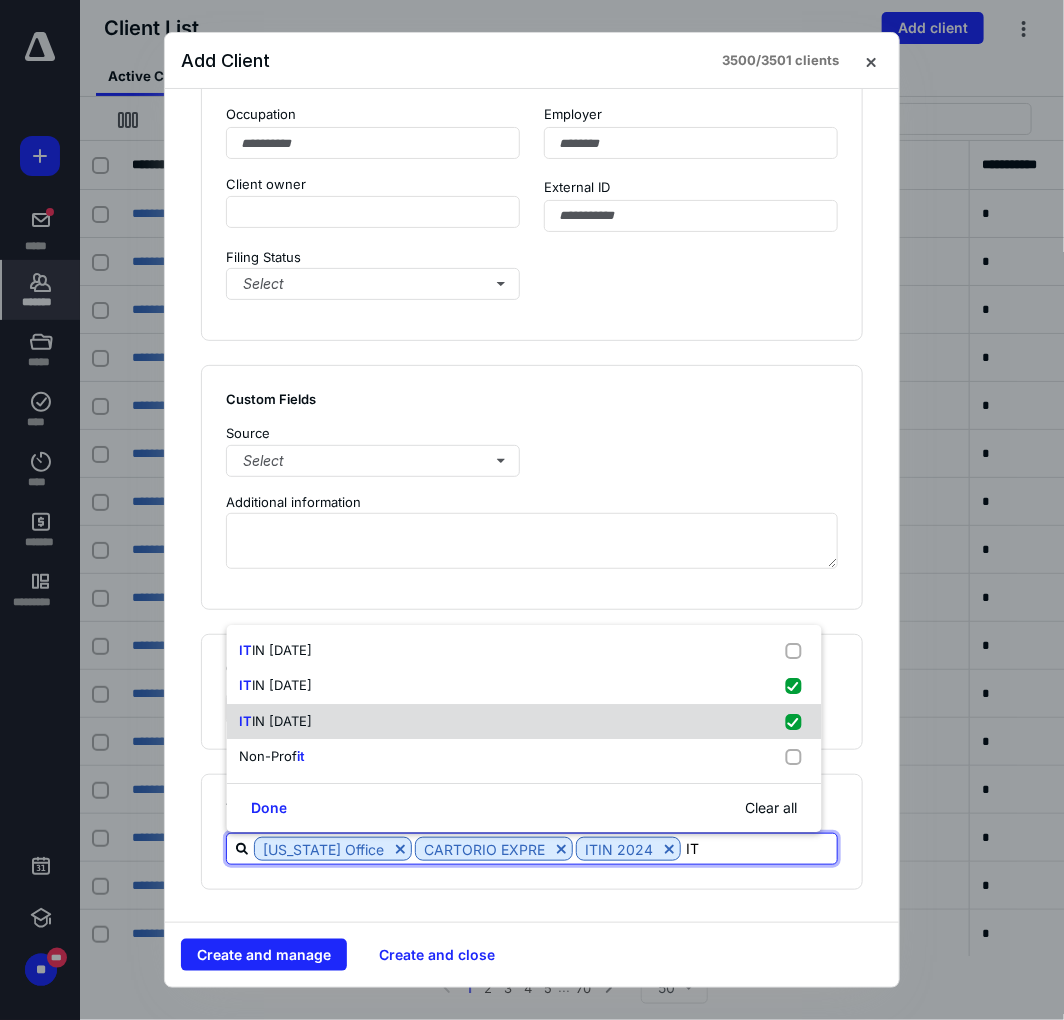 checkbox on "true" 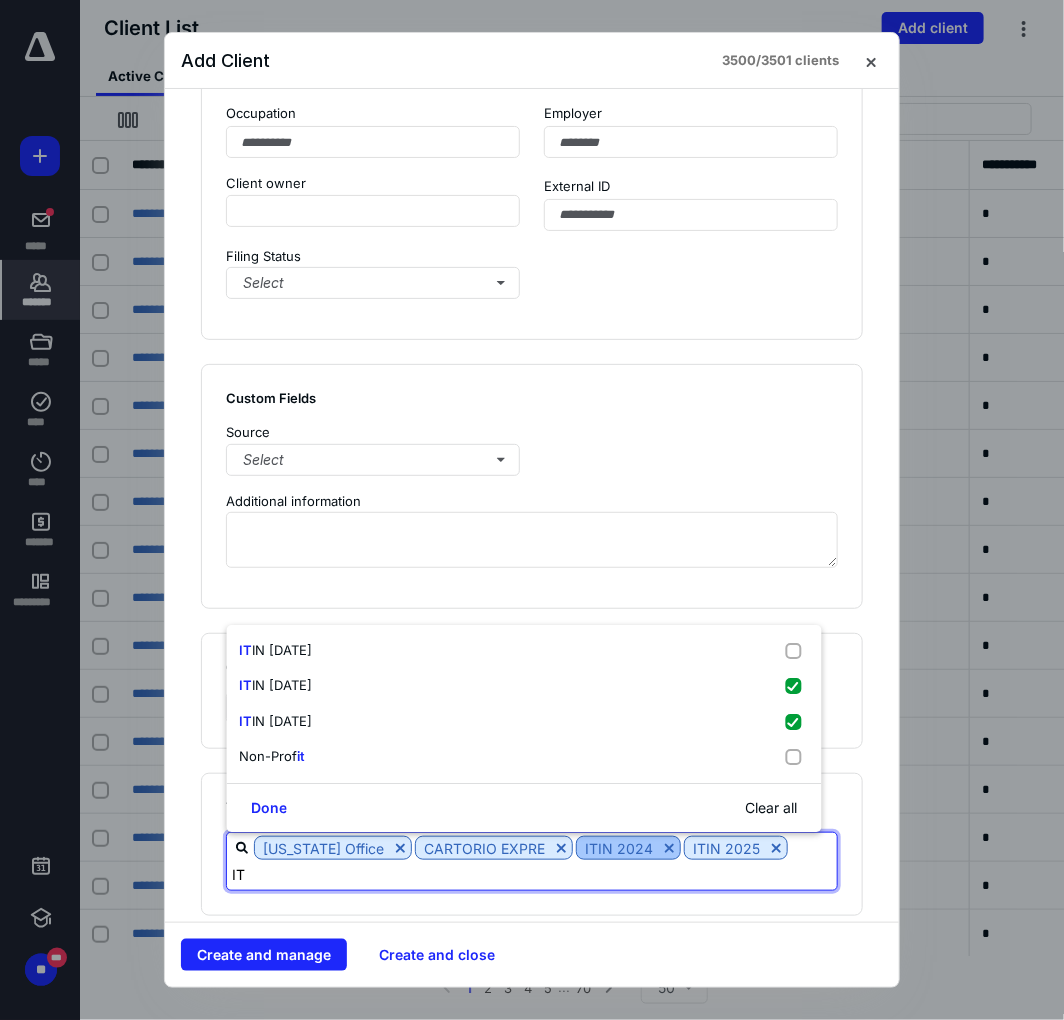 type on "IT" 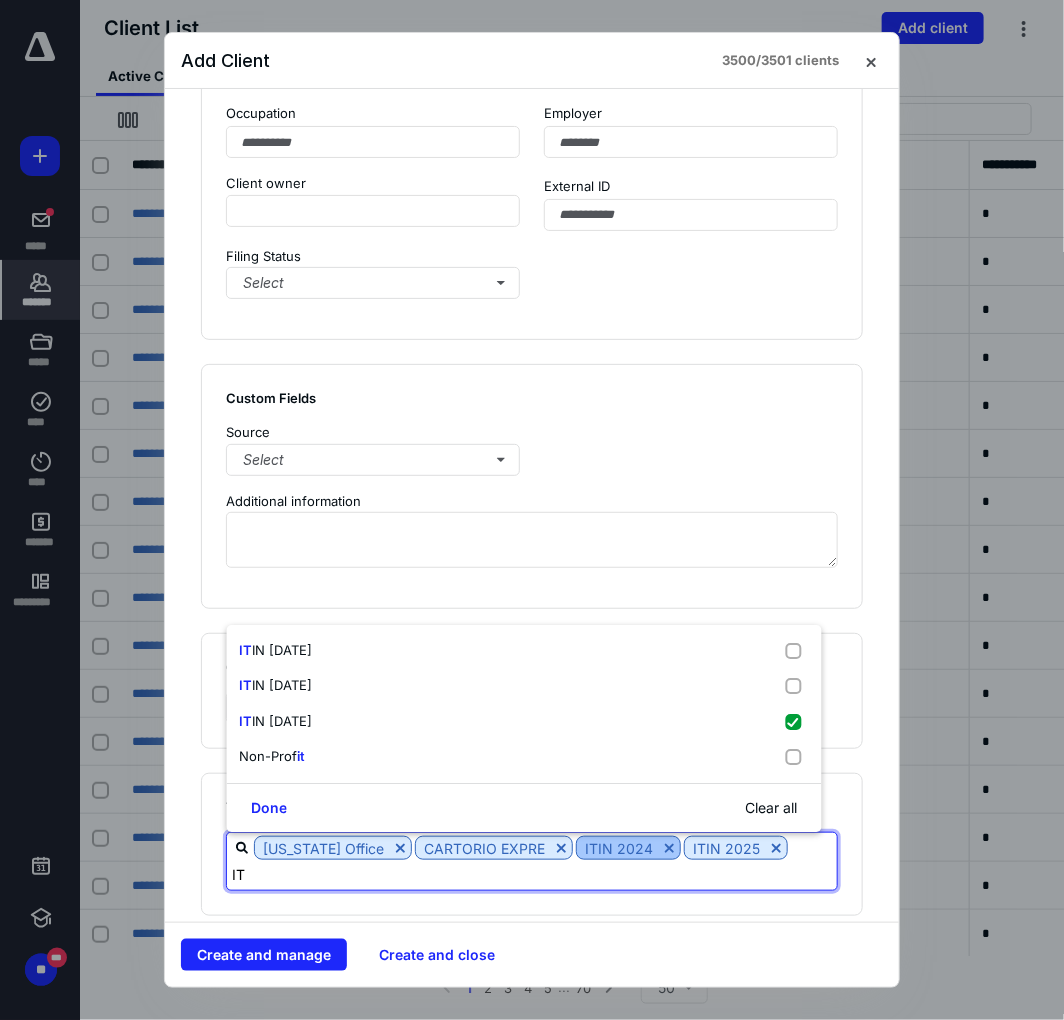checkbox on "false" 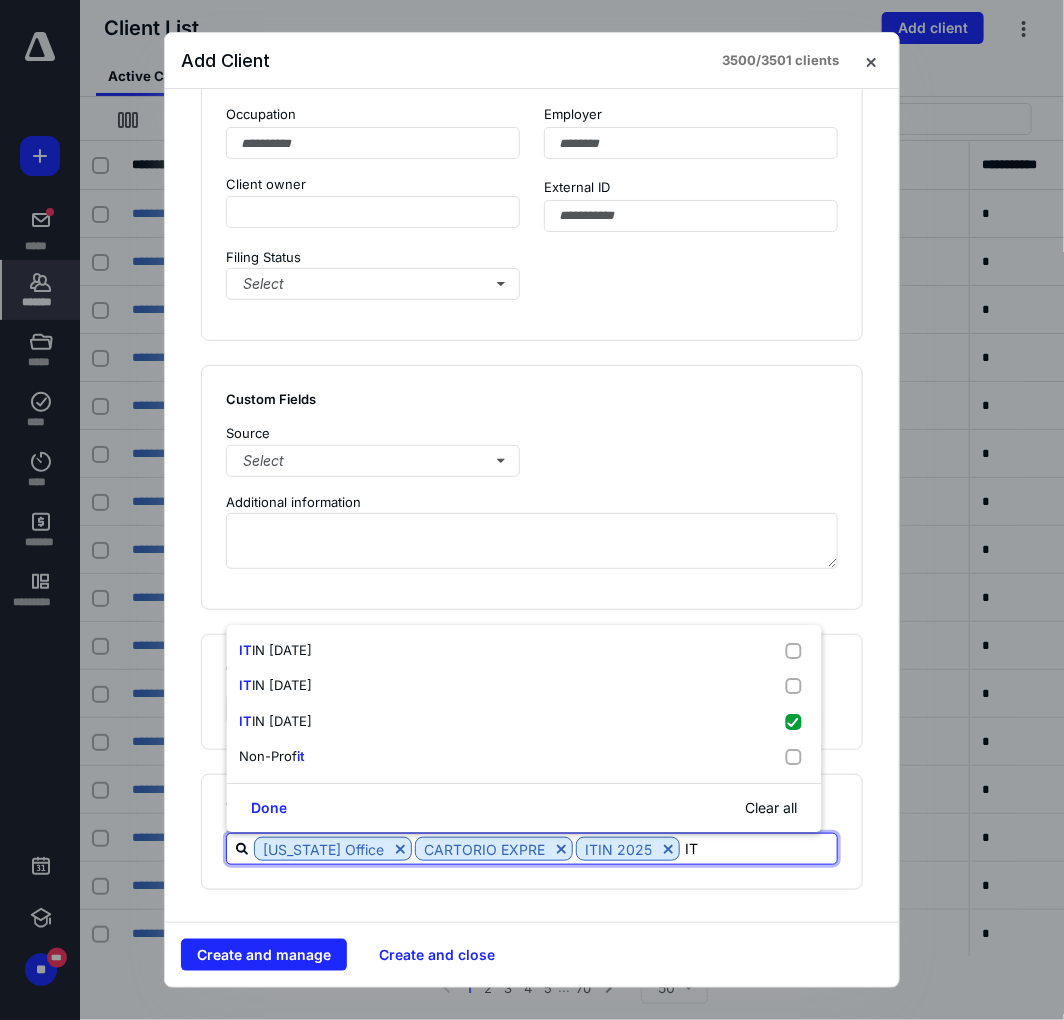 click on "IT" at bounding box center (758, 848) 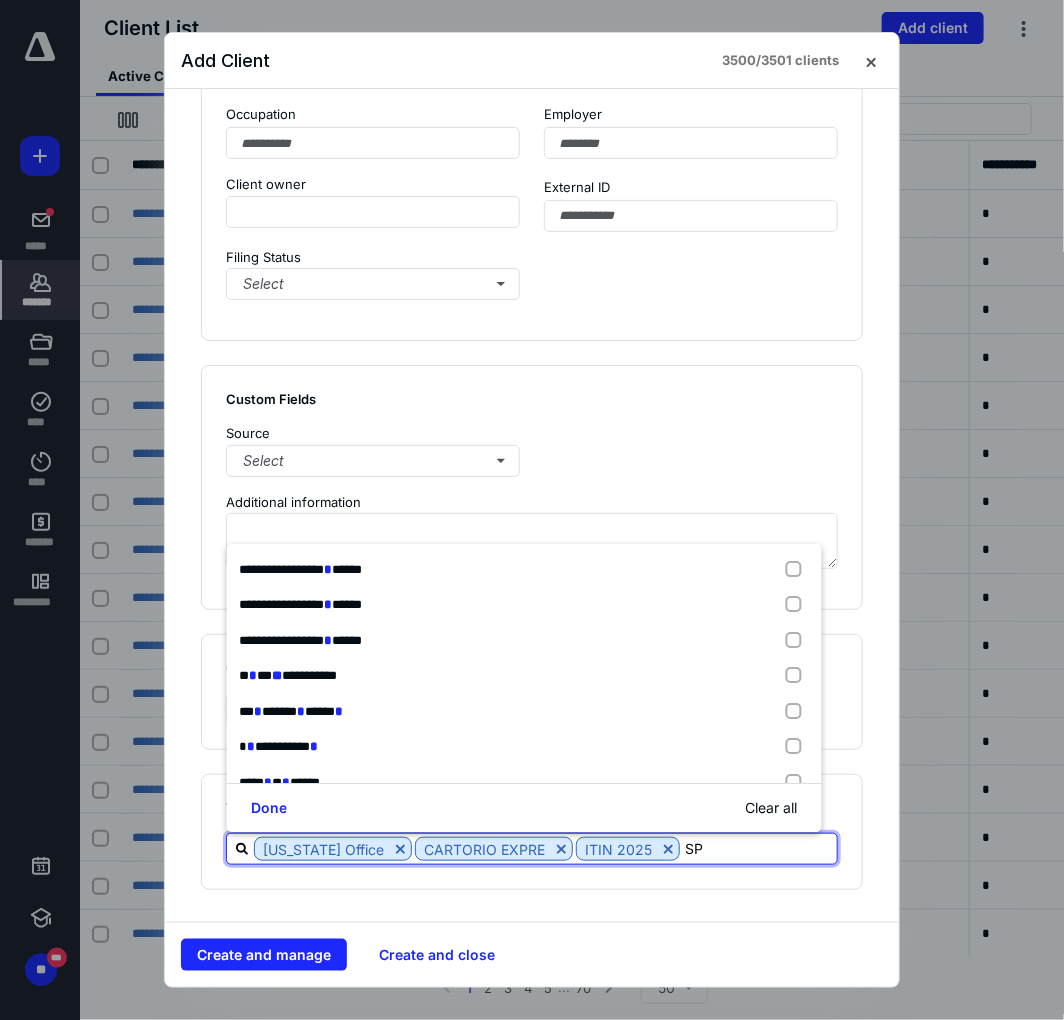 type on "SPE" 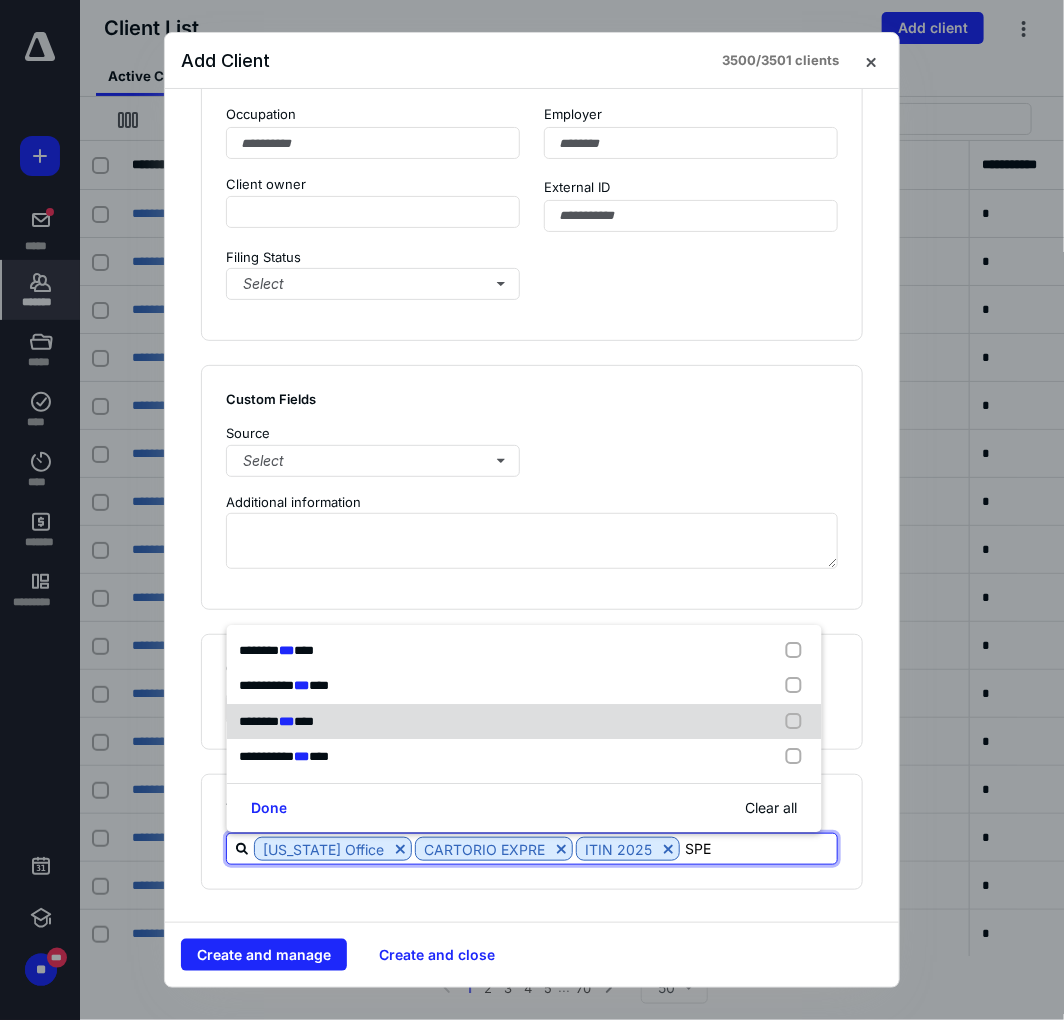 click on "*******" at bounding box center [259, 721] 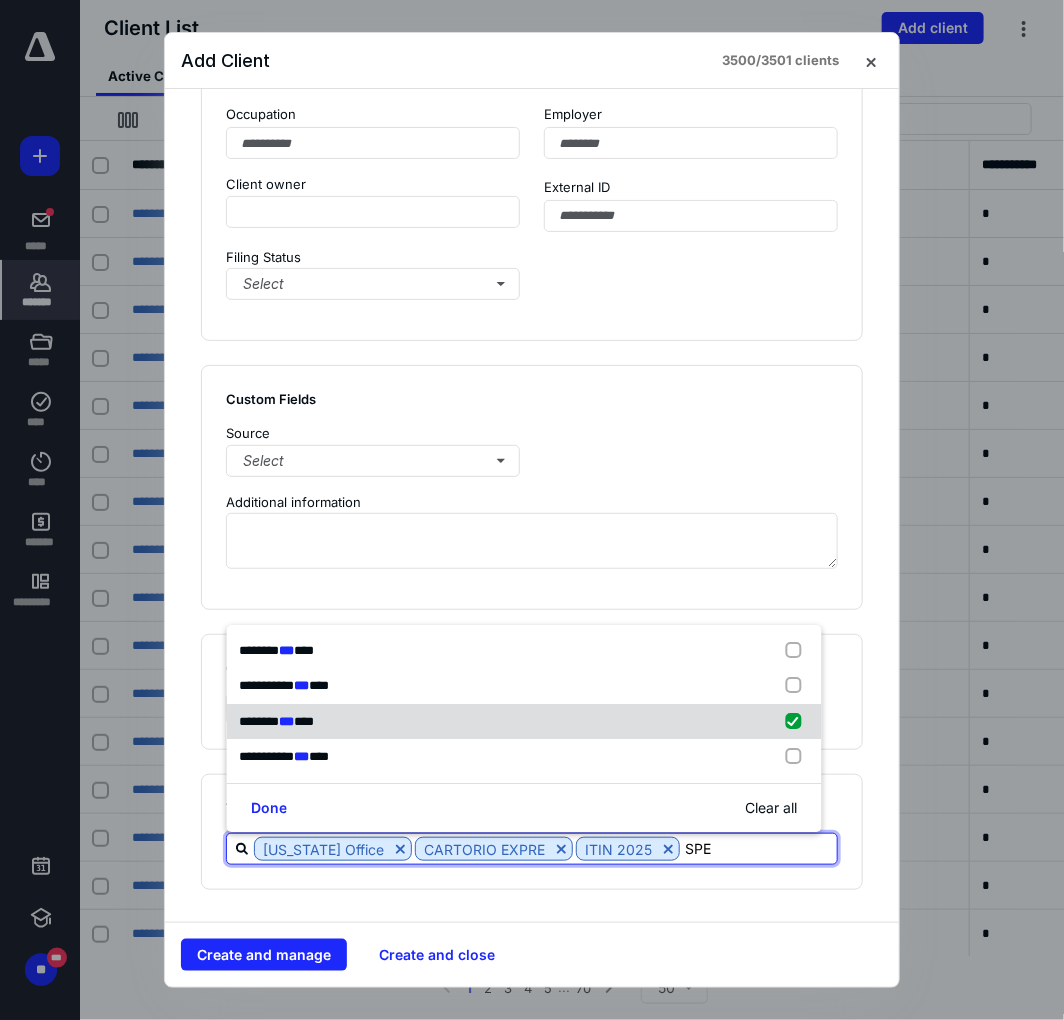 checkbox on "true" 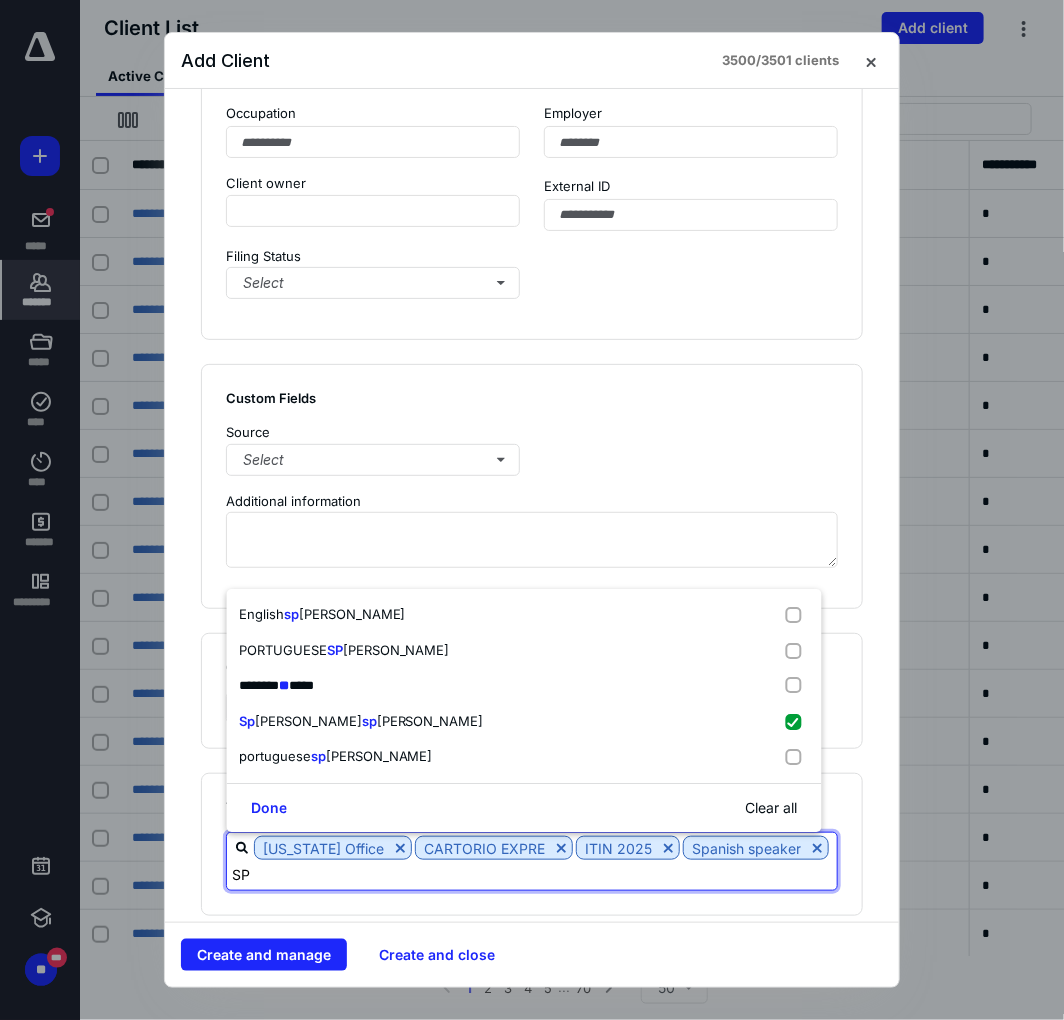 type on "S" 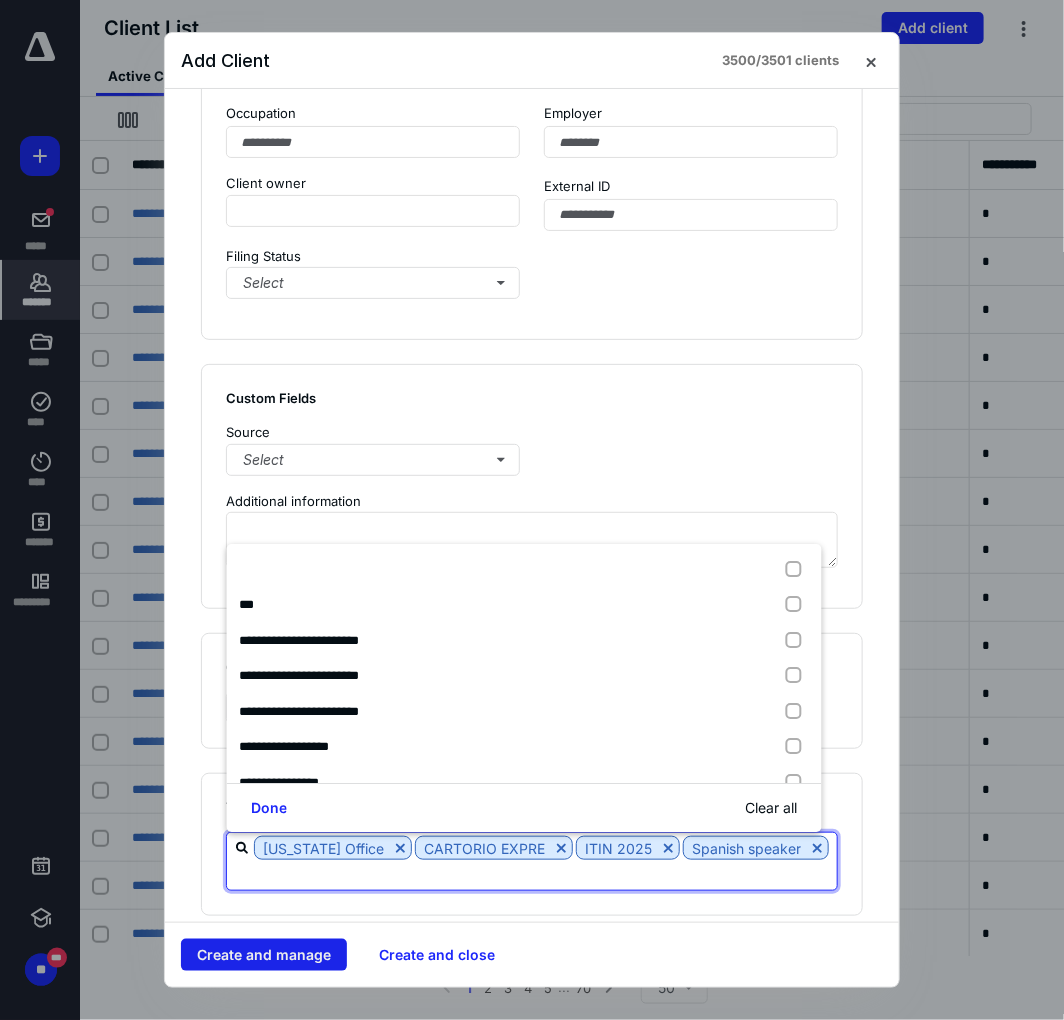 type 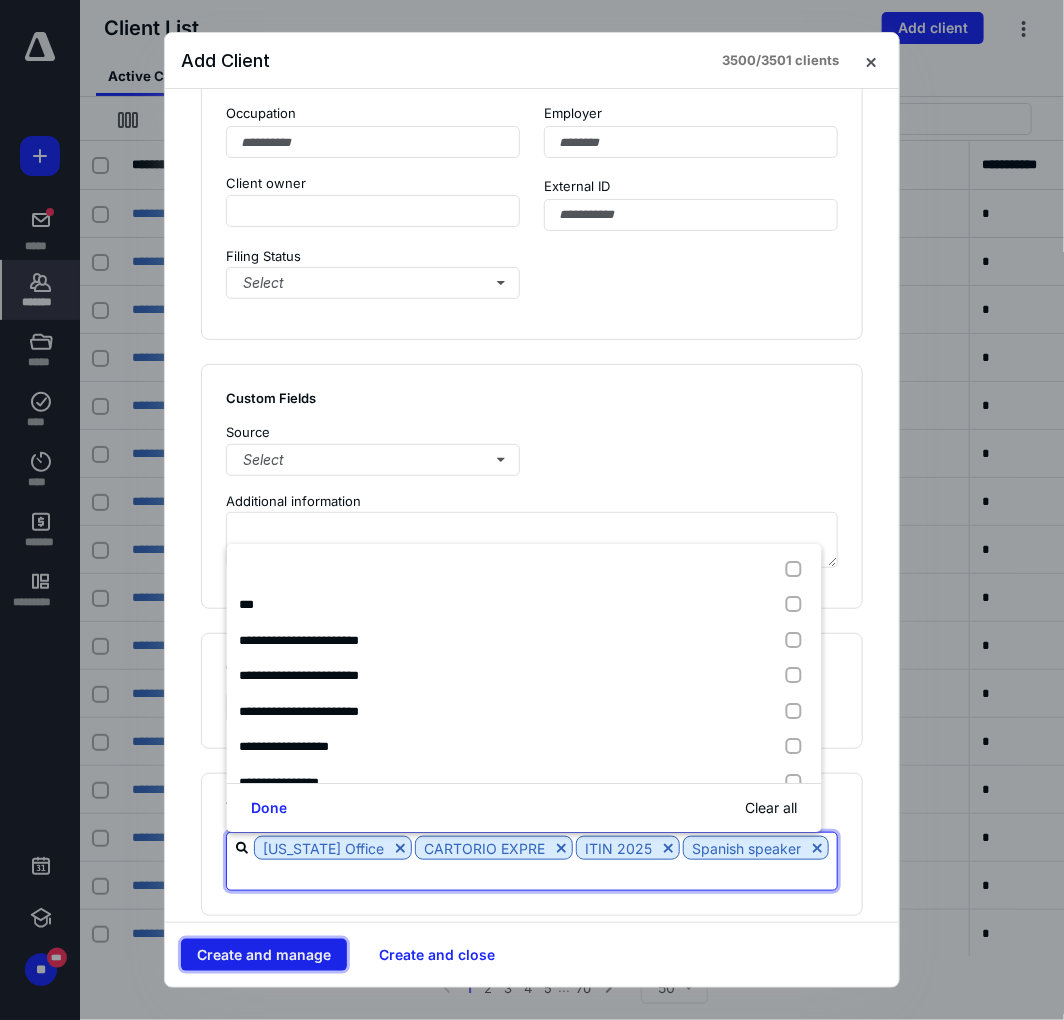 click on "Create and manage" at bounding box center [264, 955] 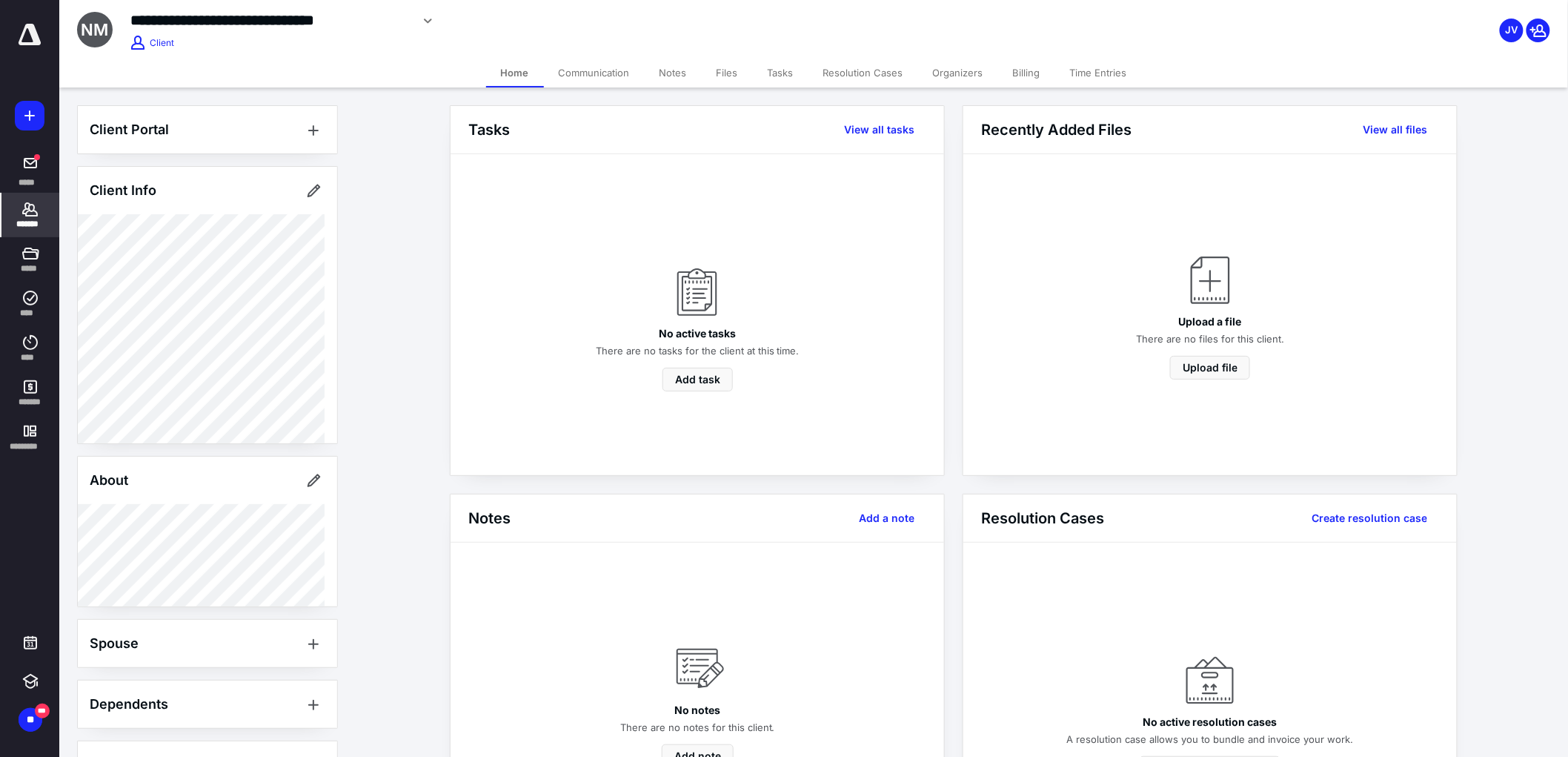 click on "Tasks" at bounding box center (780, 73) 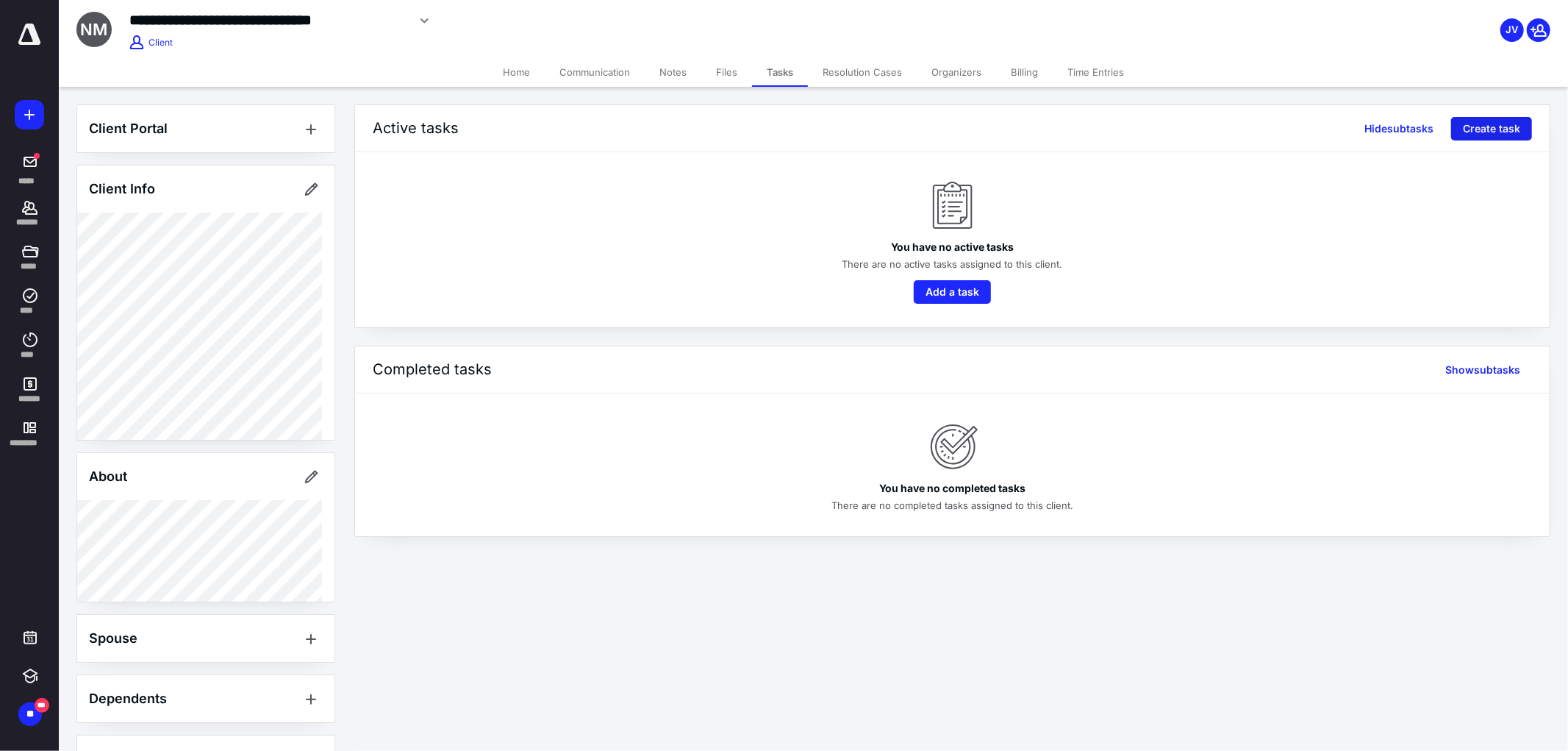 click on "Create task" at bounding box center [1492, 129] 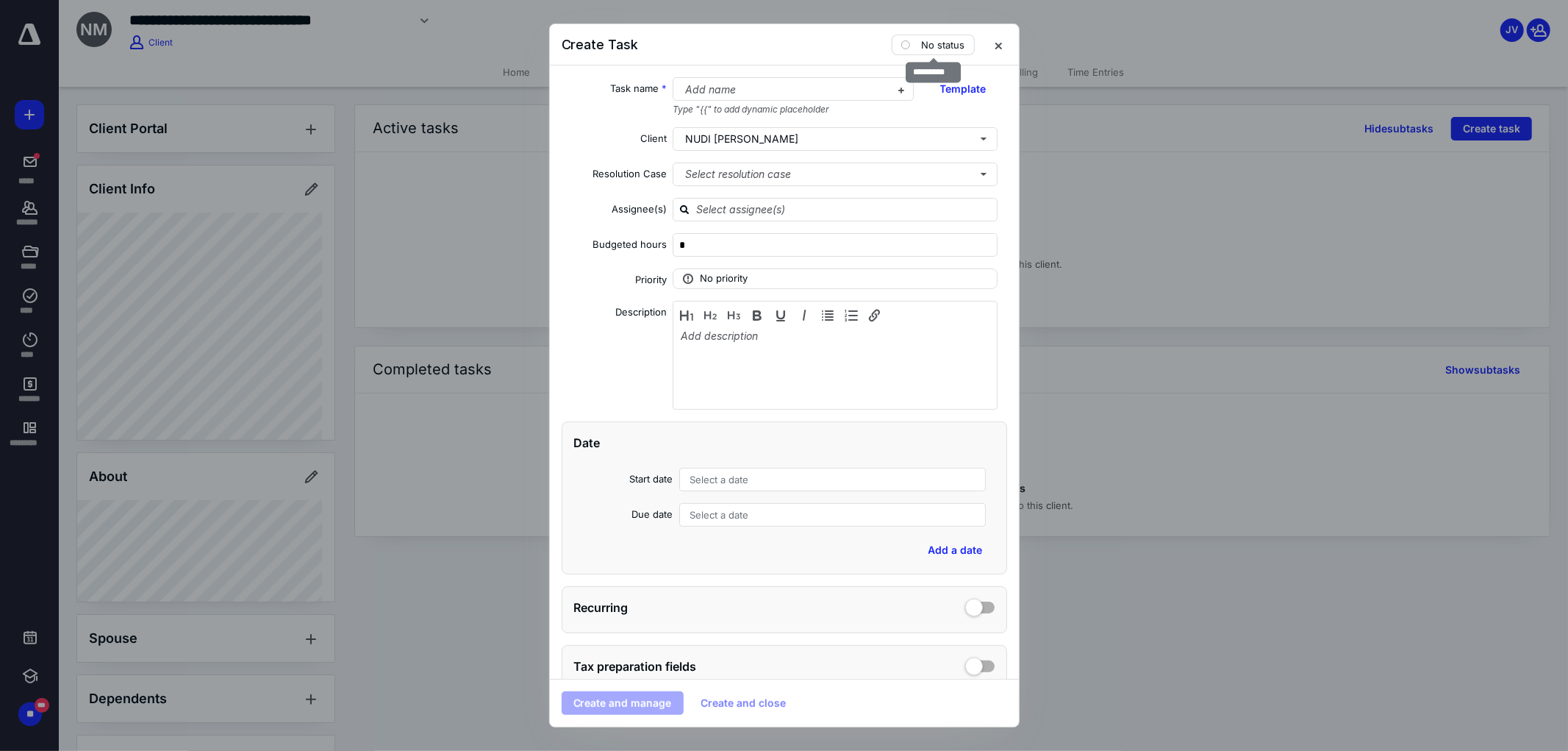 click on "No status" at bounding box center (943, 45) 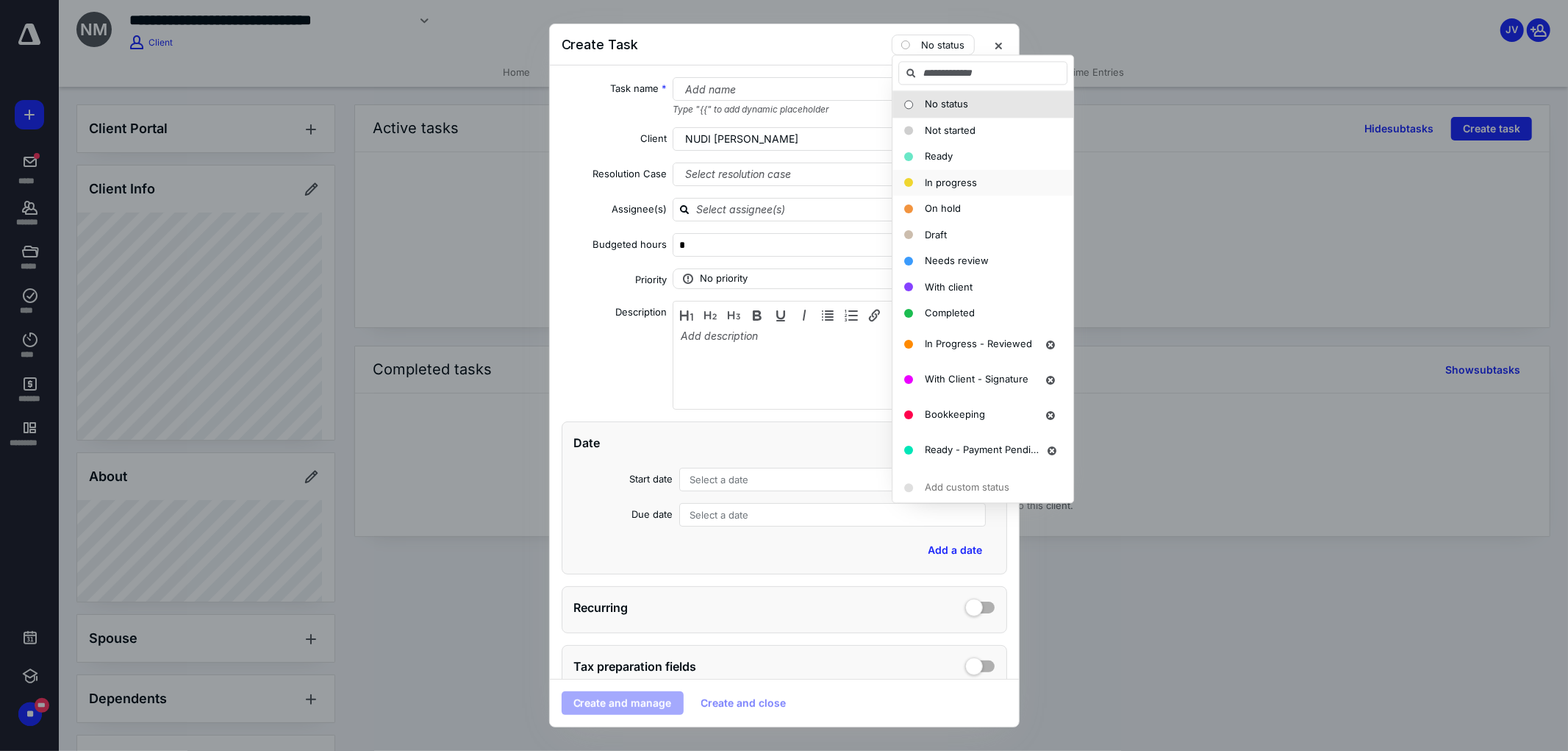 click on "In progress" at bounding box center (951, 182) 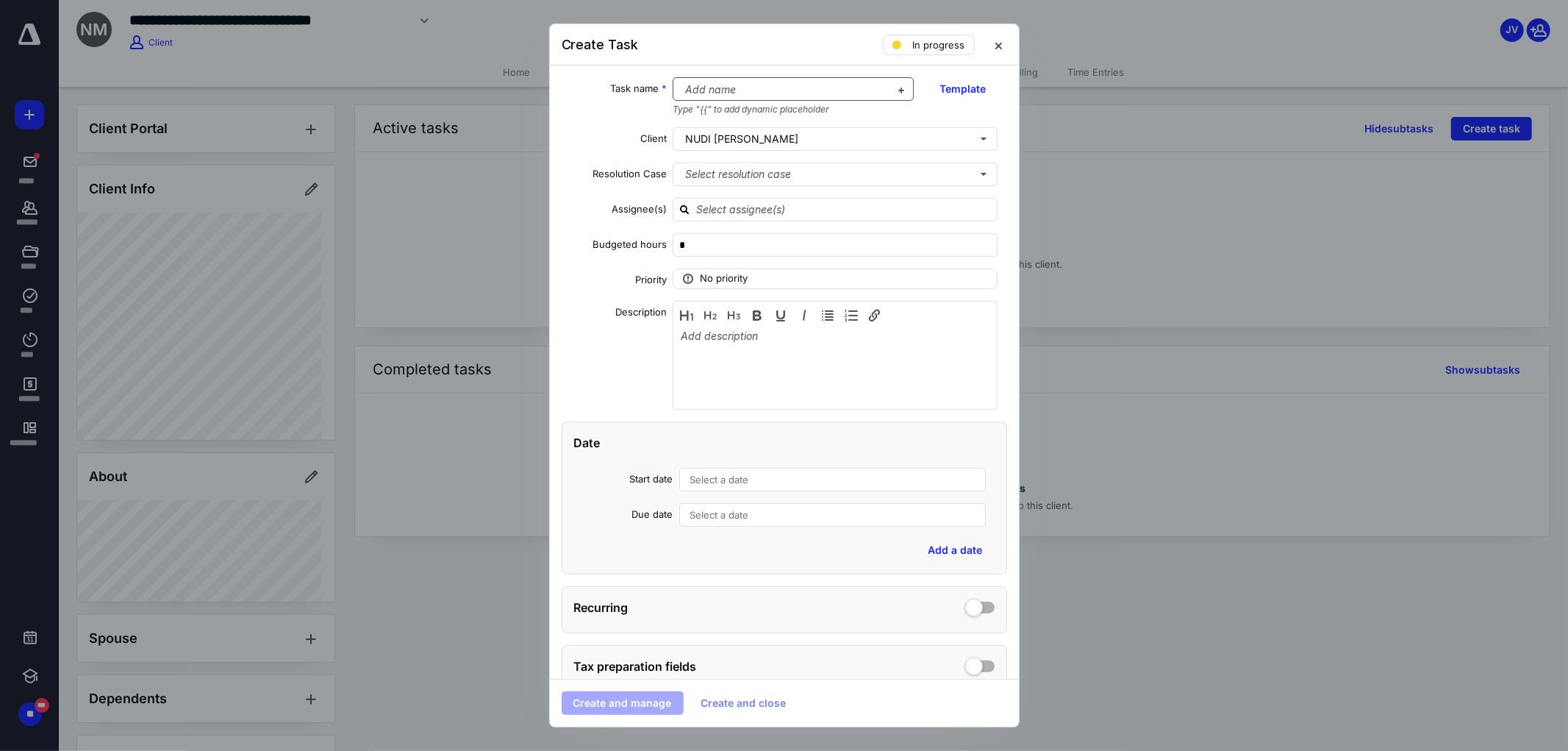 click at bounding box center (784, 90) 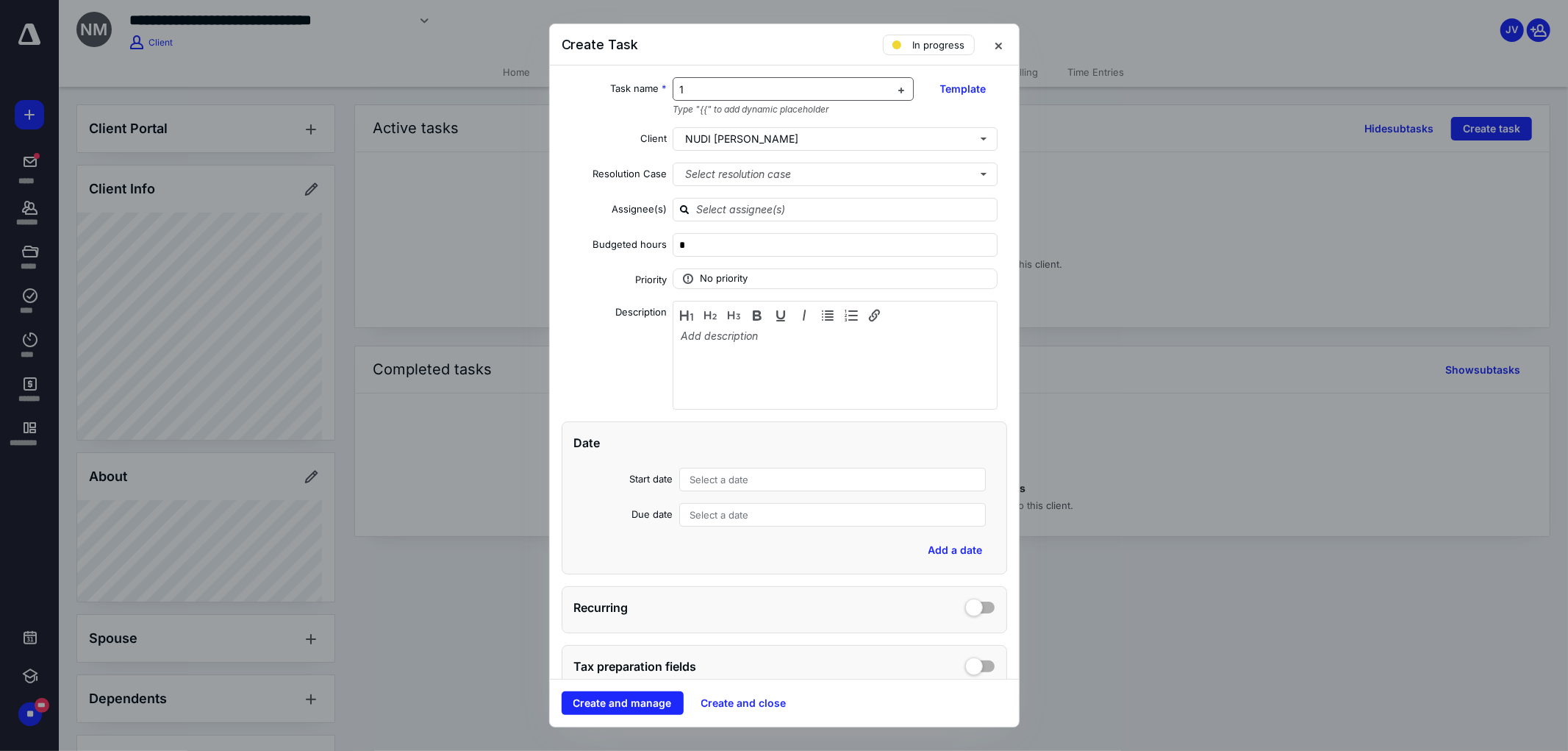 type 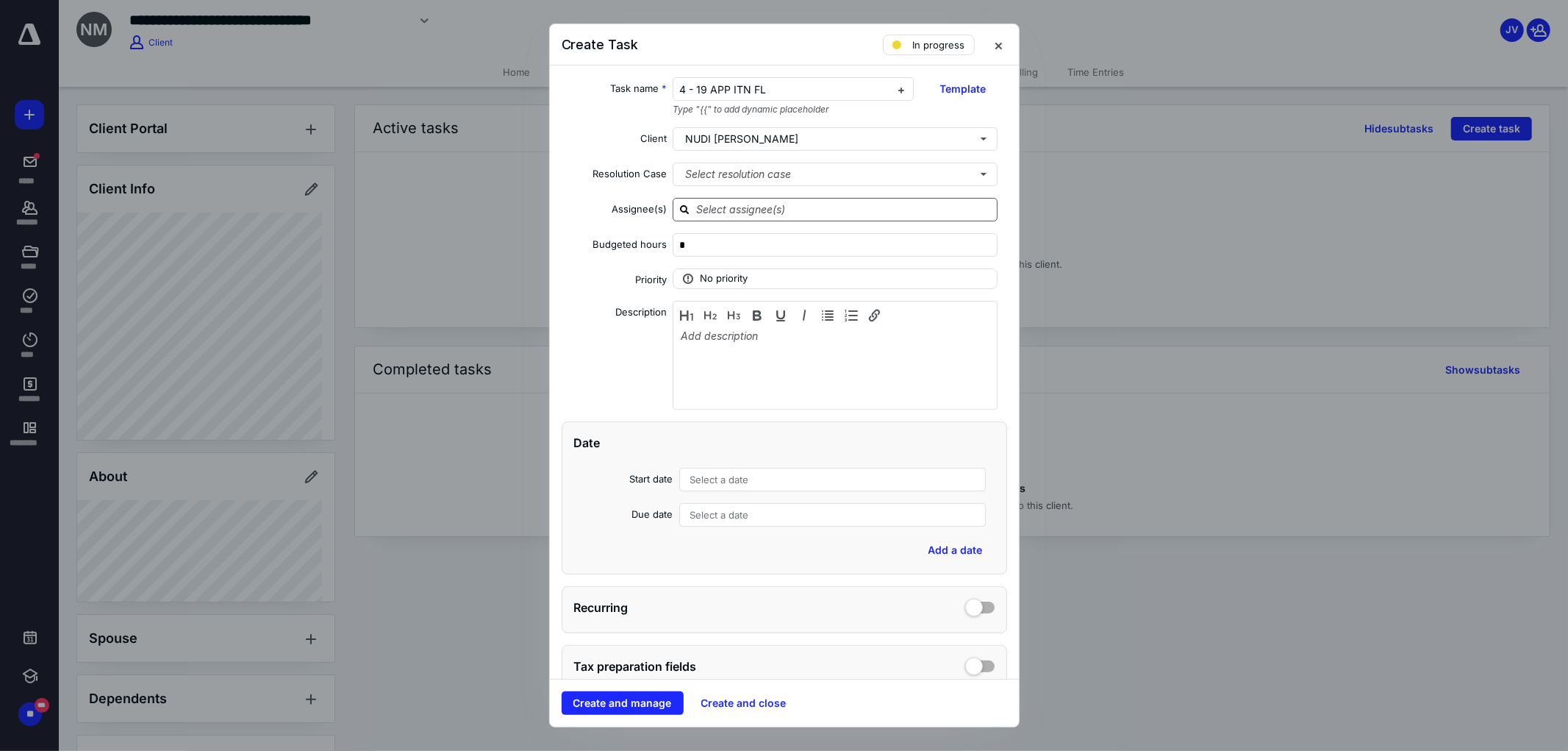 click at bounding box center [844, 209] 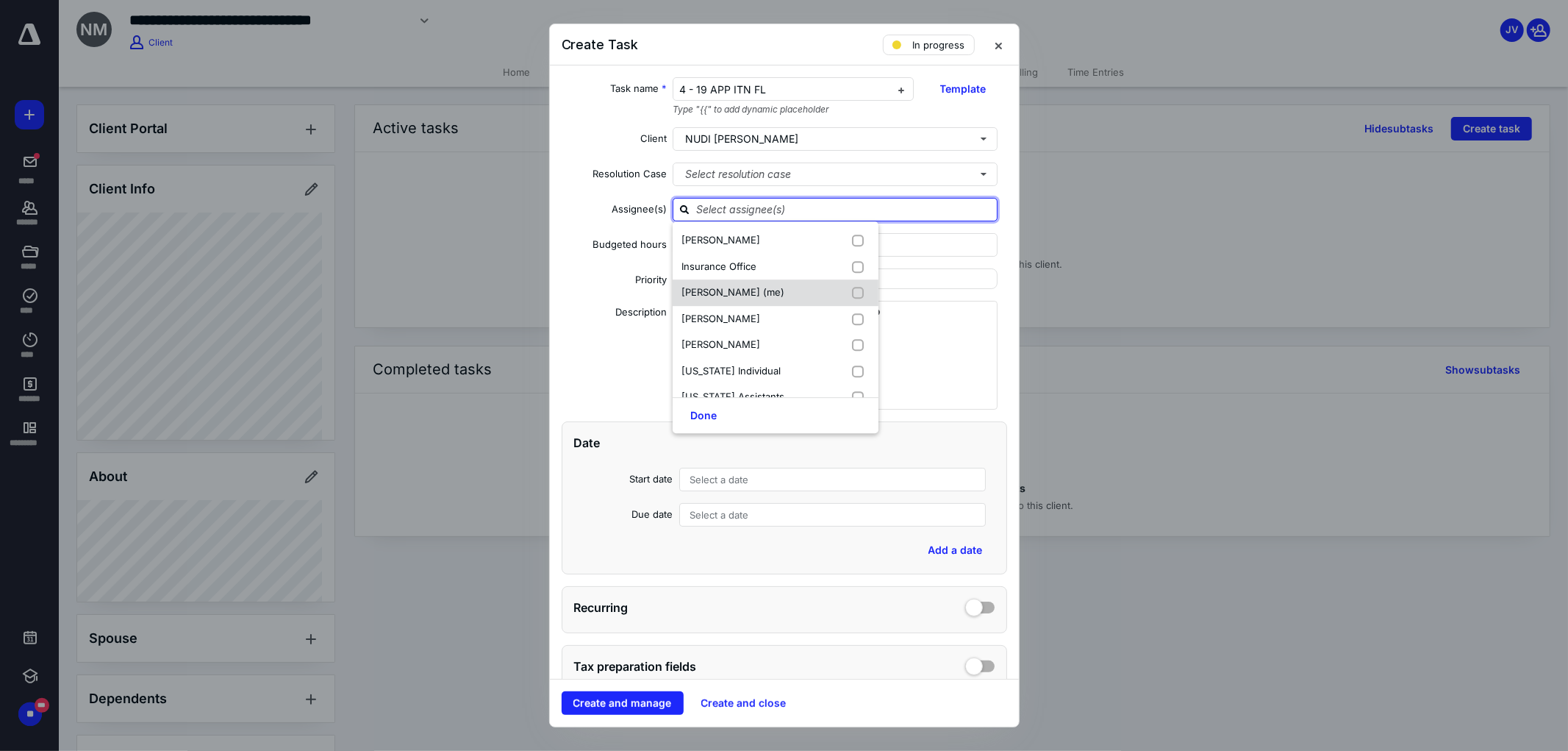 click on "[PERSON_NAME] (me)" at bounding box center (733, 292) 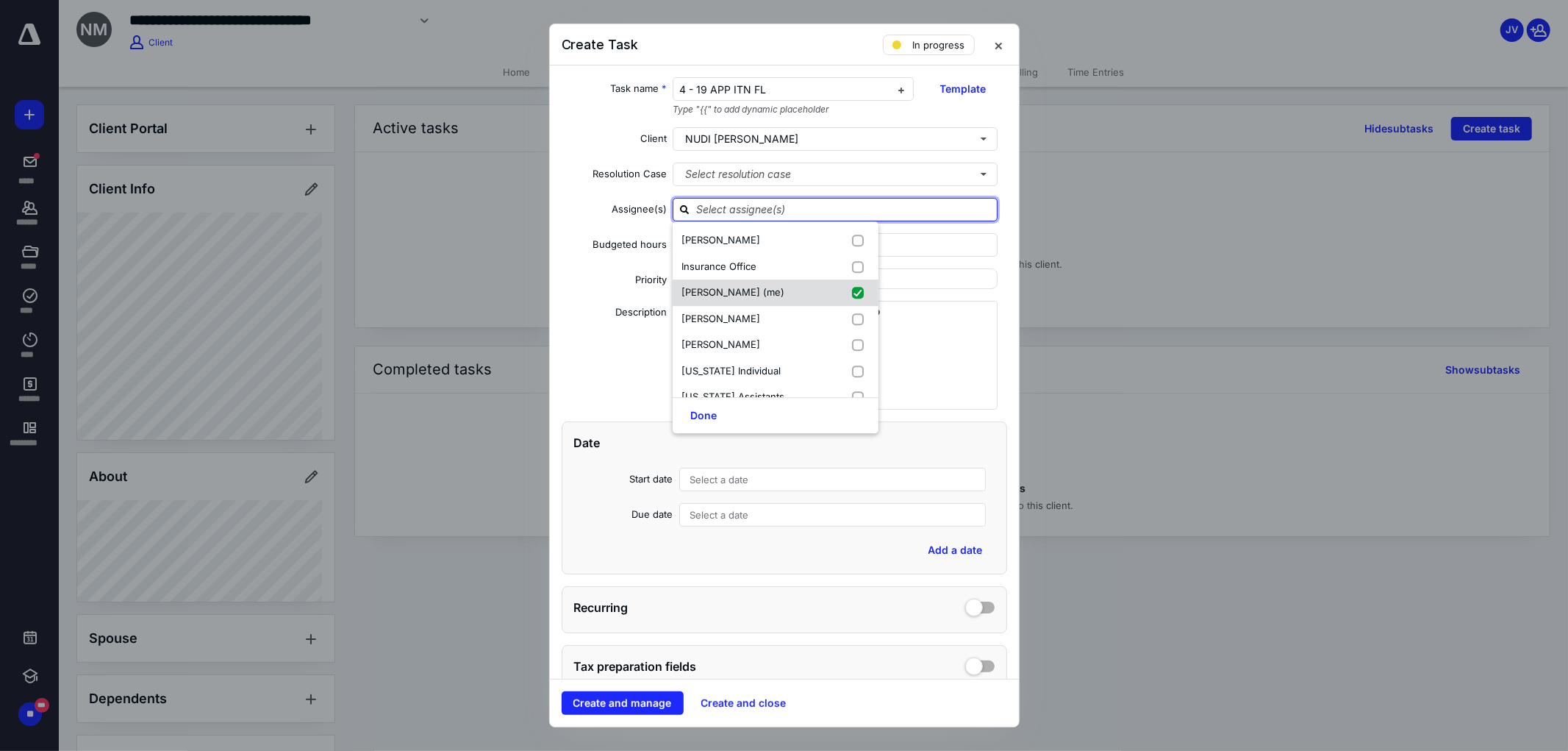 checkbox on "true" 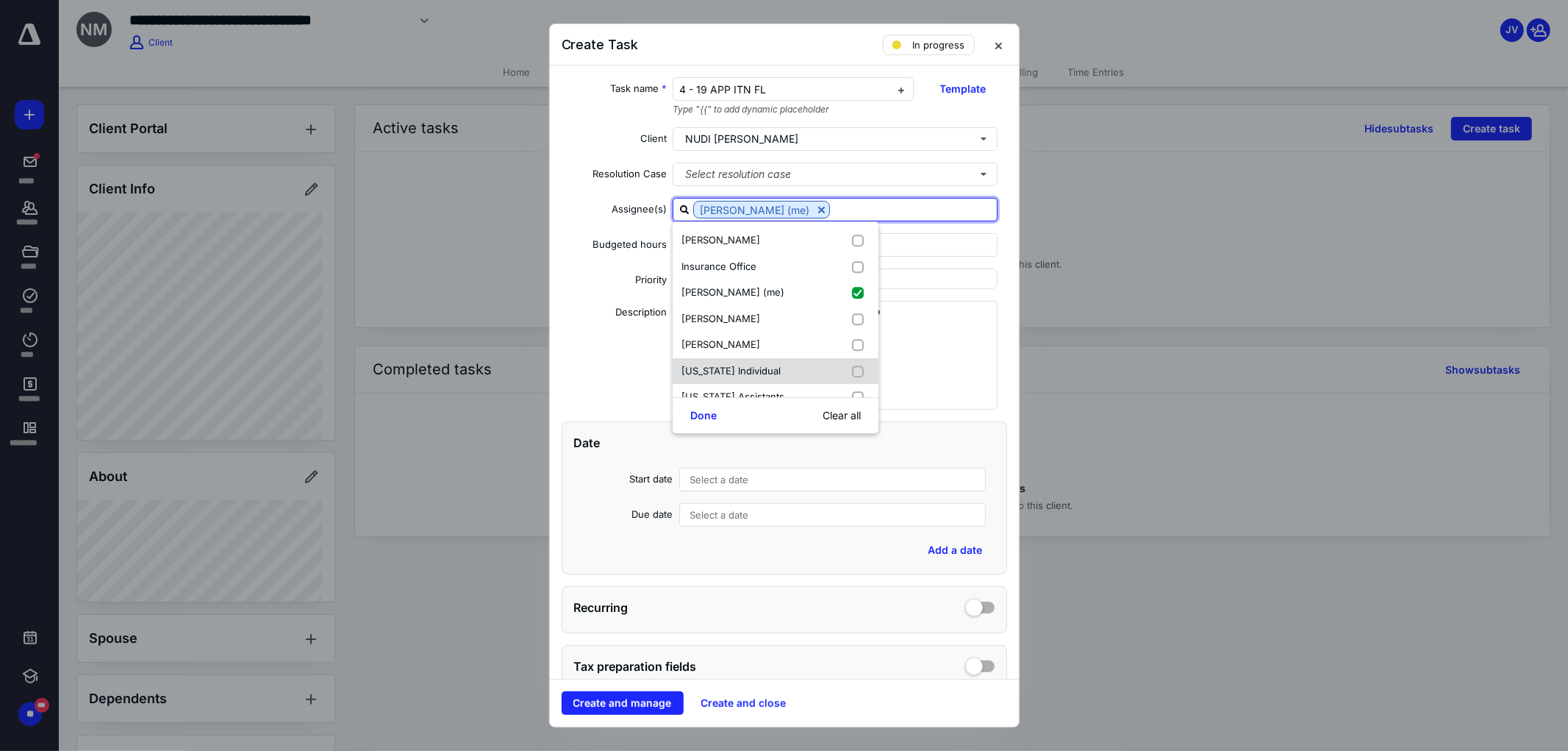 click on "[US_STATE] Individual" at bounding box center [776, 371] 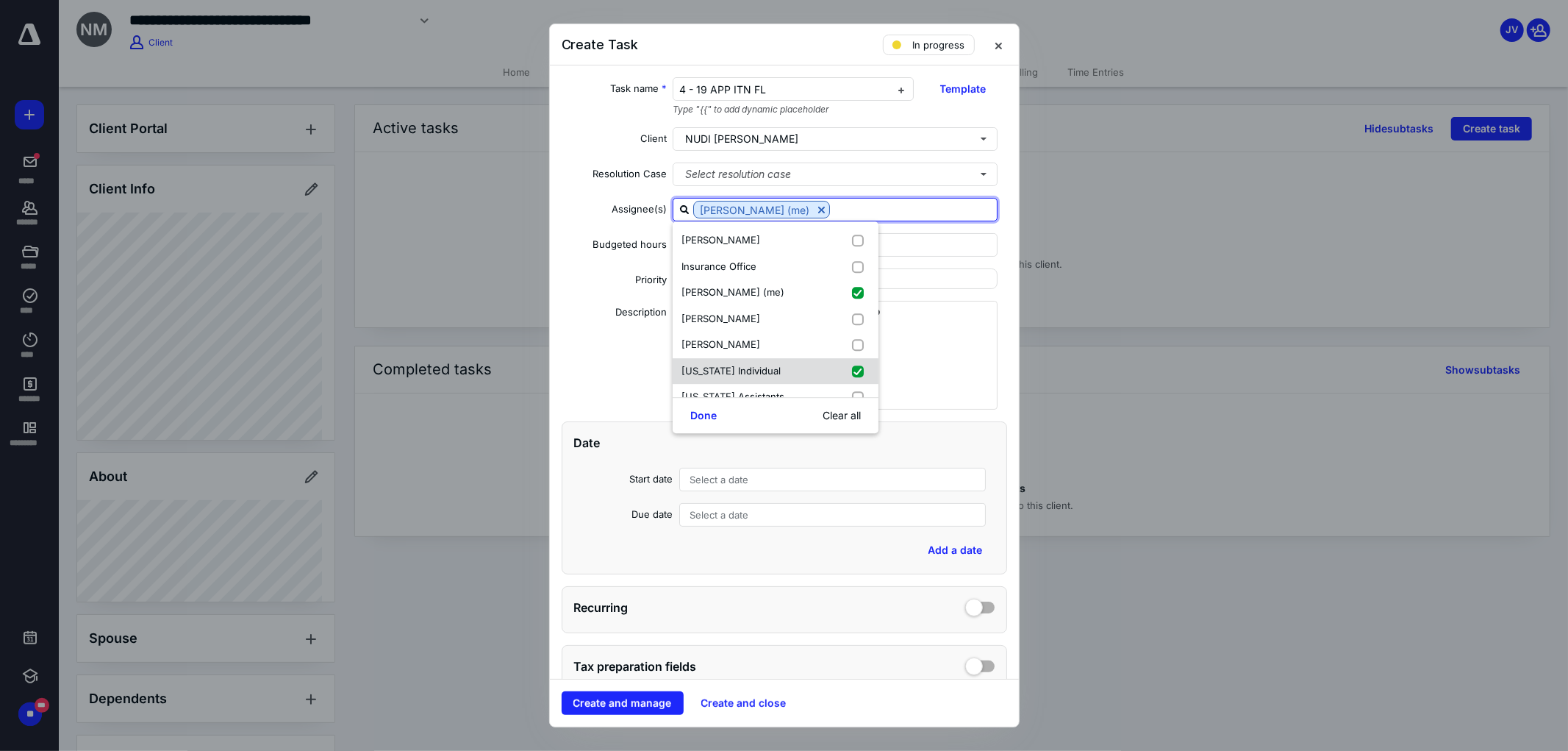 checkbox on "true" 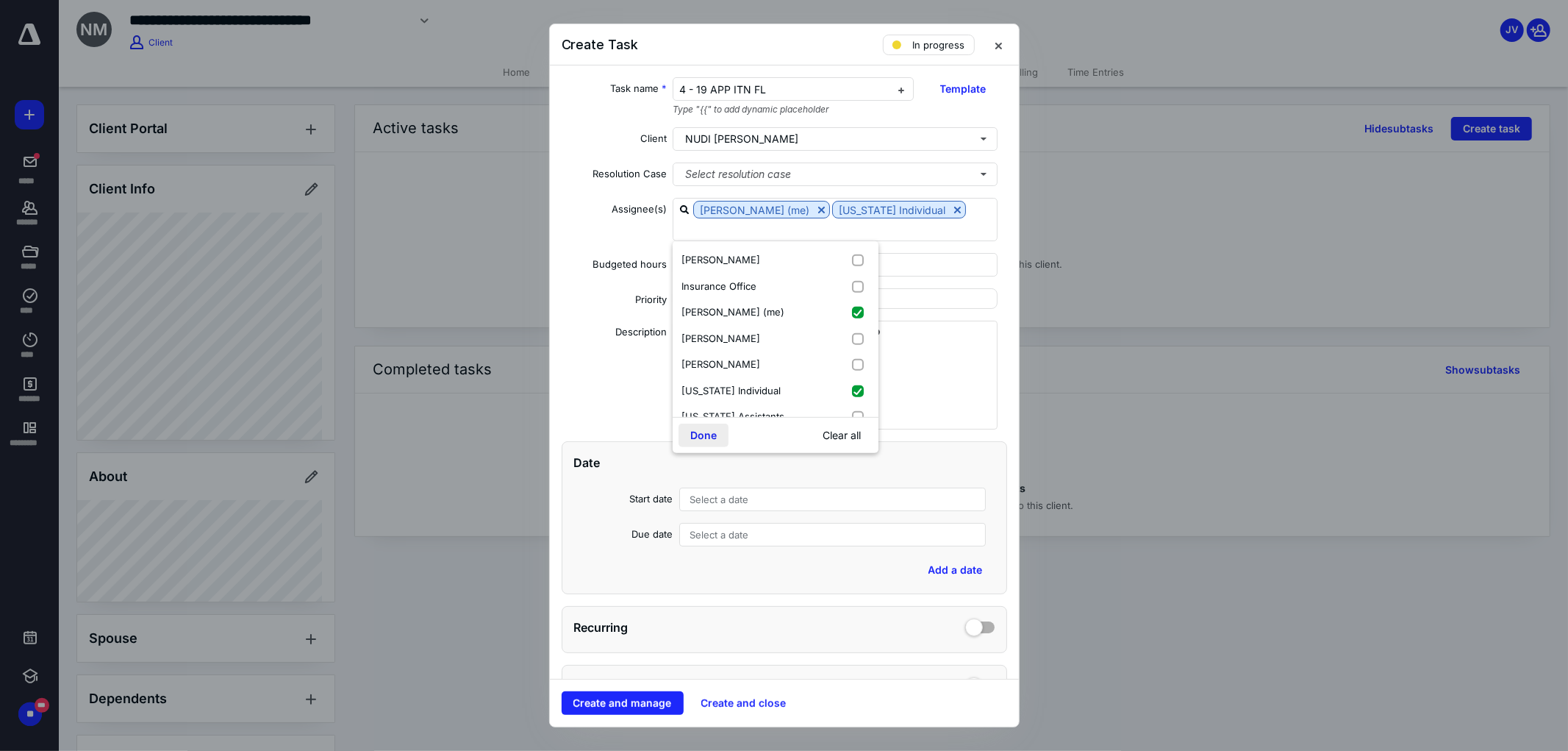 click on "Done" at bounding box center [704, 435] 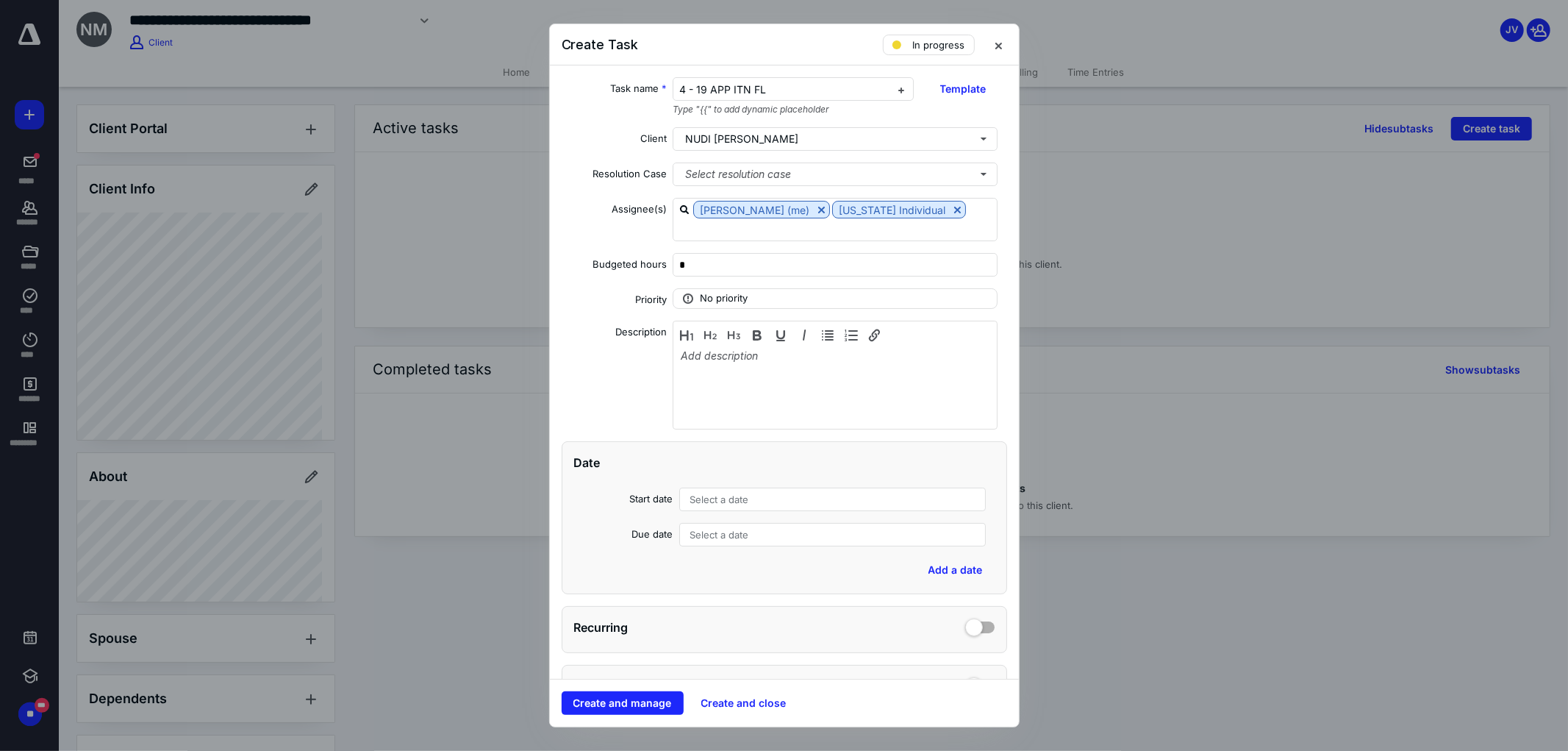 click on "Select a date" at bounding box center (720, 499) 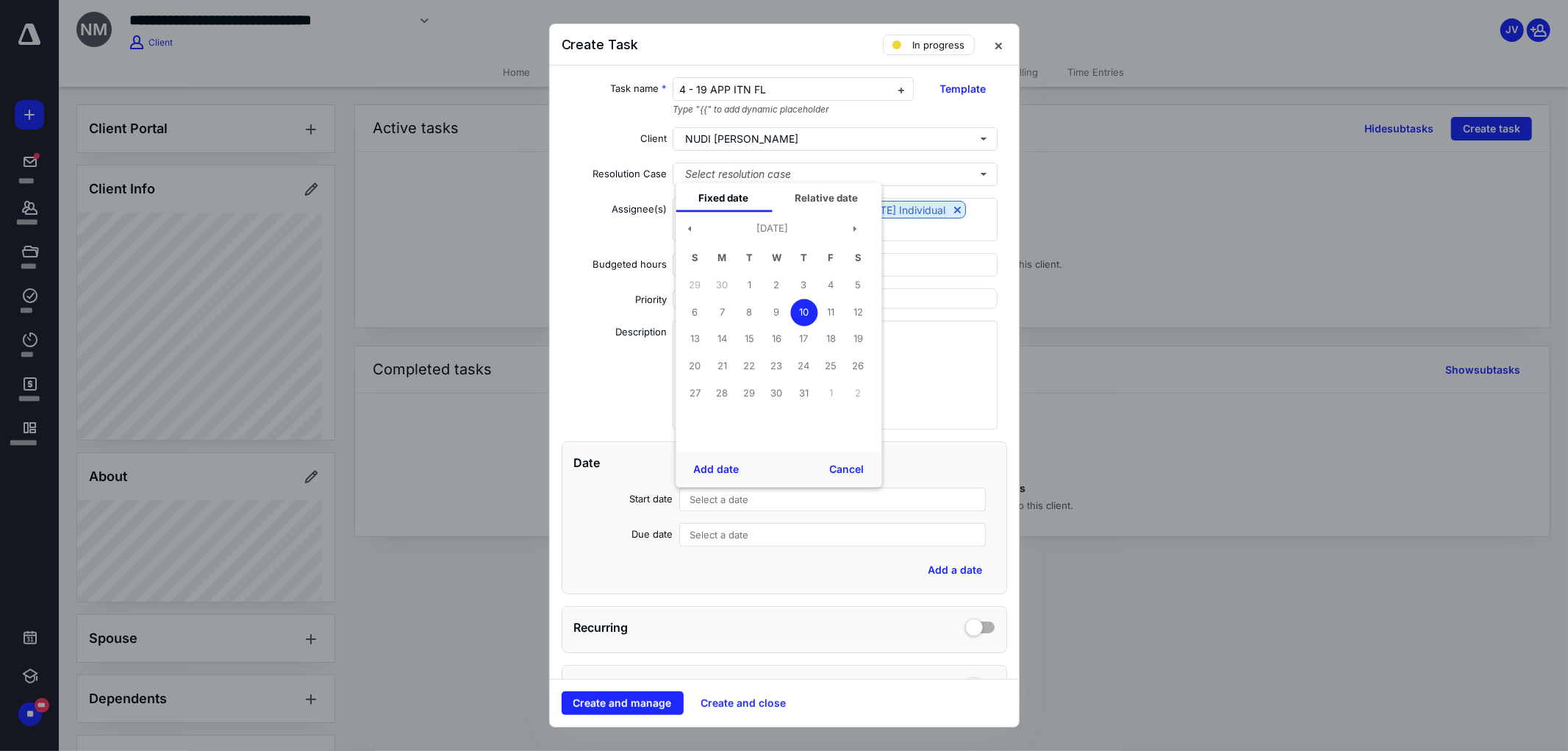 click on "10" at bounding box center [803, 312] 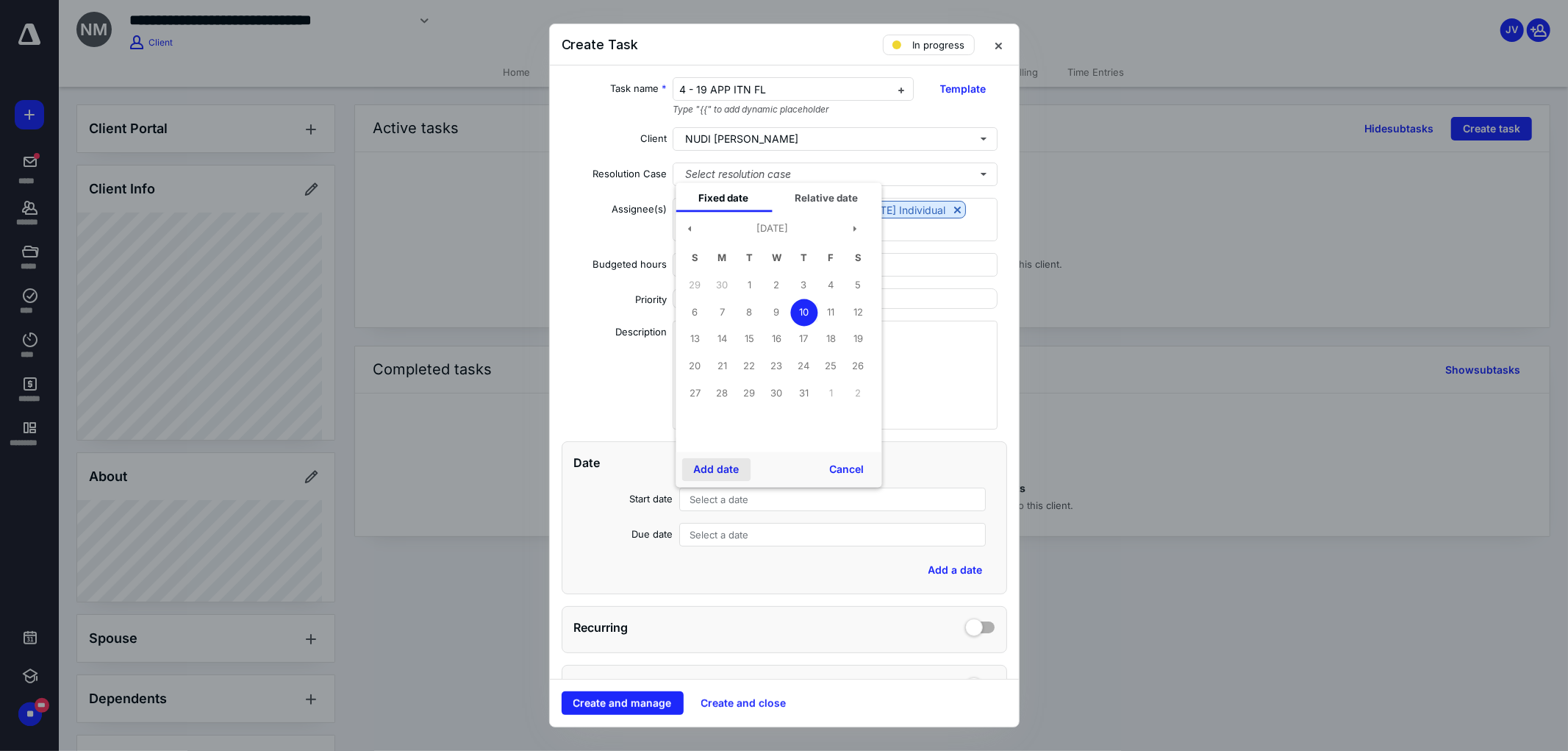 click on "Add date" at bounding box center [716, 470] 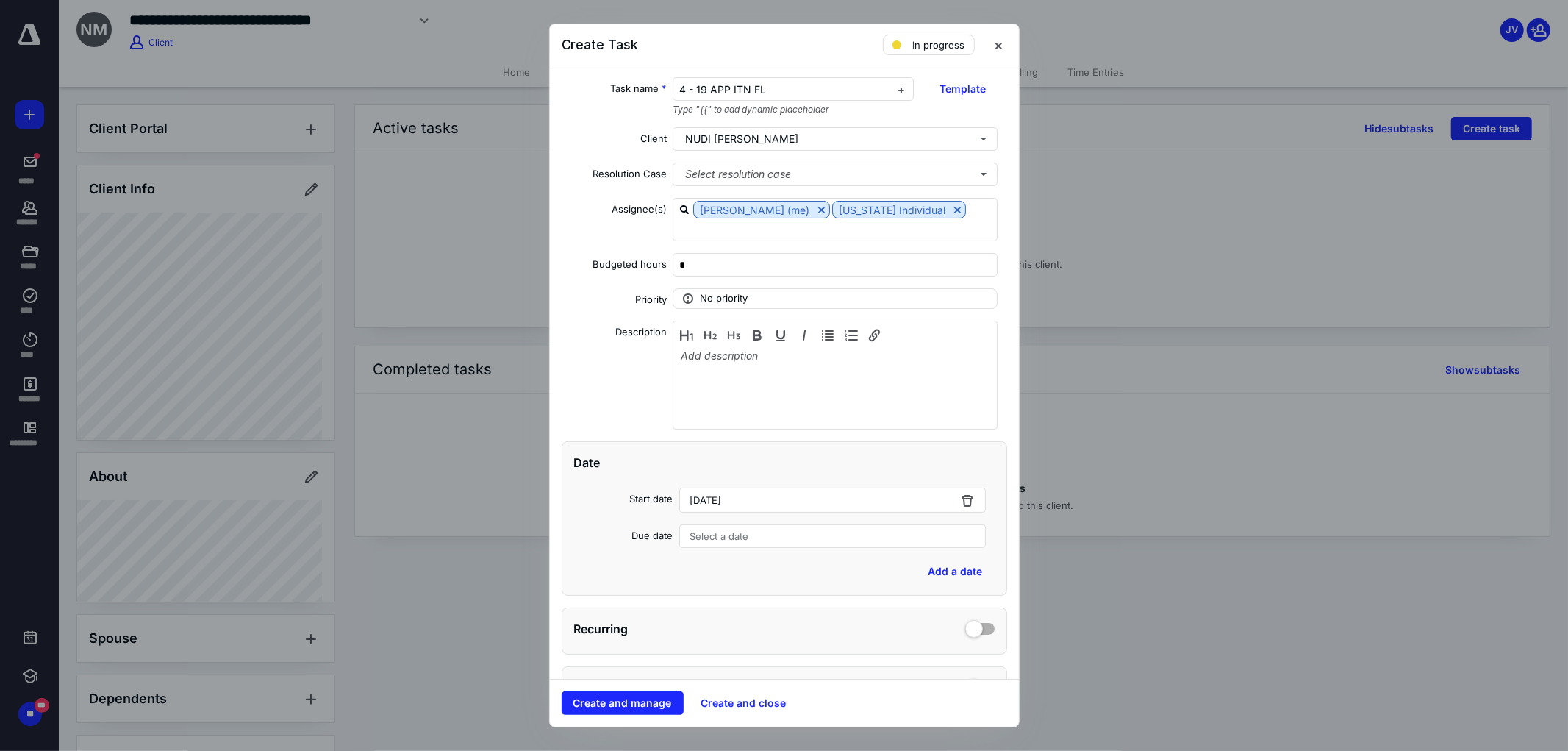 click on "Select a date" at bounding box center [720, 536] 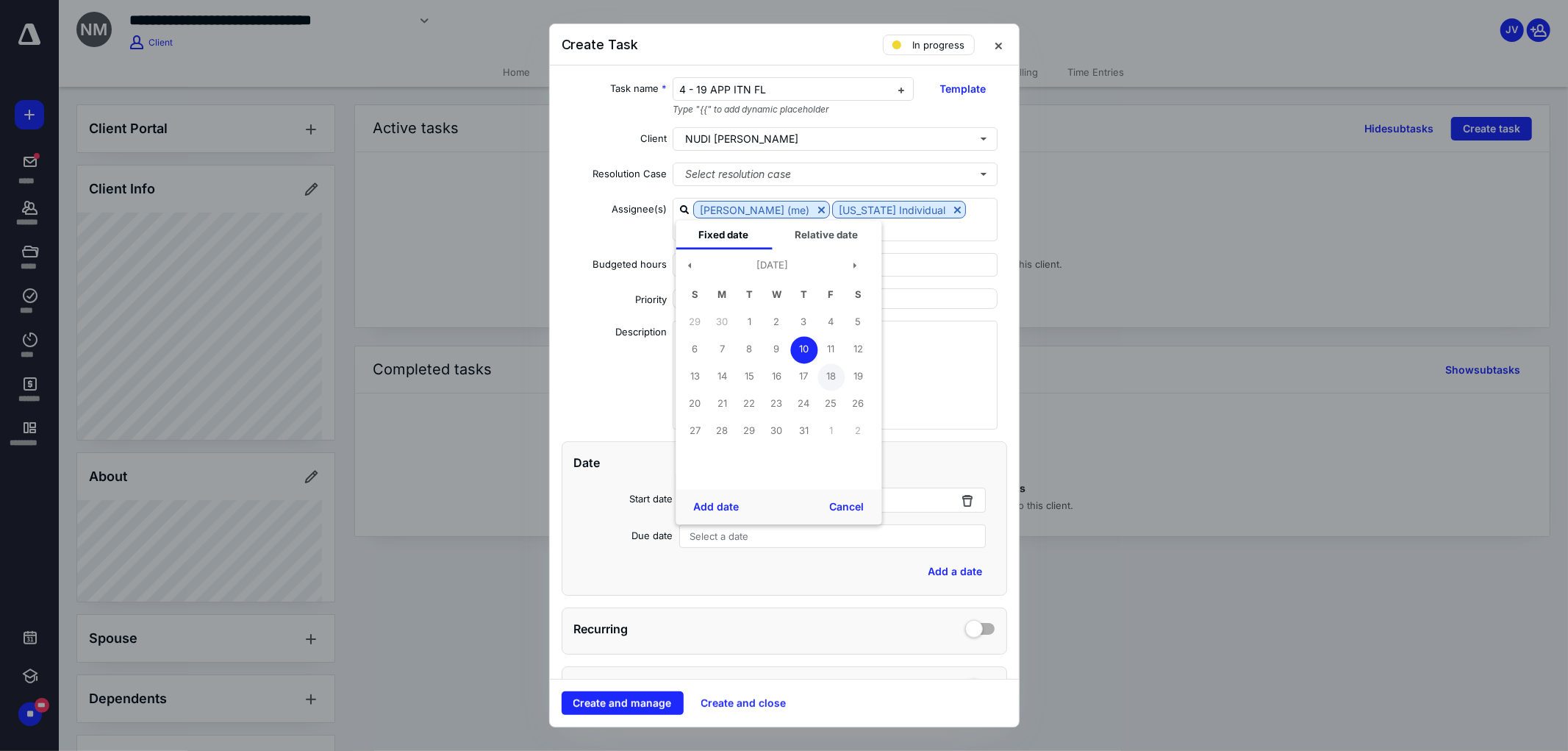 click on "18" at bounding box center (831, 377) 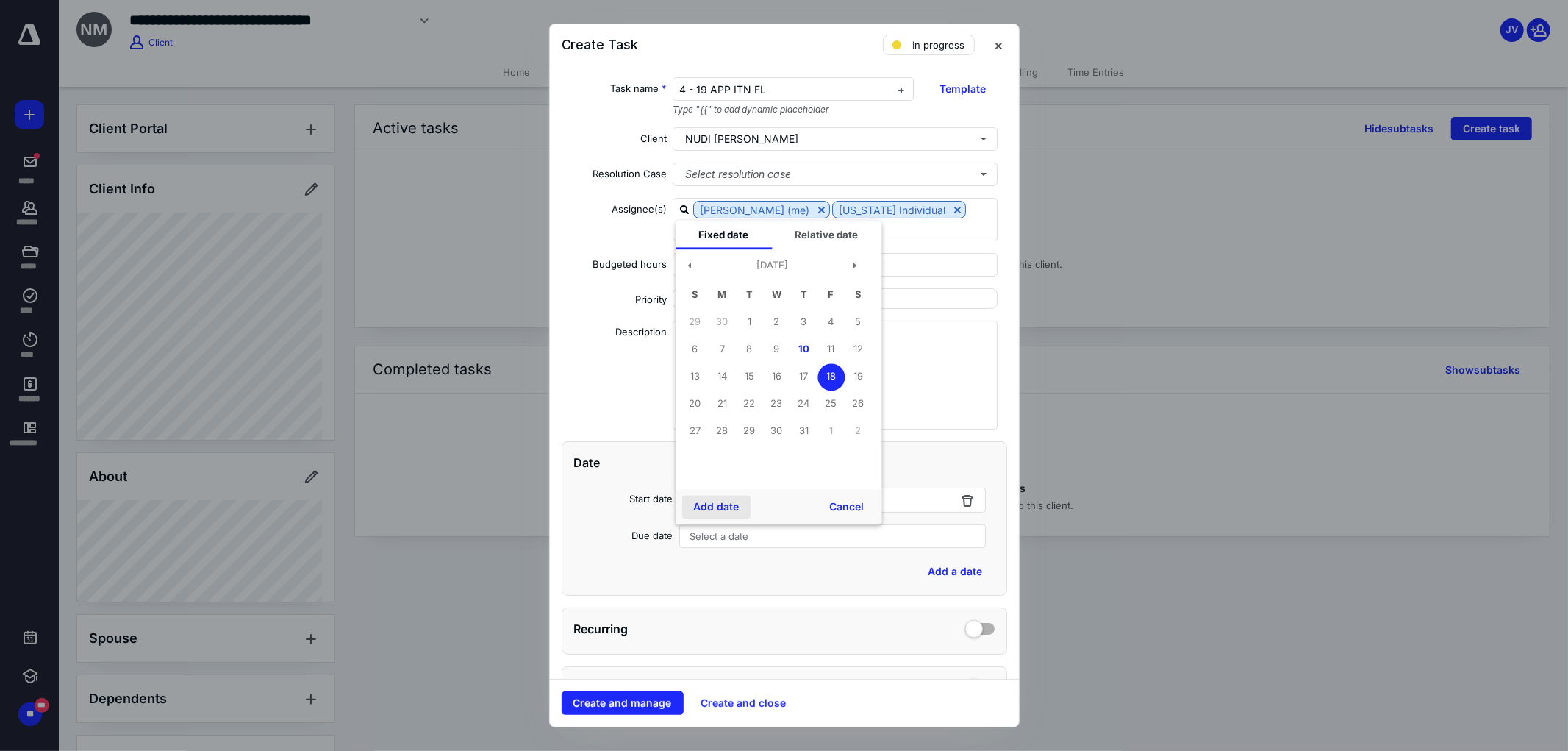 click on "Add date" at bounding box center [716, 507] 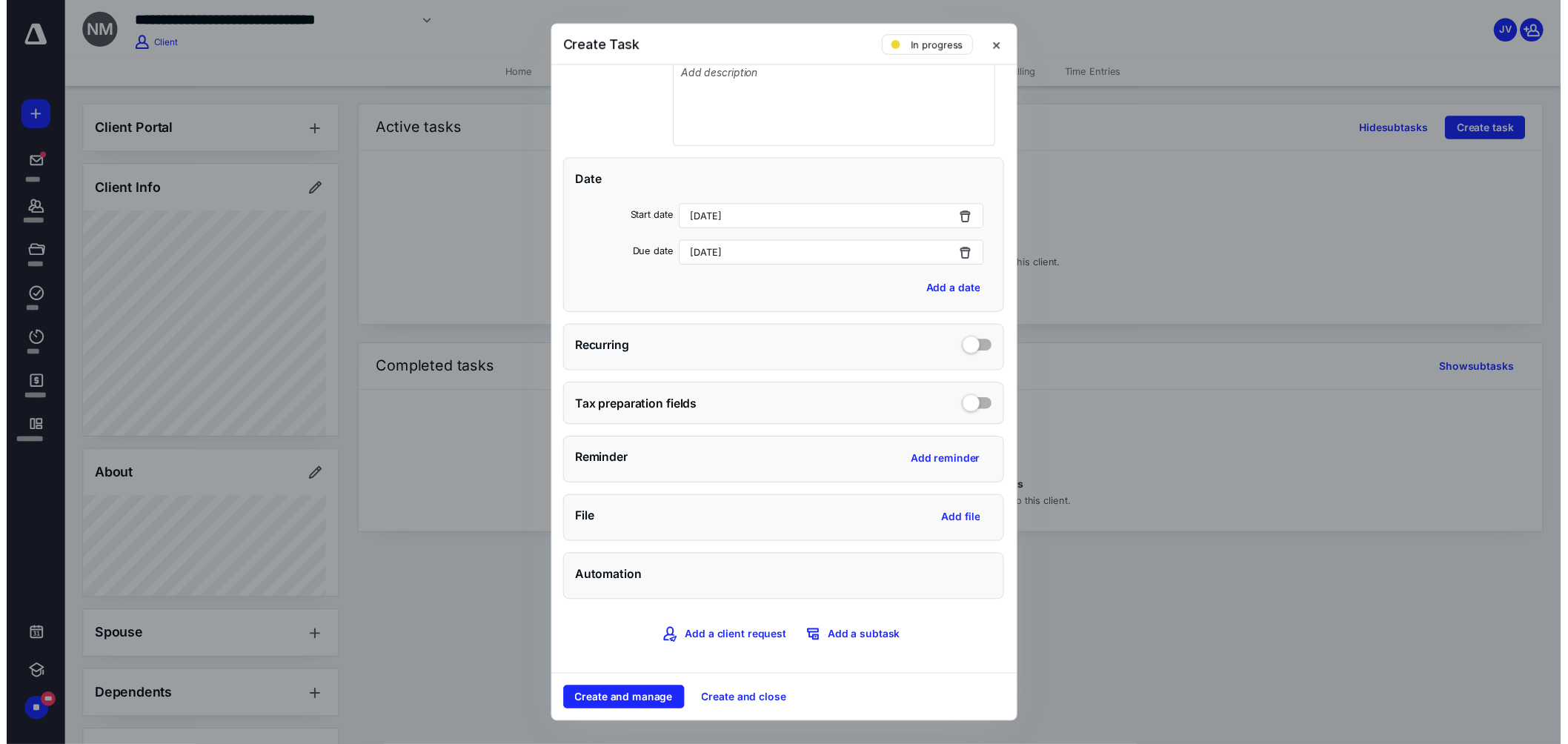 scroll, scrollTop: 293, scrollLeft: 0, axis: vertical 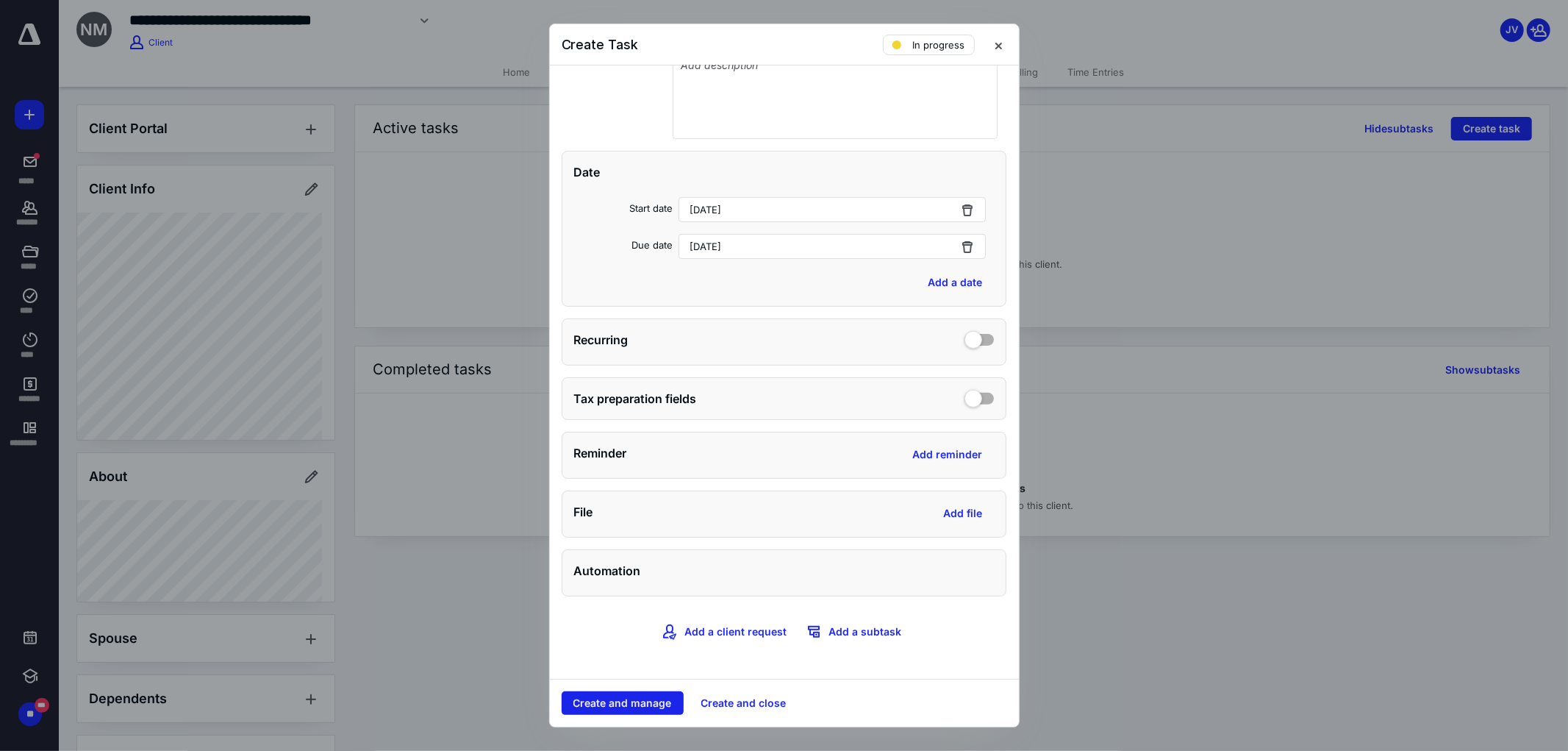 click on "Create and manage" at bounding box center [623, 703] 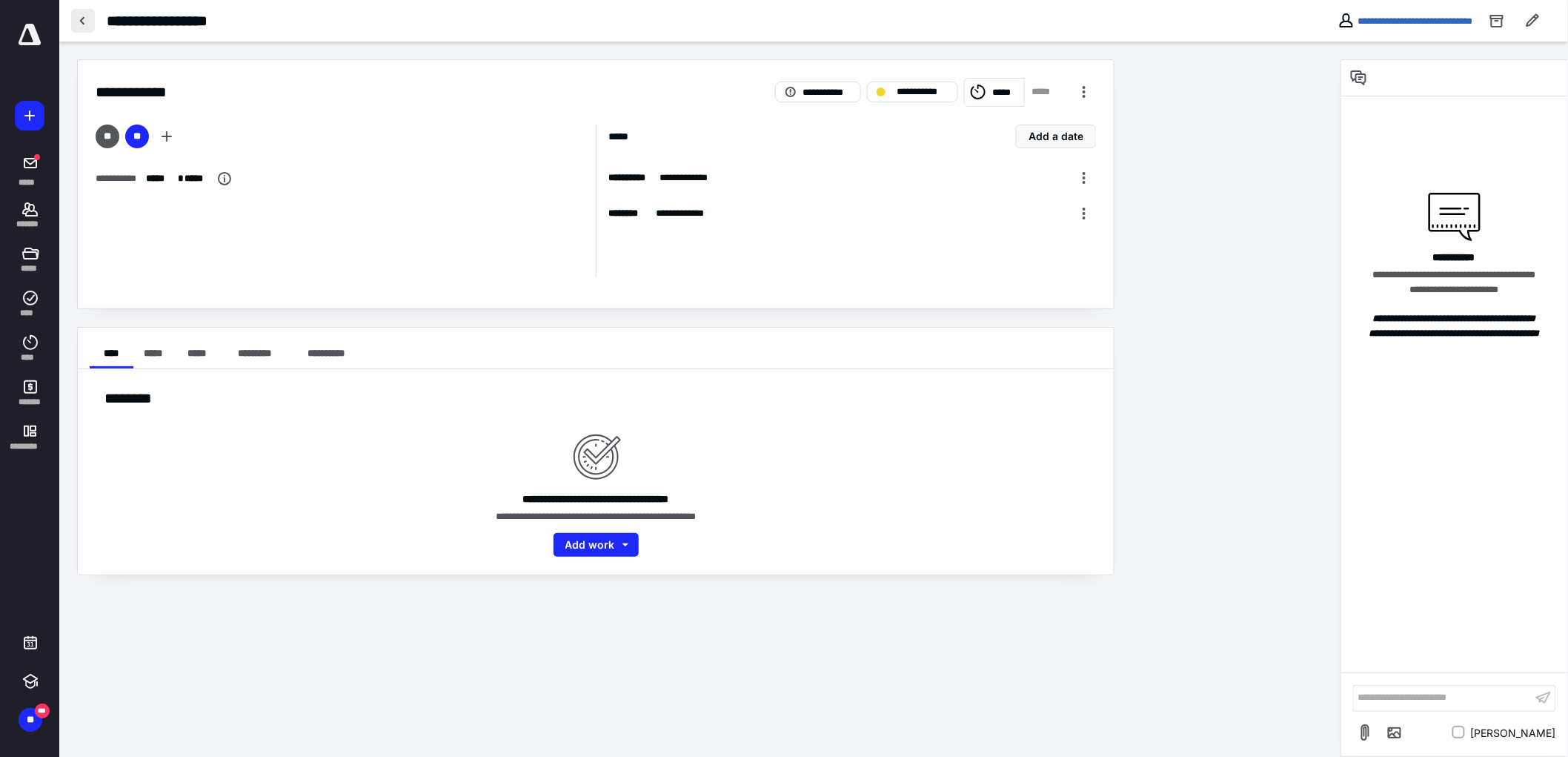 click at bounding box center (83, 21) 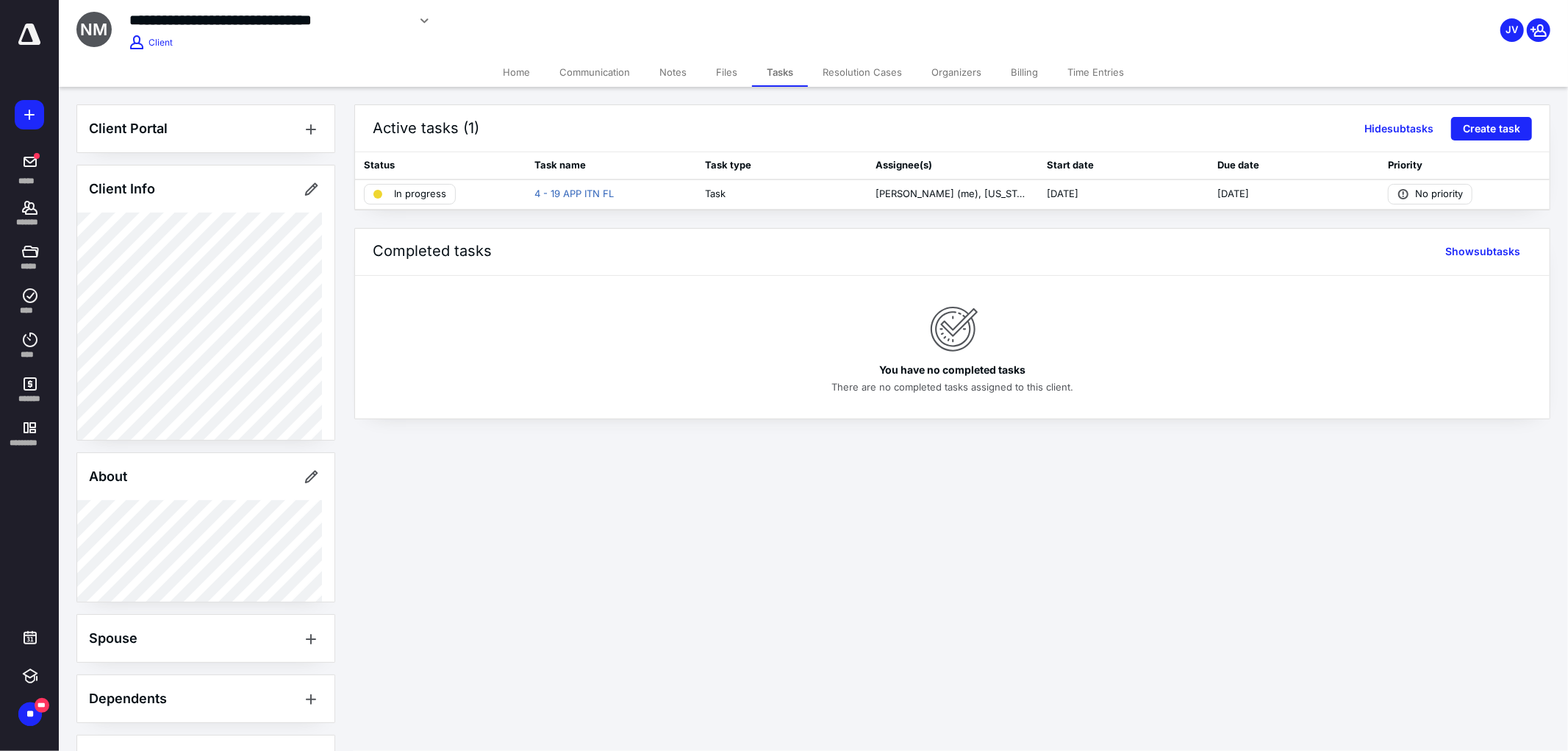 click on "Billing" at bounding box center [1024, 72] 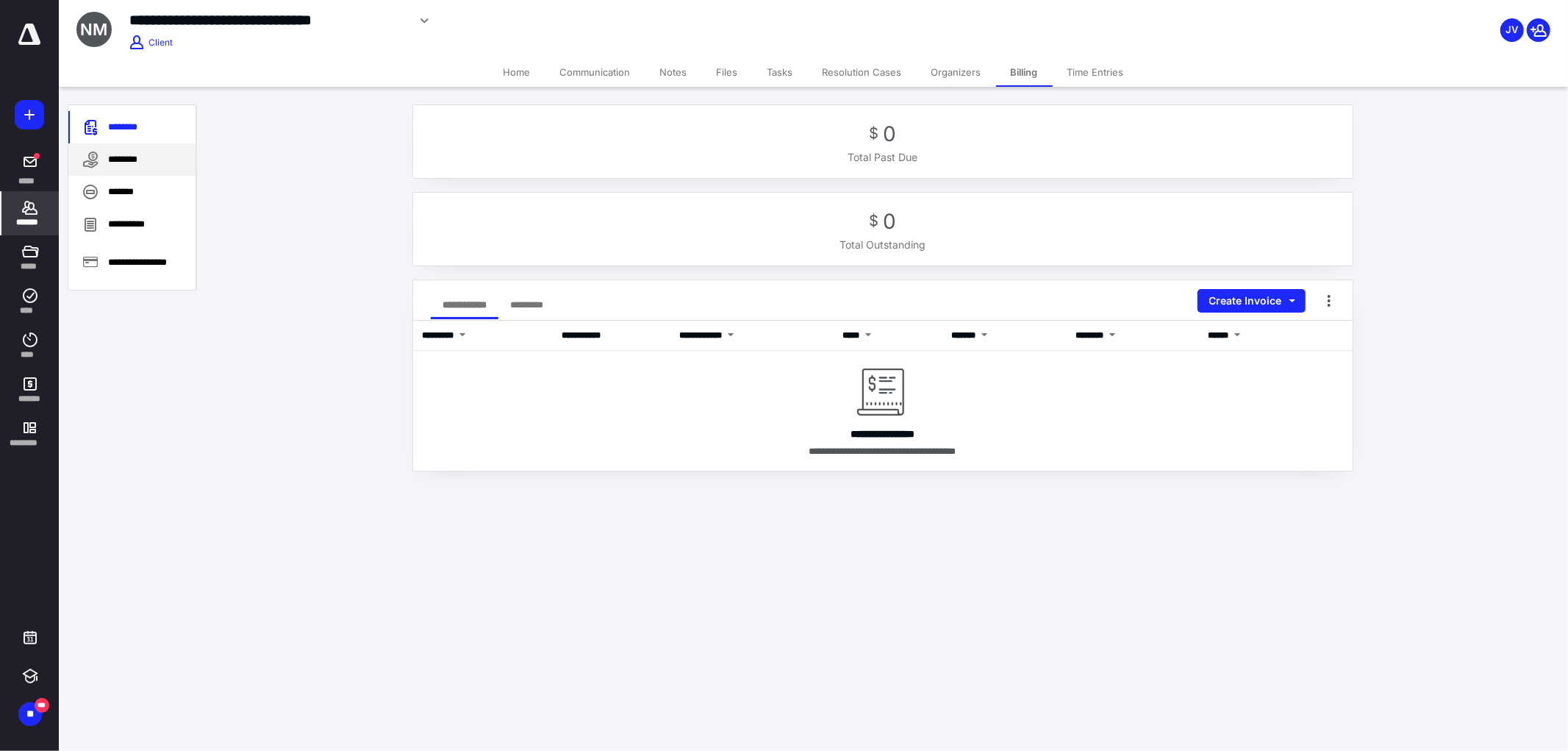 click on "********" at bounding box center (132, 160) 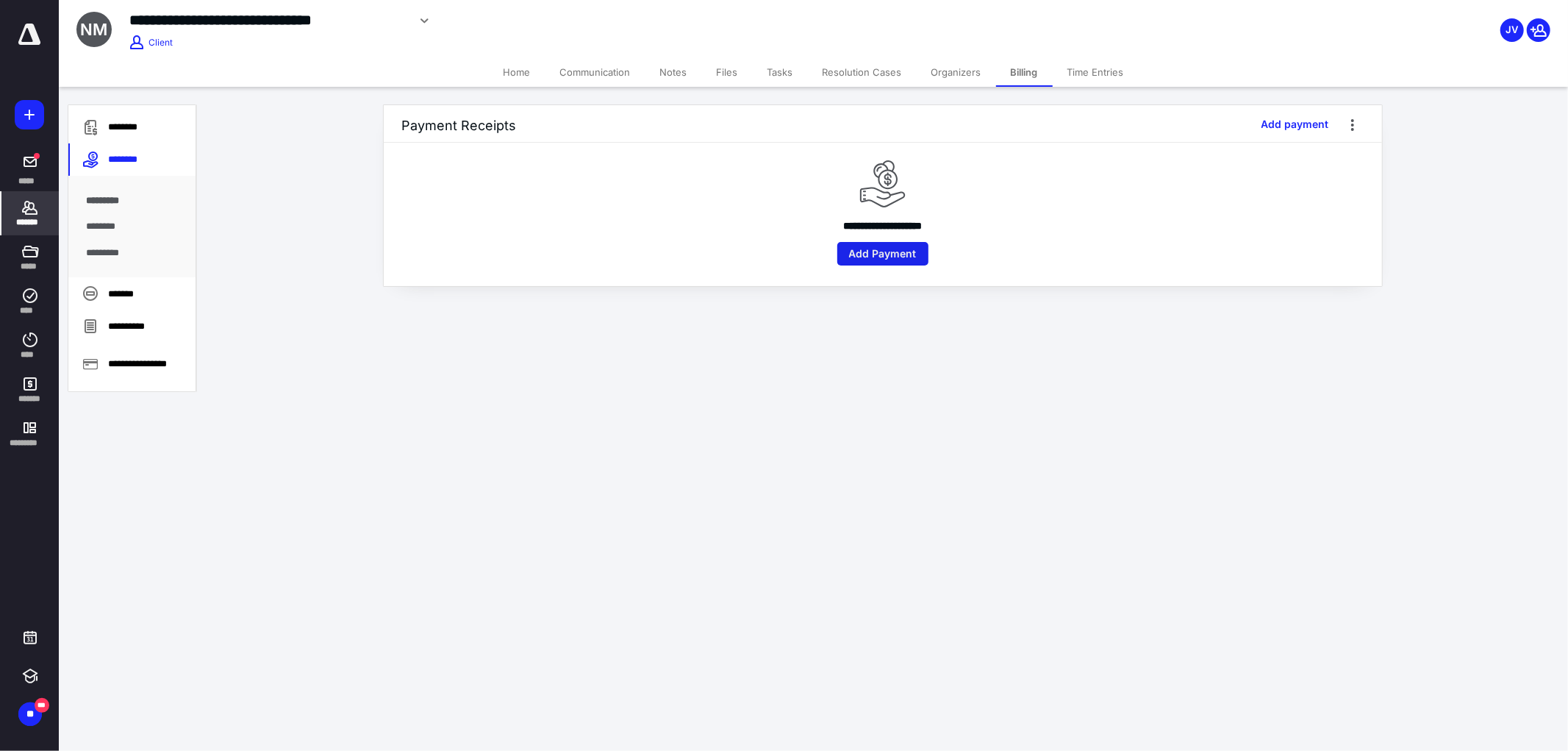 click on "Add Payment" at bounding box center [883, 254] 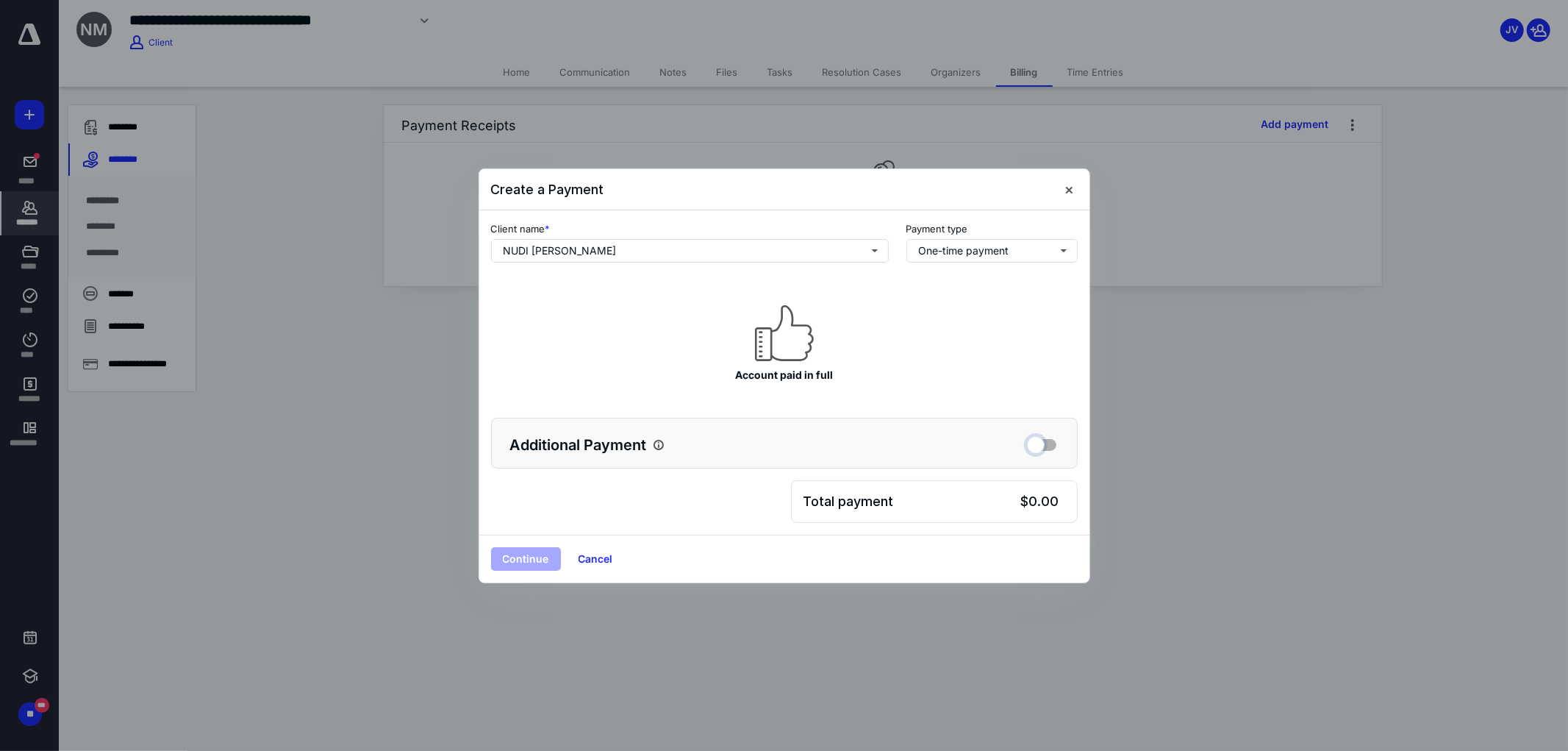 click at bounding box center (1042, 443) 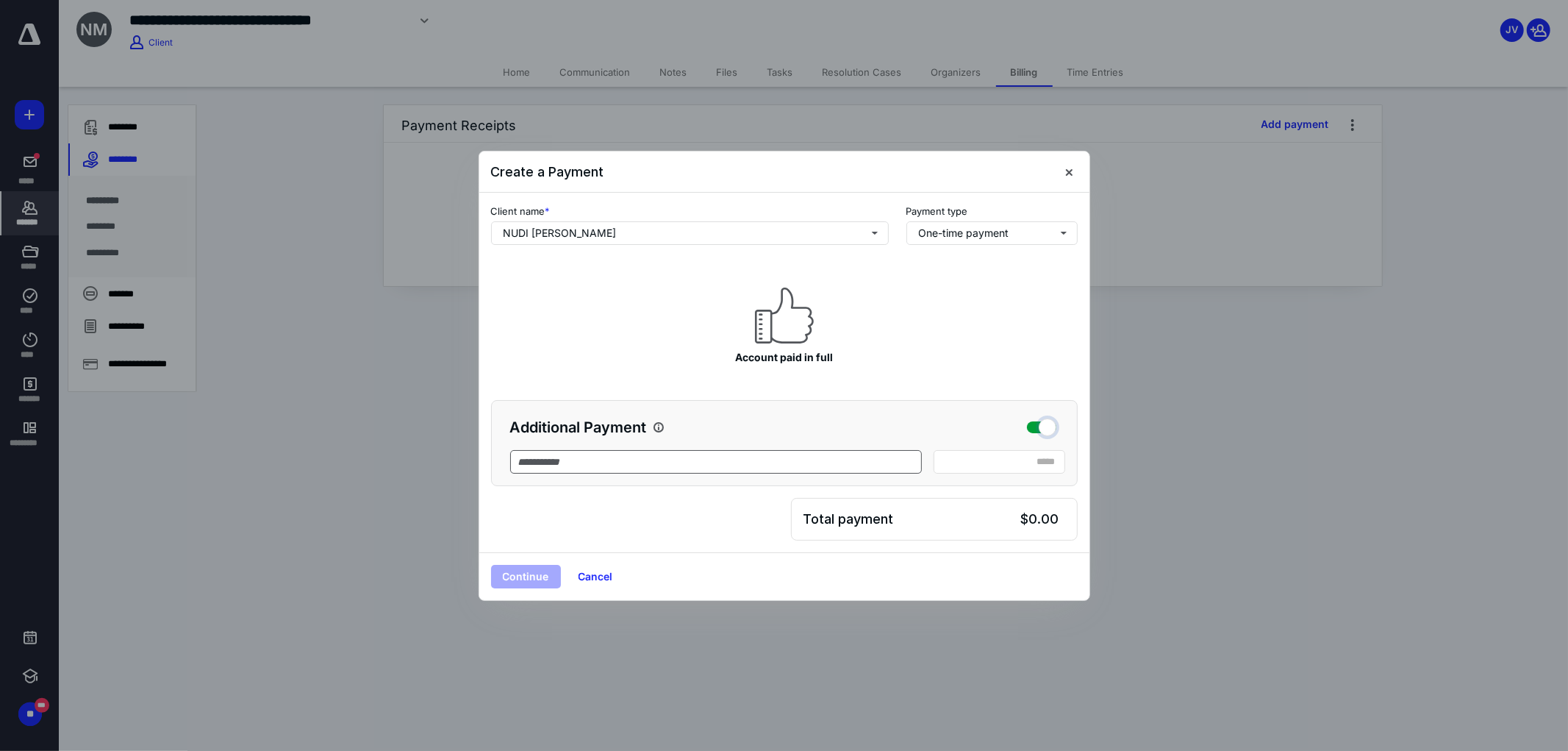 click at bounding box center (1042, 425) 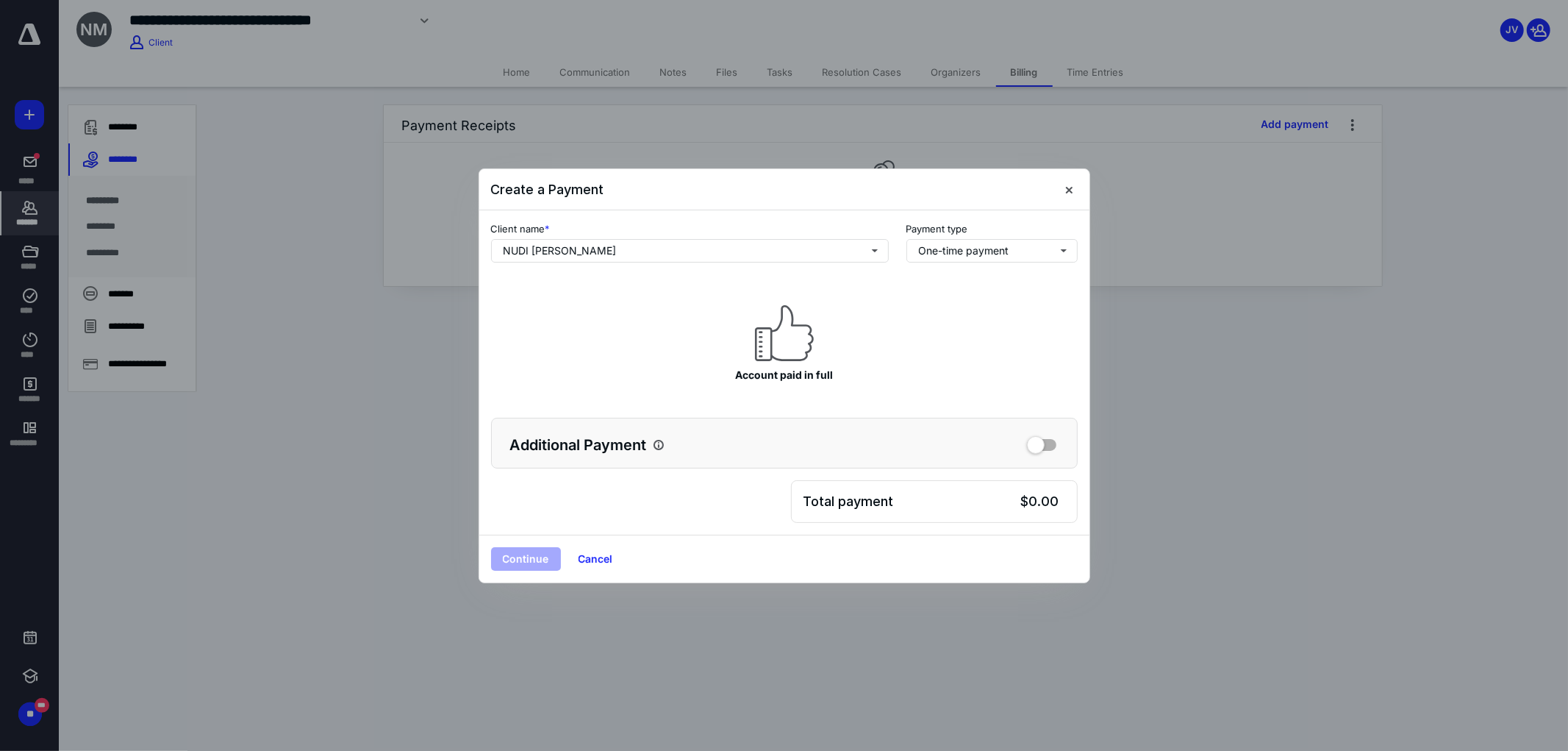 click at bounding box center [1042, 445] 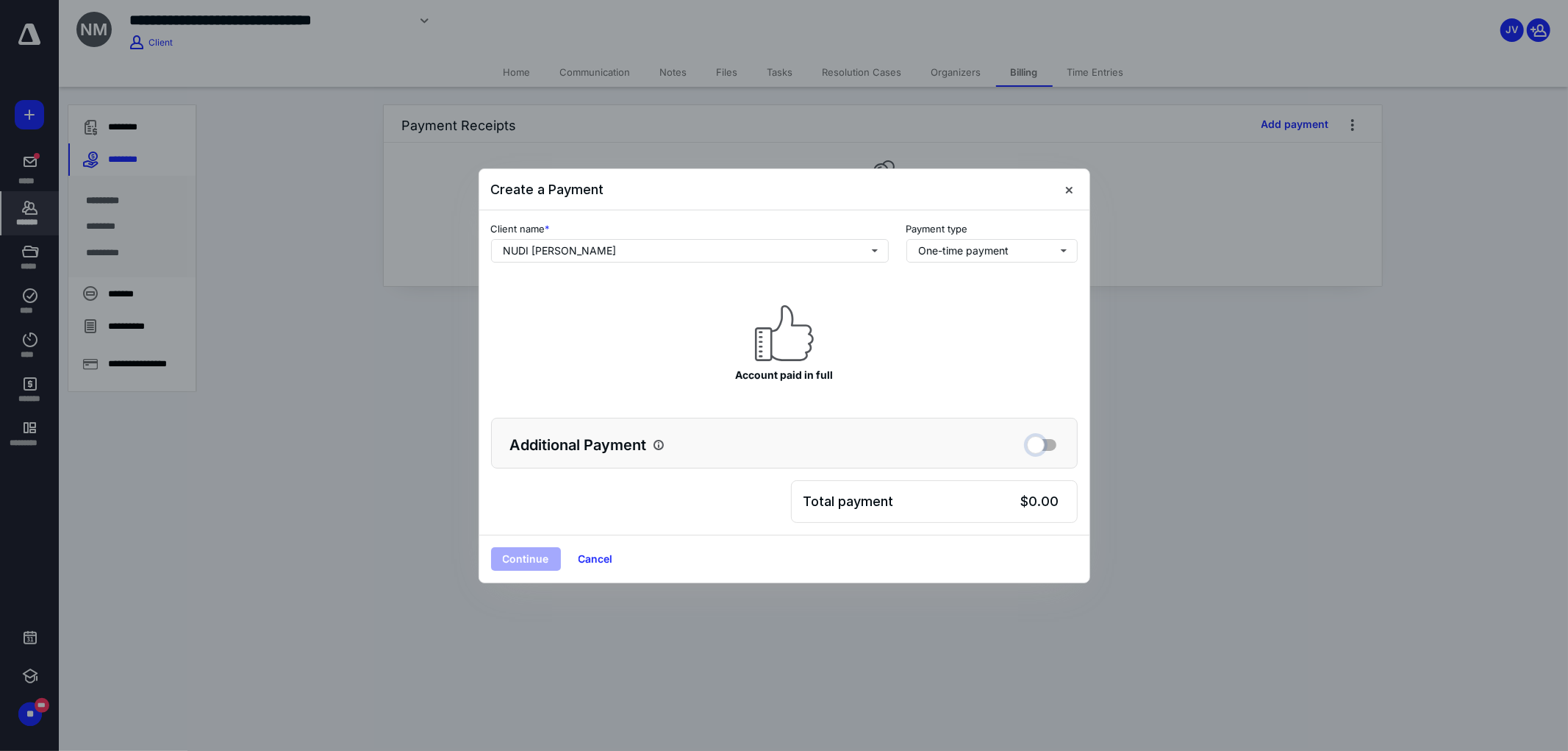click at bounding box center [1042, 443] 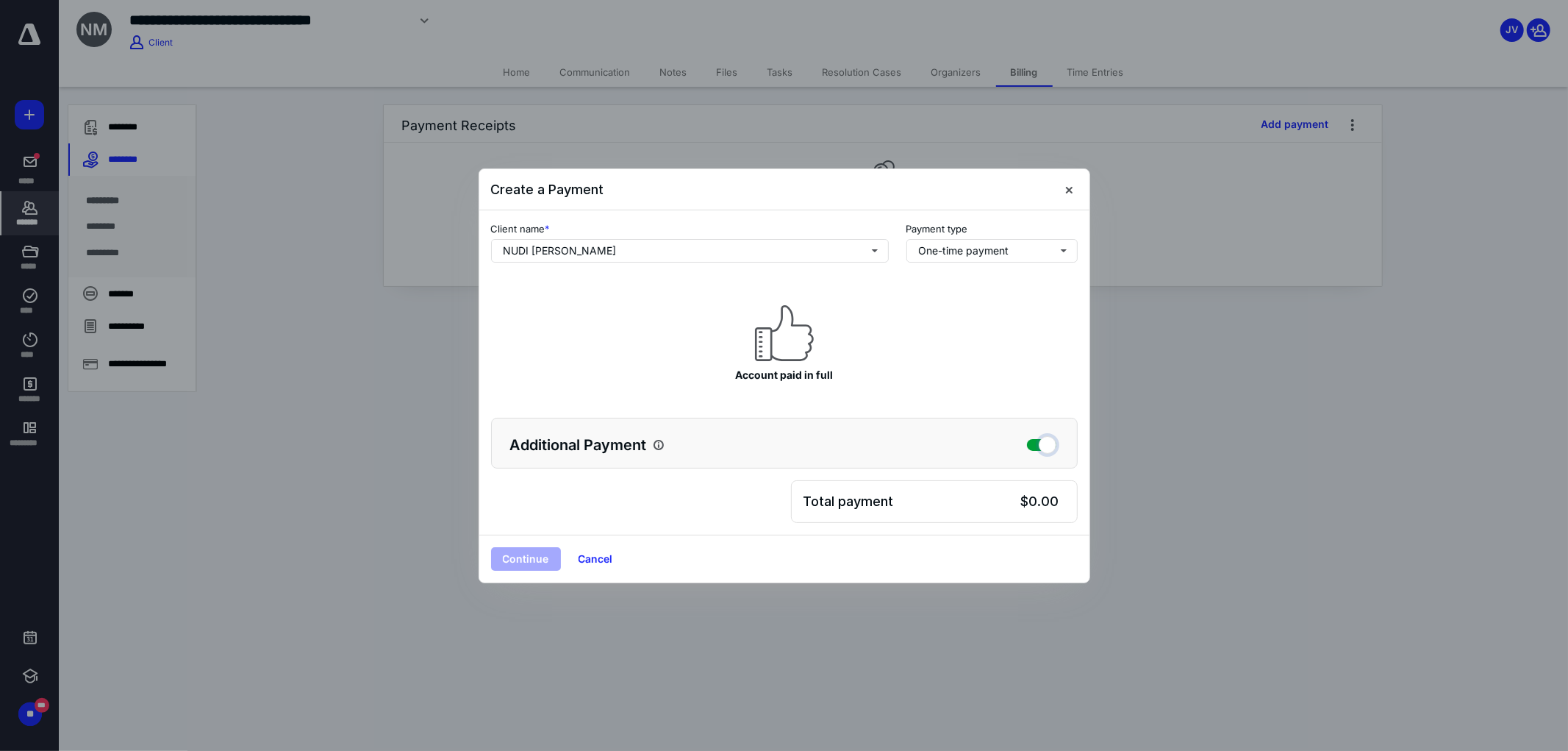 checkbox on "true" 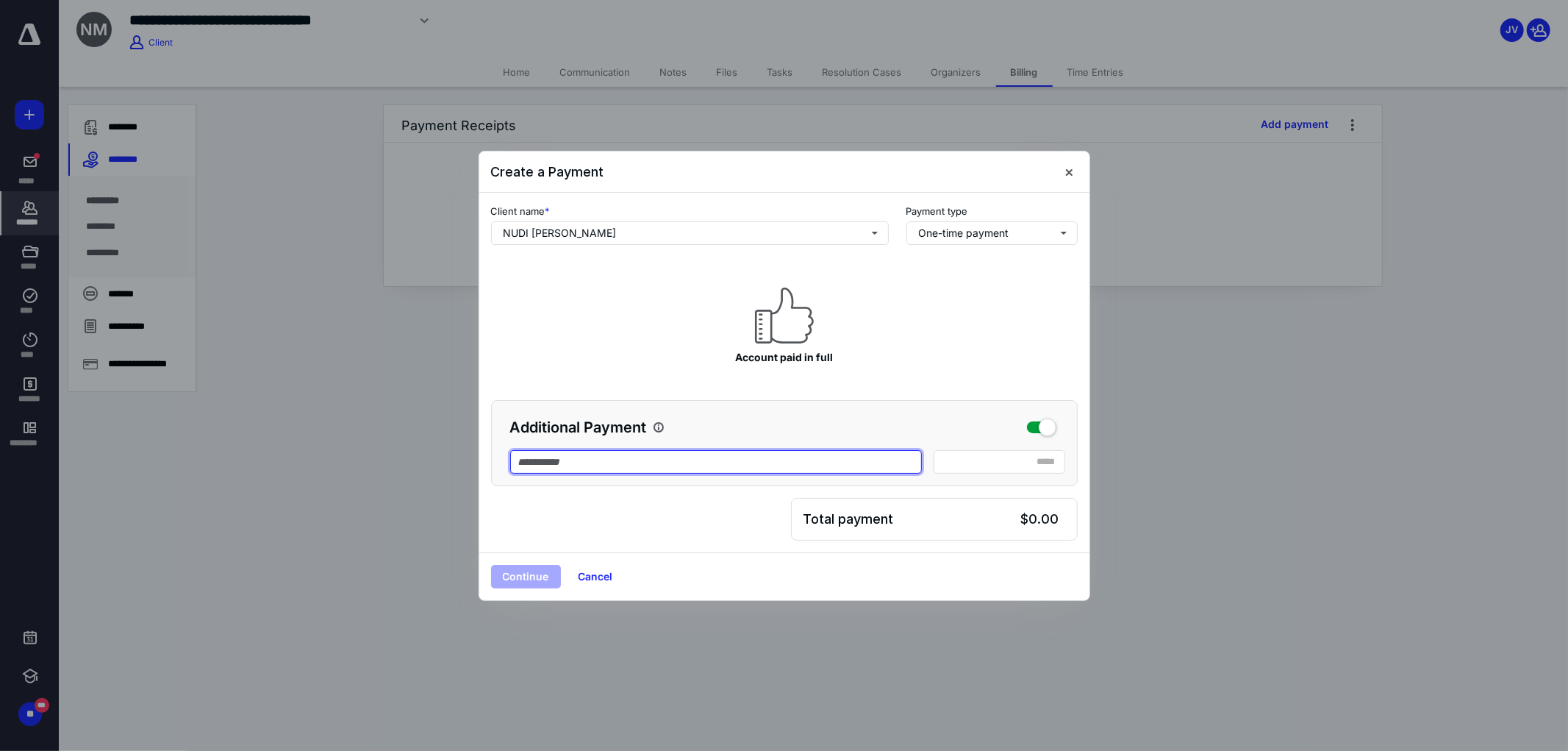 click at bounding box center [716, 462] 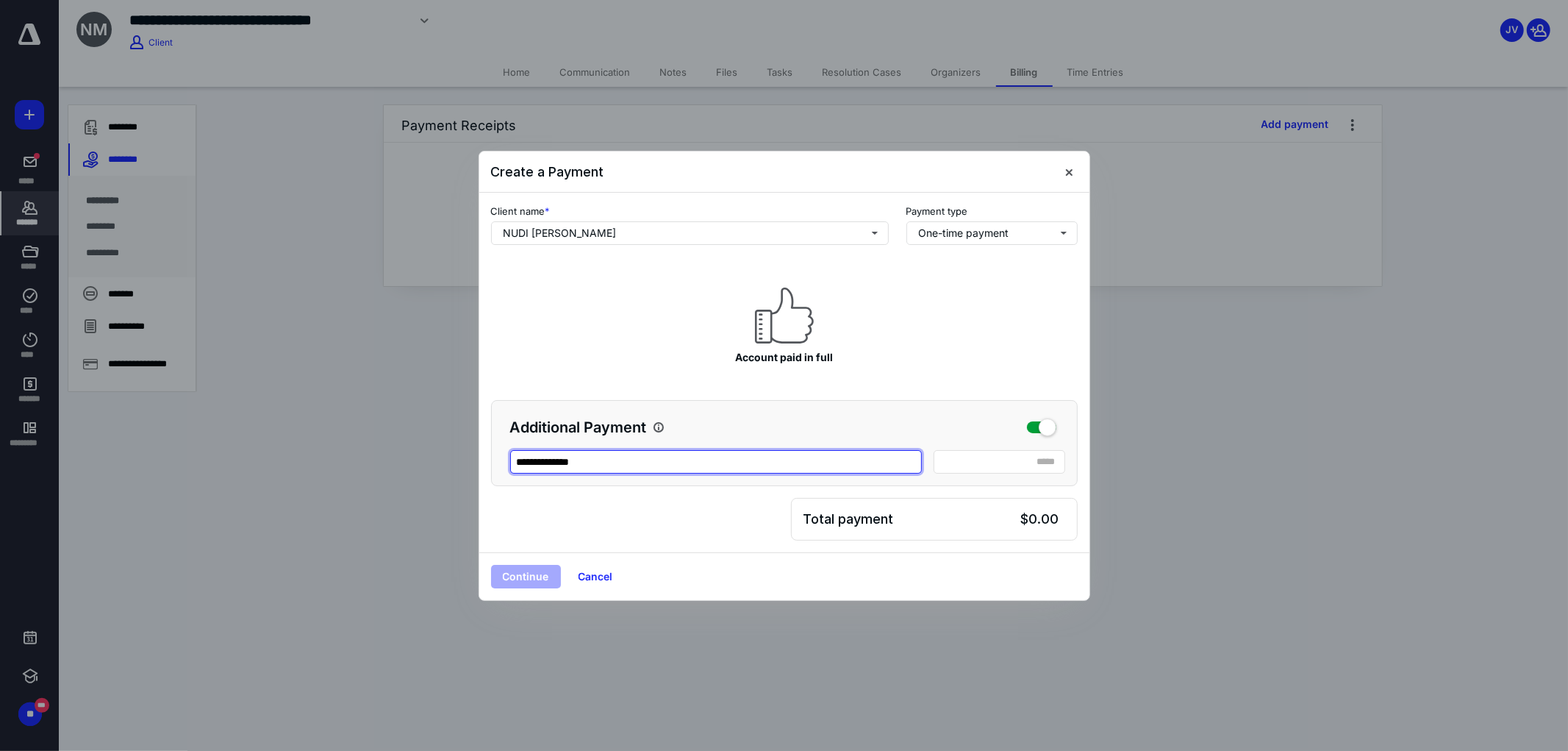 type on "**********" 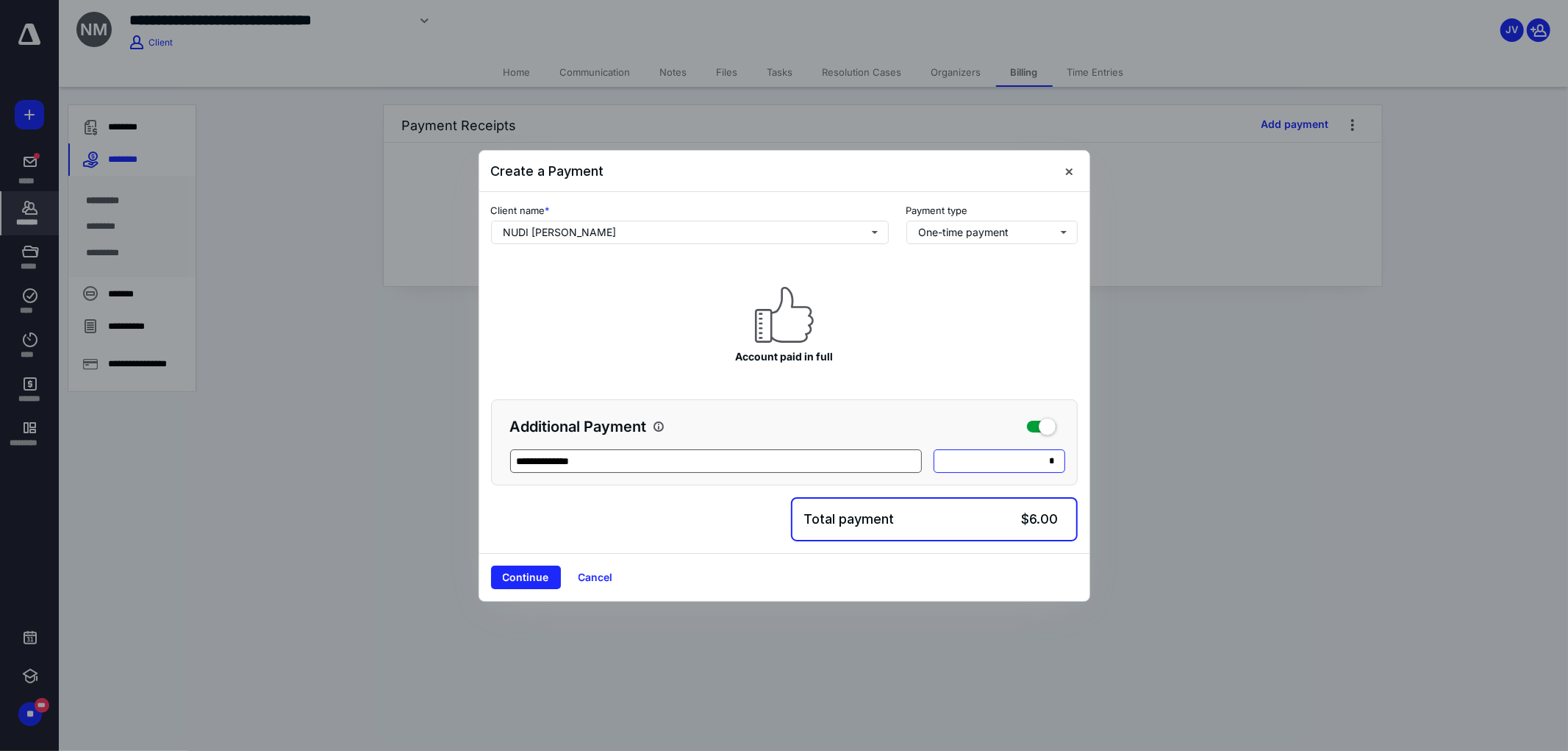 type on "**" 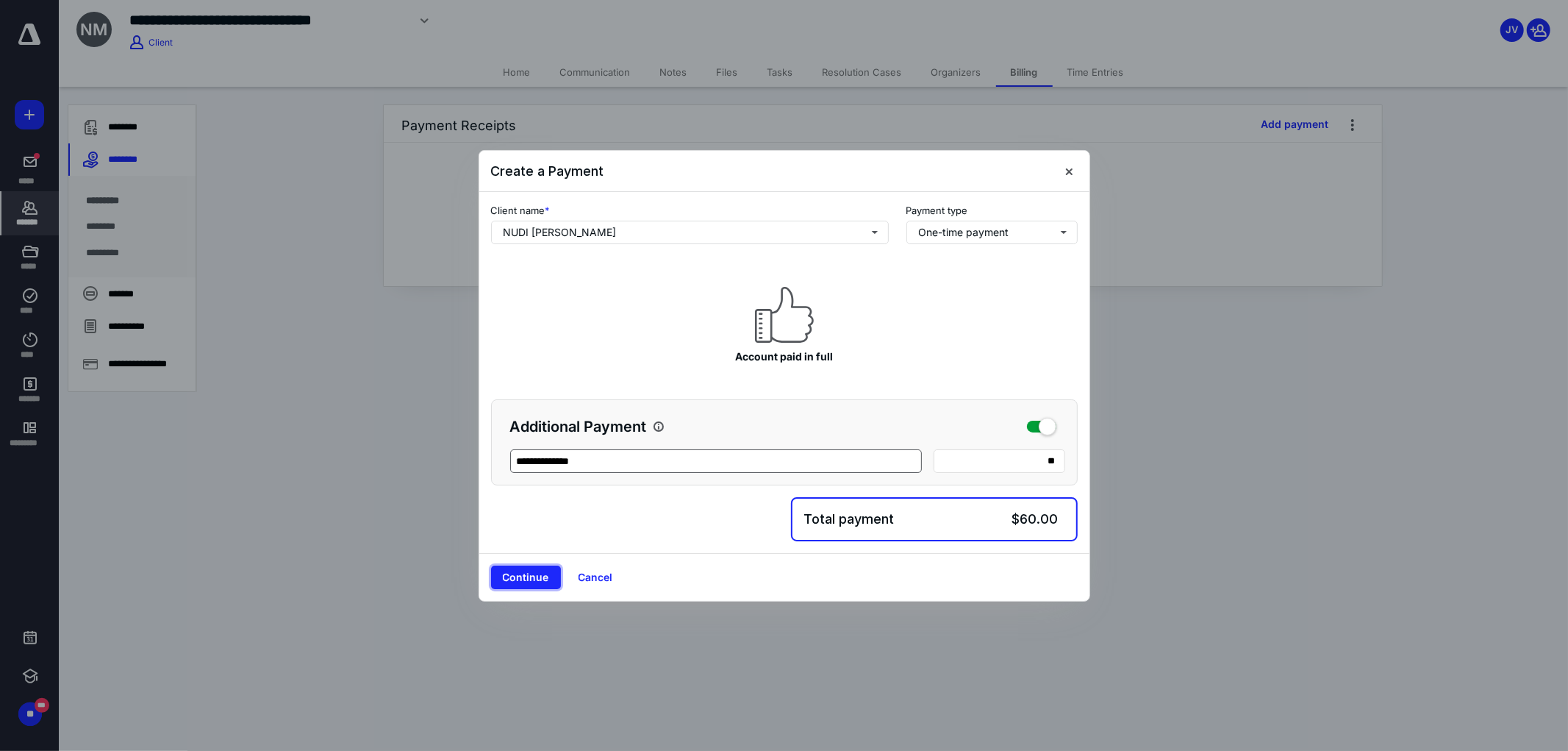 type 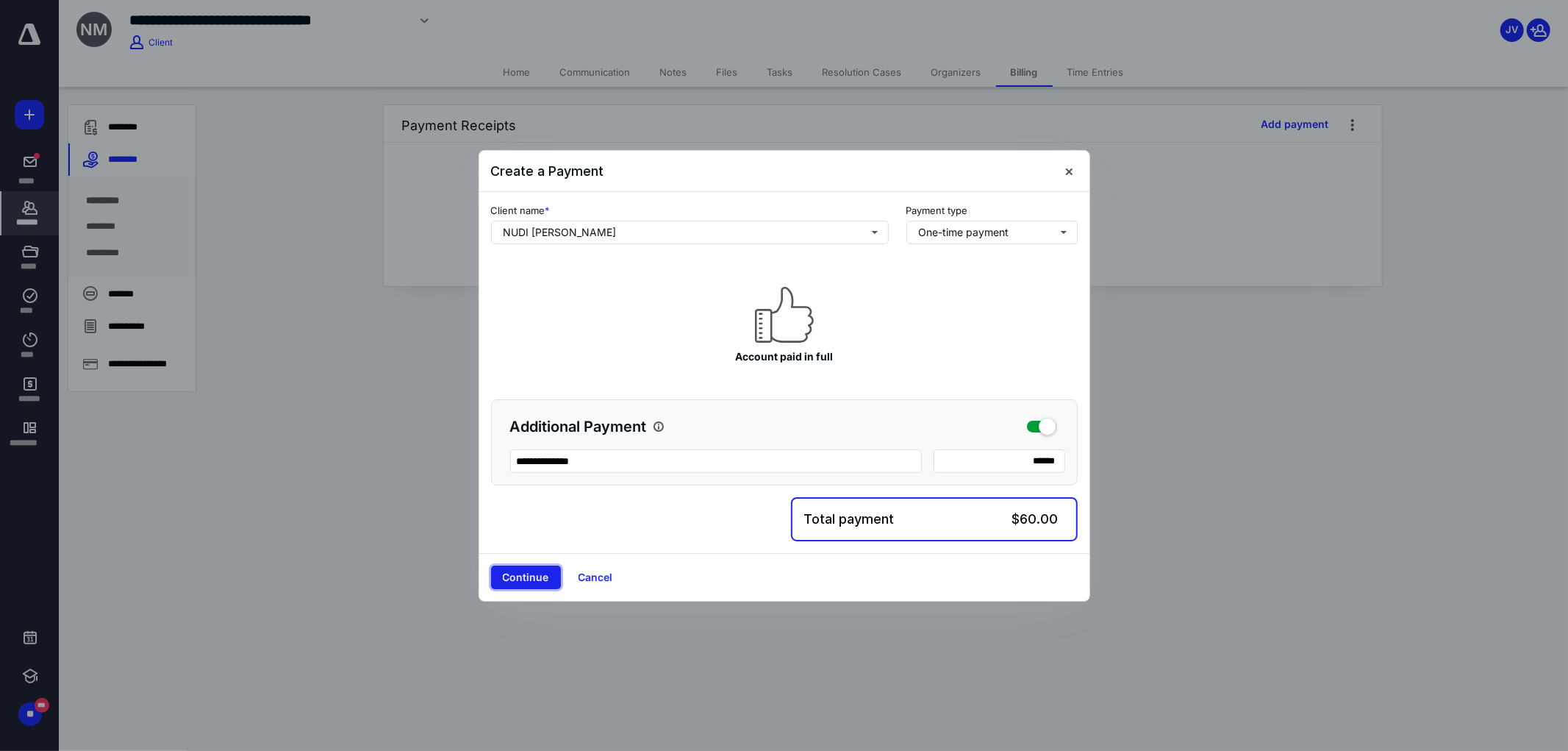 click on "Continue" at bounding box center [526, 577] 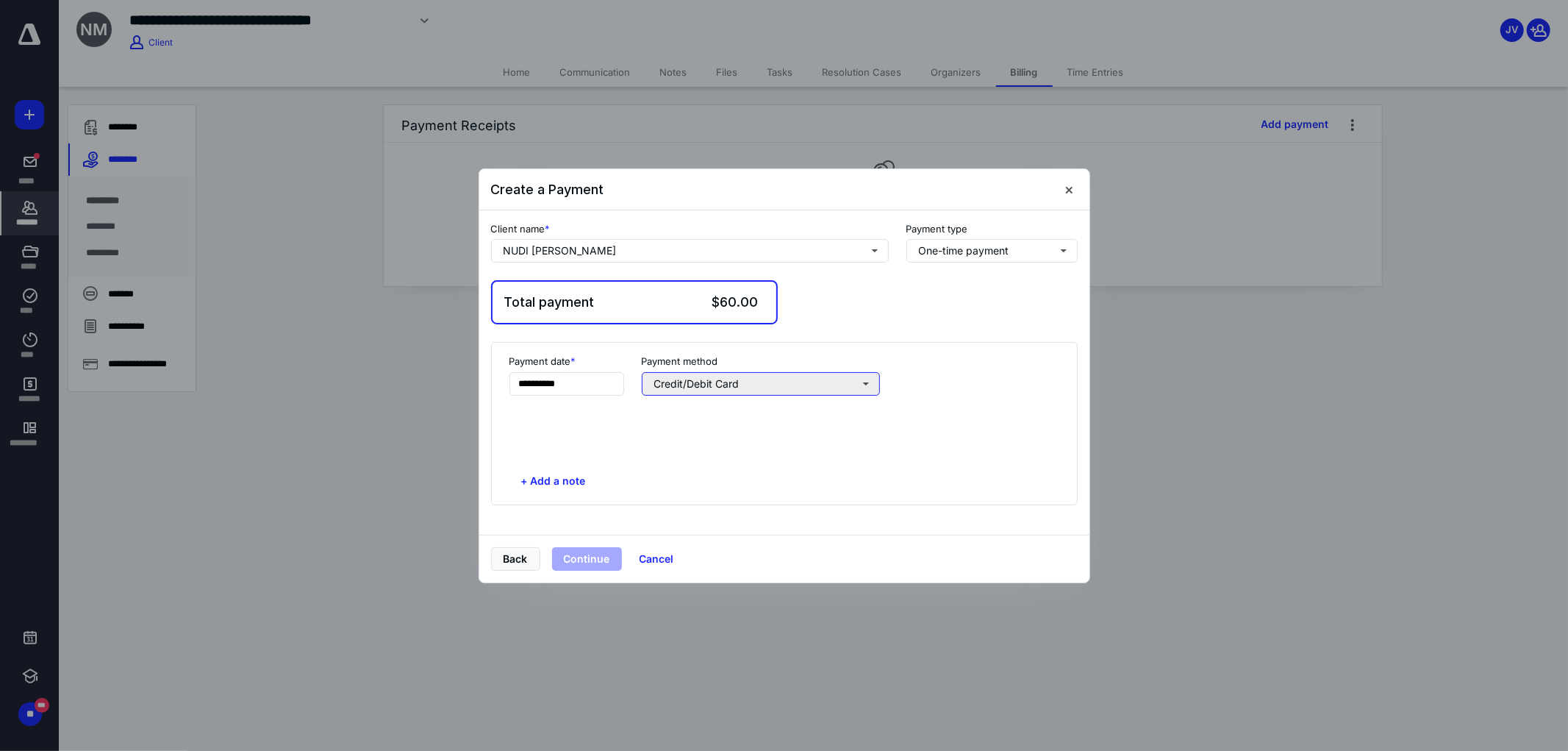click on "Credit/Debit Card" at bounding box center (761, 384) 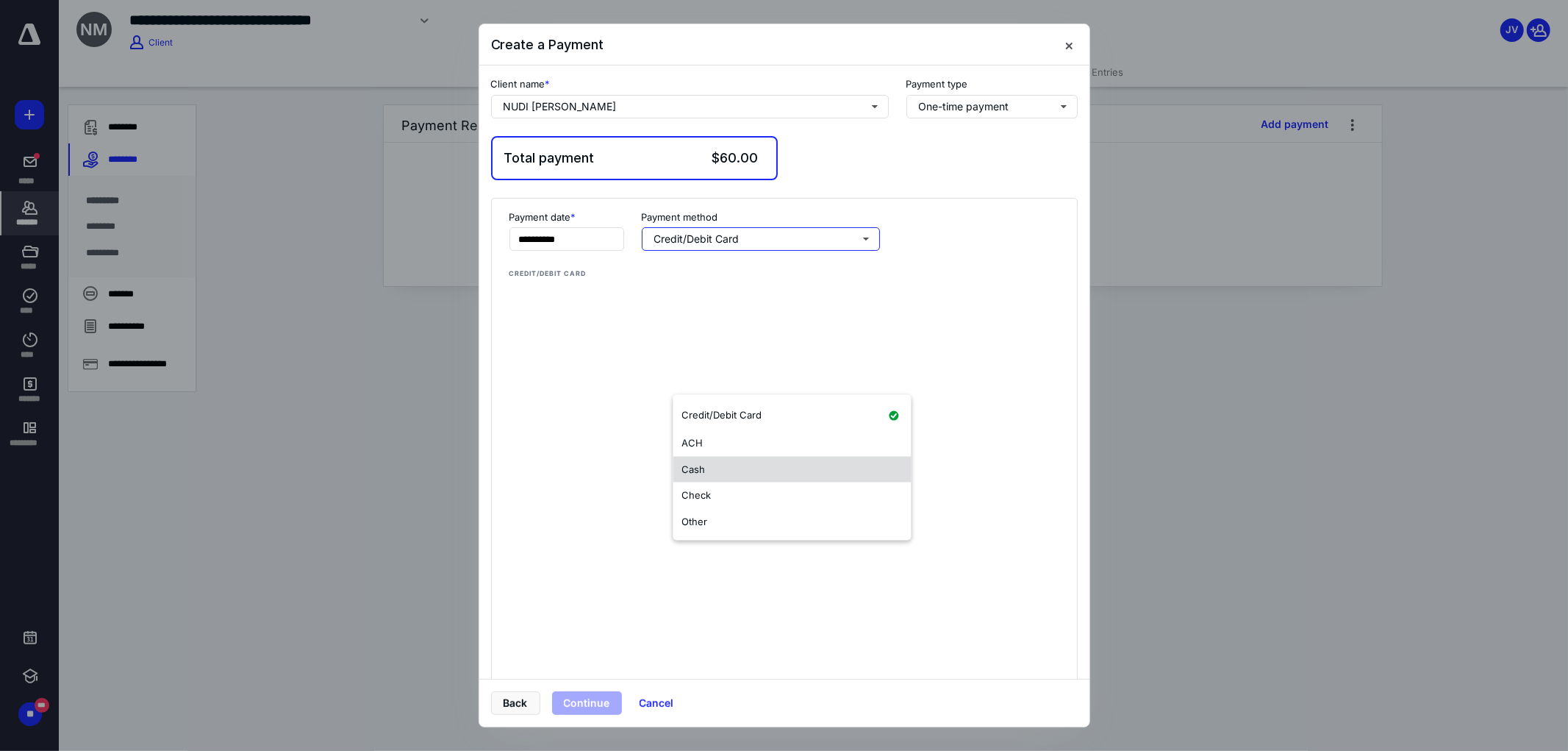 click on "Cash" at bounding box center [792, 469] 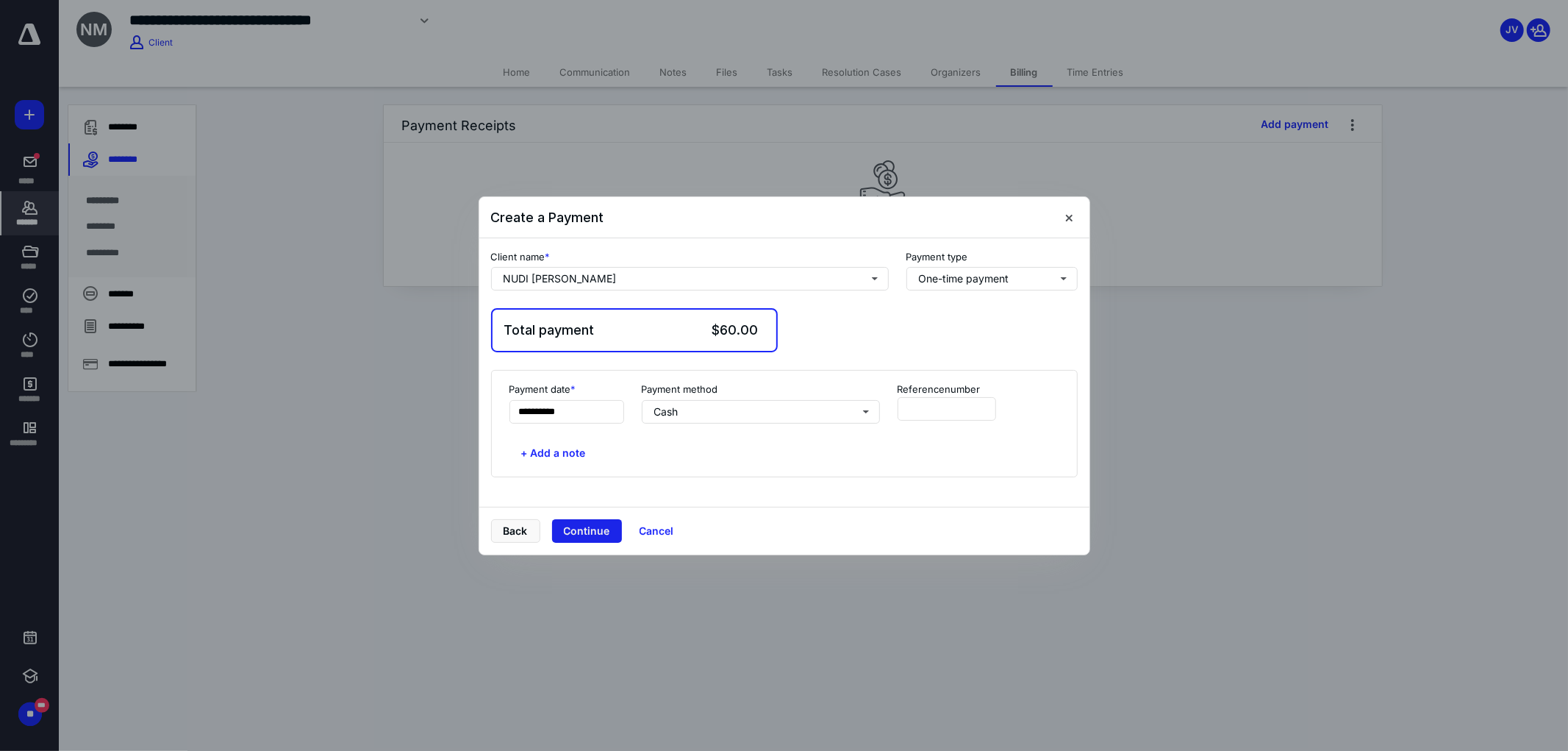 click on "Continue" at bounding box center (587, 531) 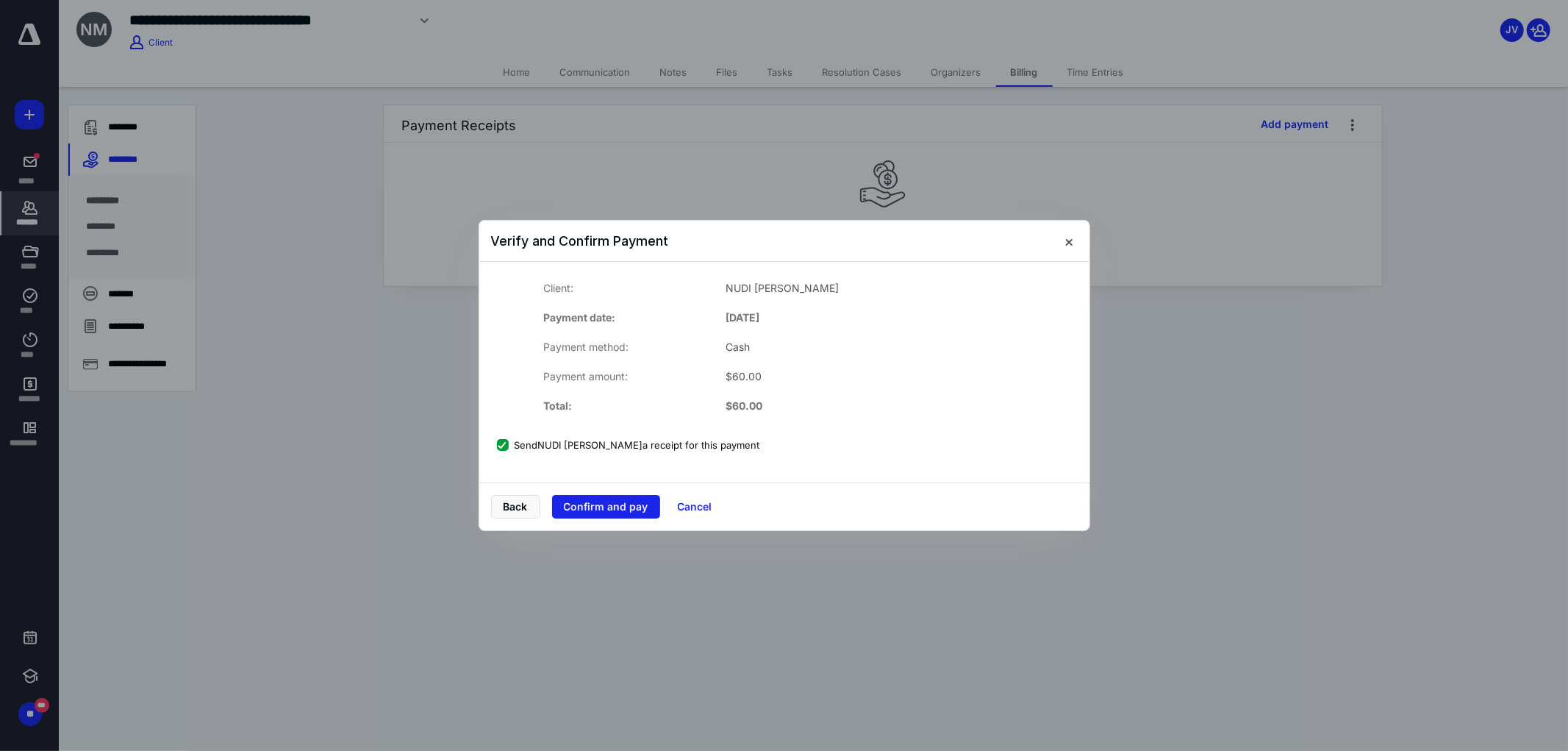 click on "Confirm and pay" at bounding box center (606, 507) 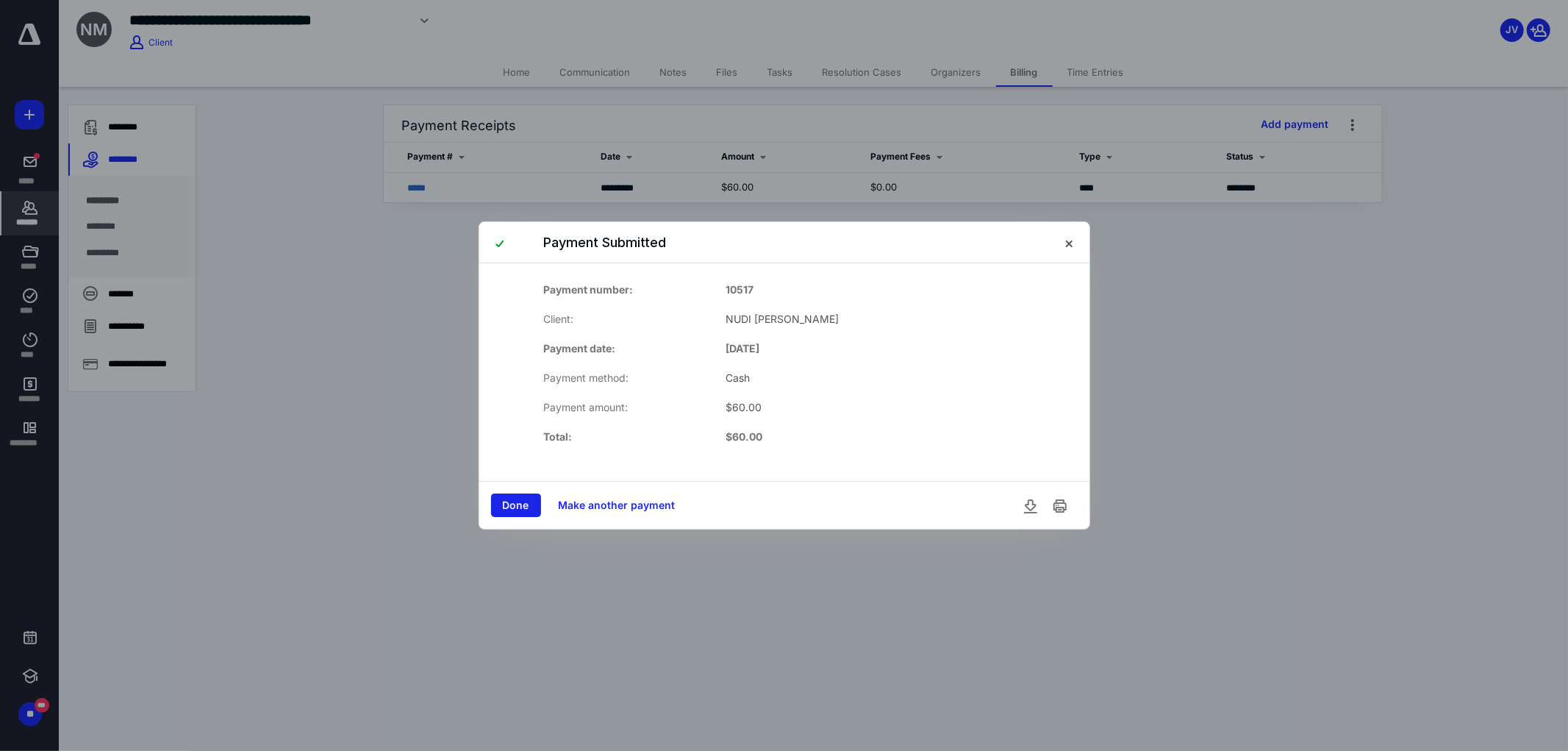 click on "Done" at bounding box center [516, 505] 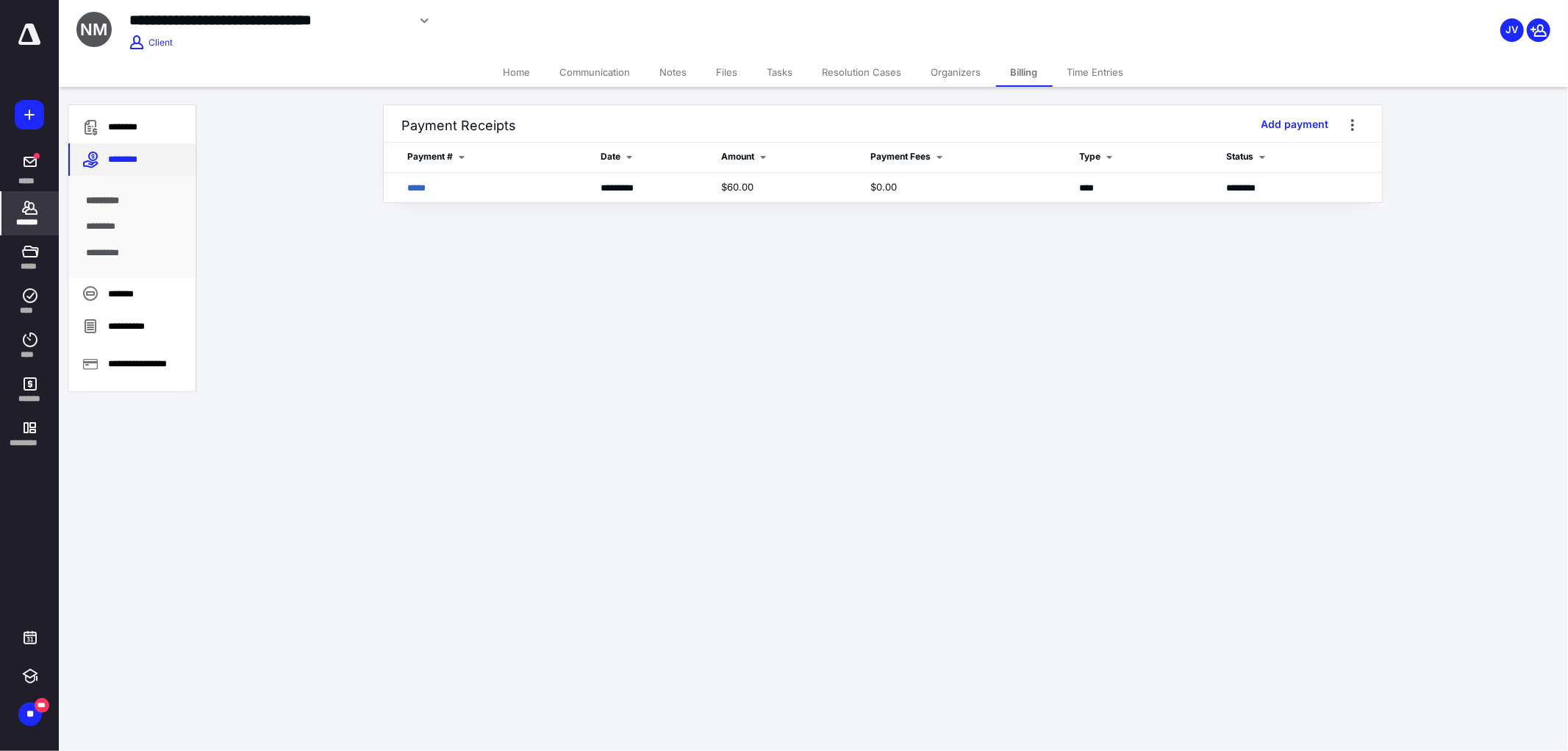 click on "********" at bounding box center (132, 160) 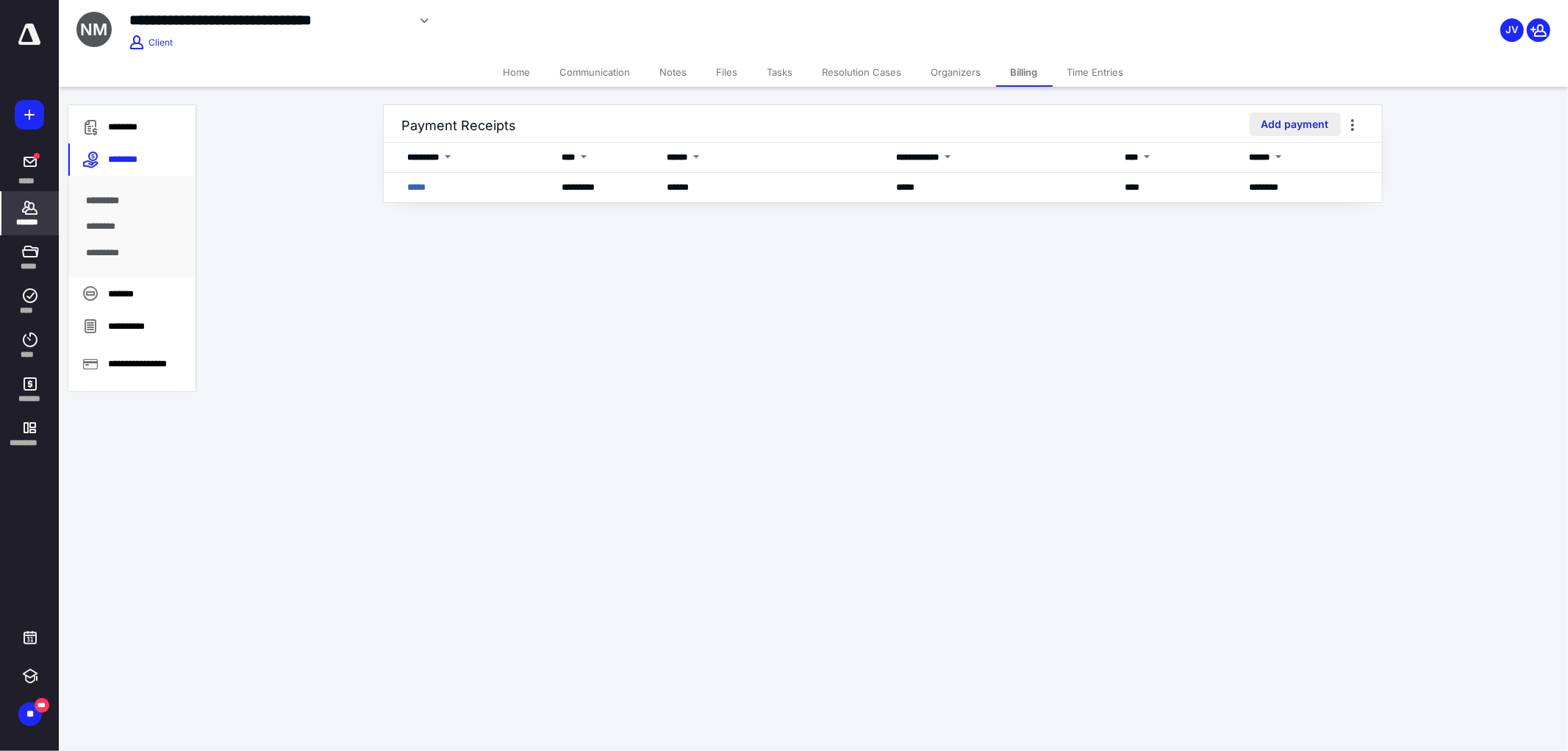 click on "Add payment" at bounding box center [1295, 124] 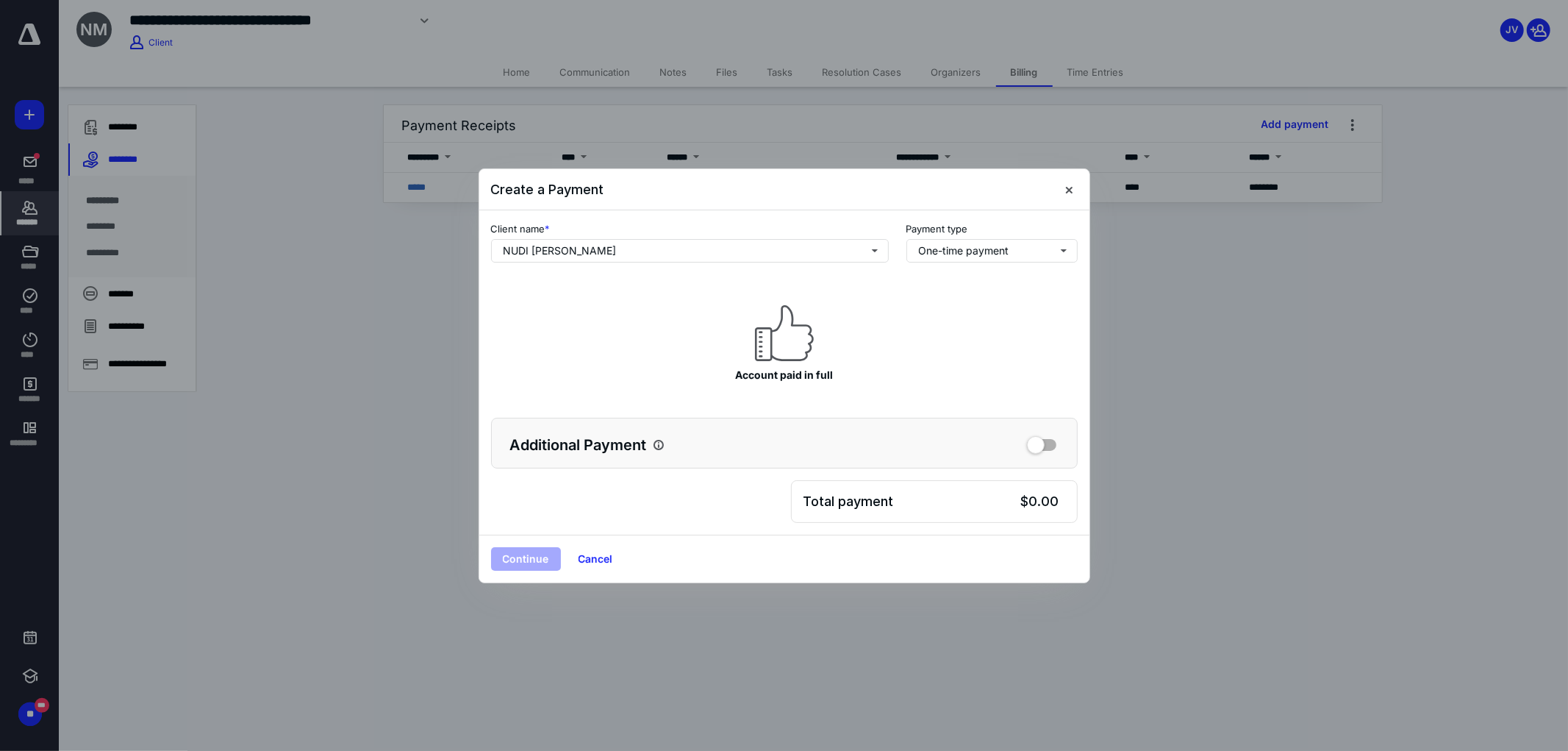 click at bounding box center (1042, 442) 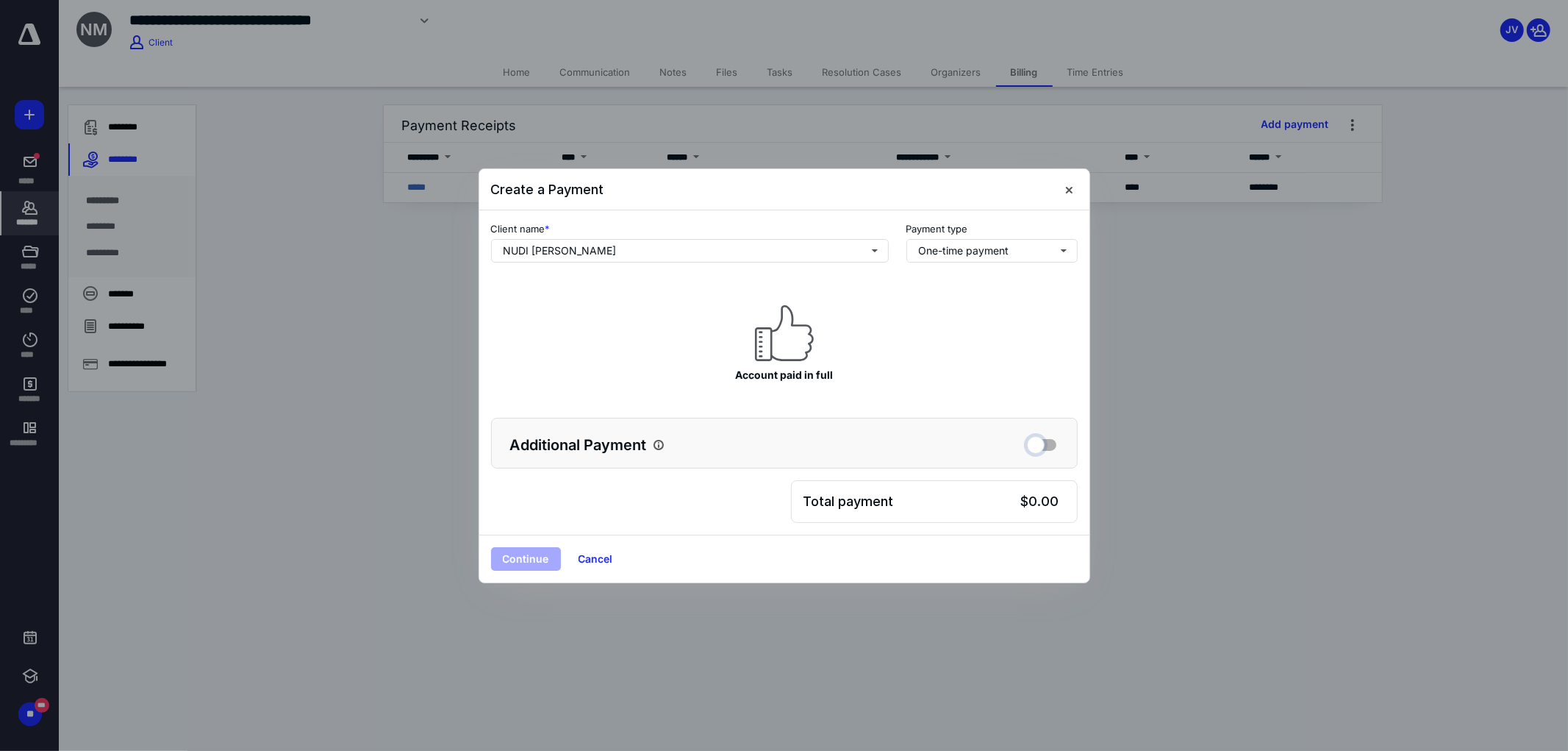 click at bounding box center (1042, 443) 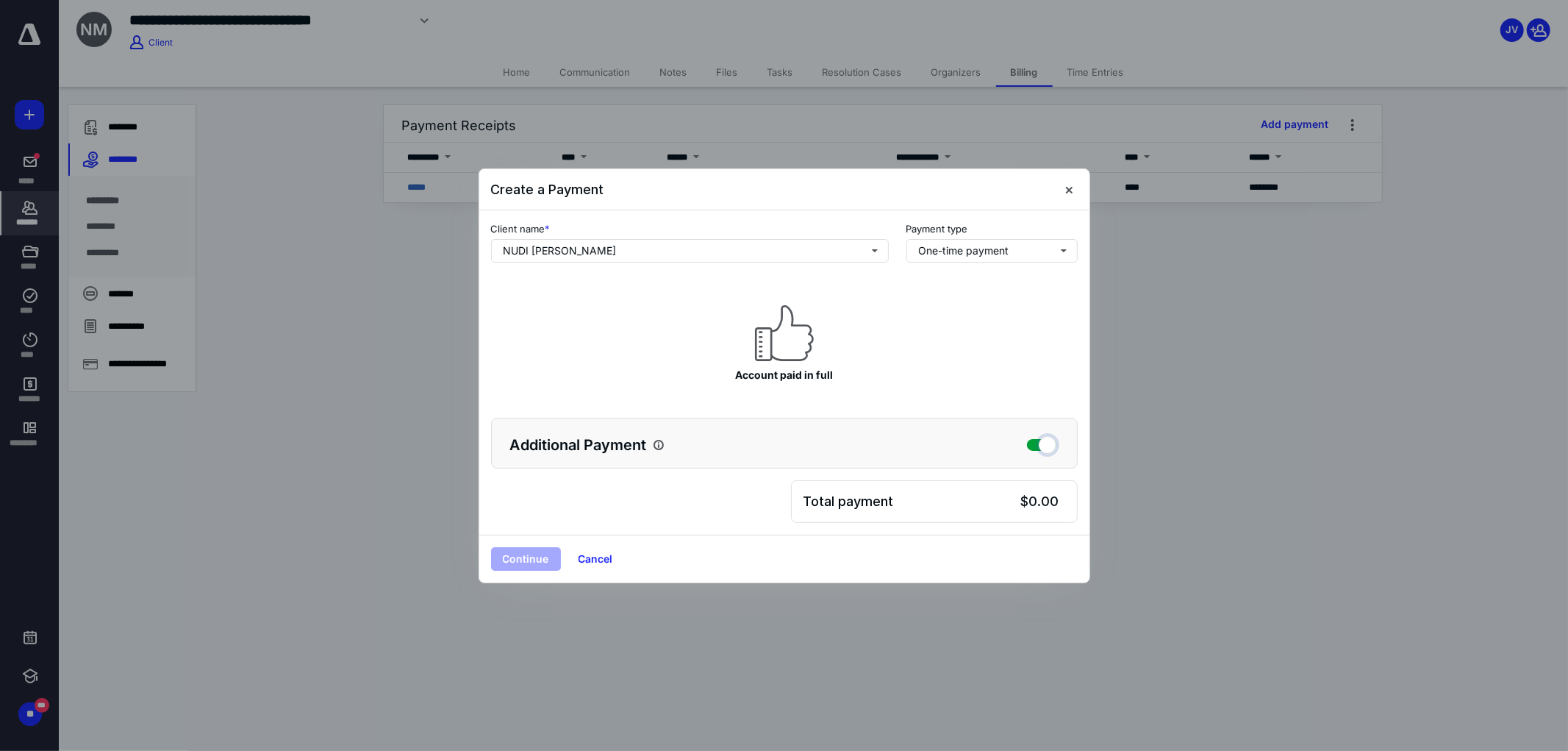 checkbox on "true" 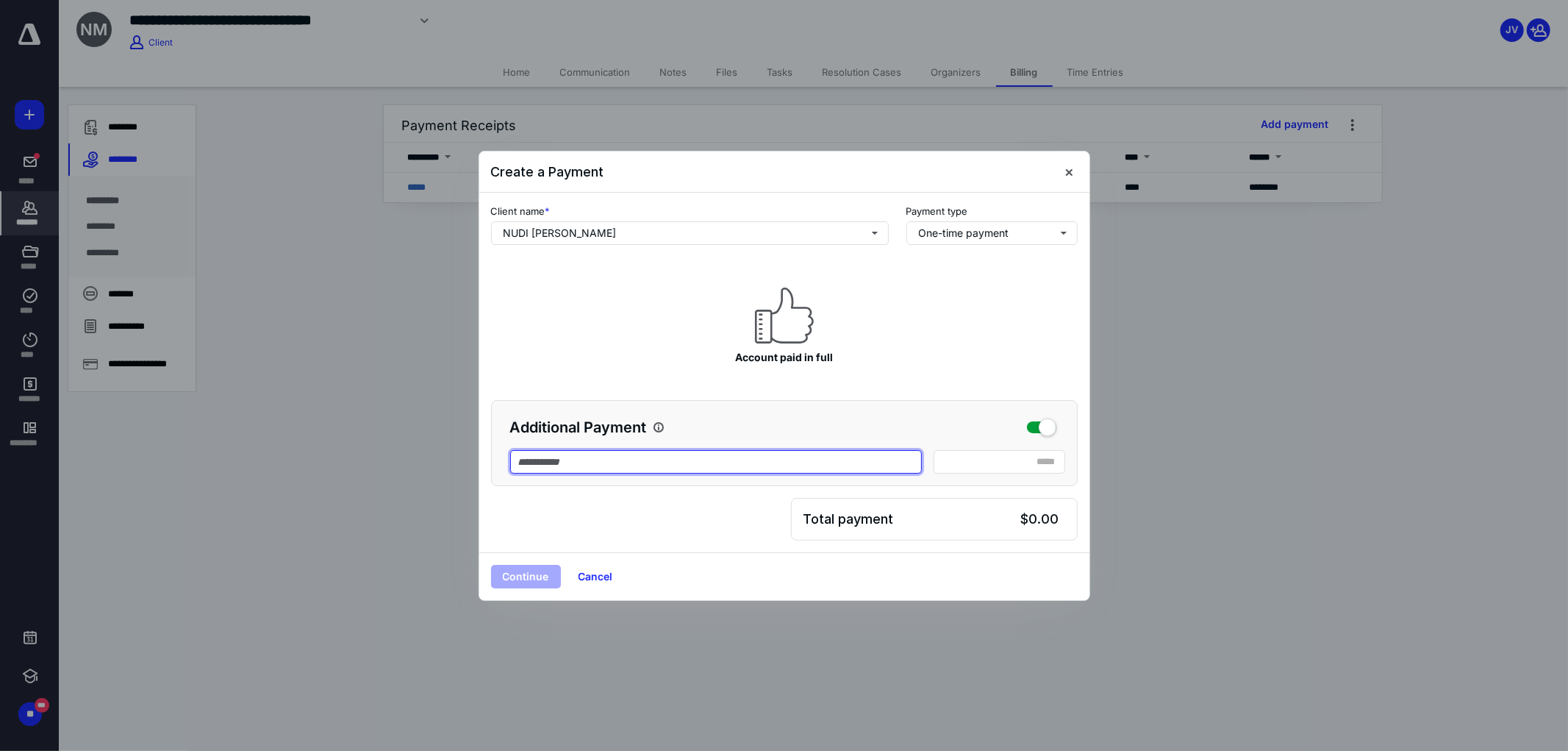 click at bounding box center [716, 462] 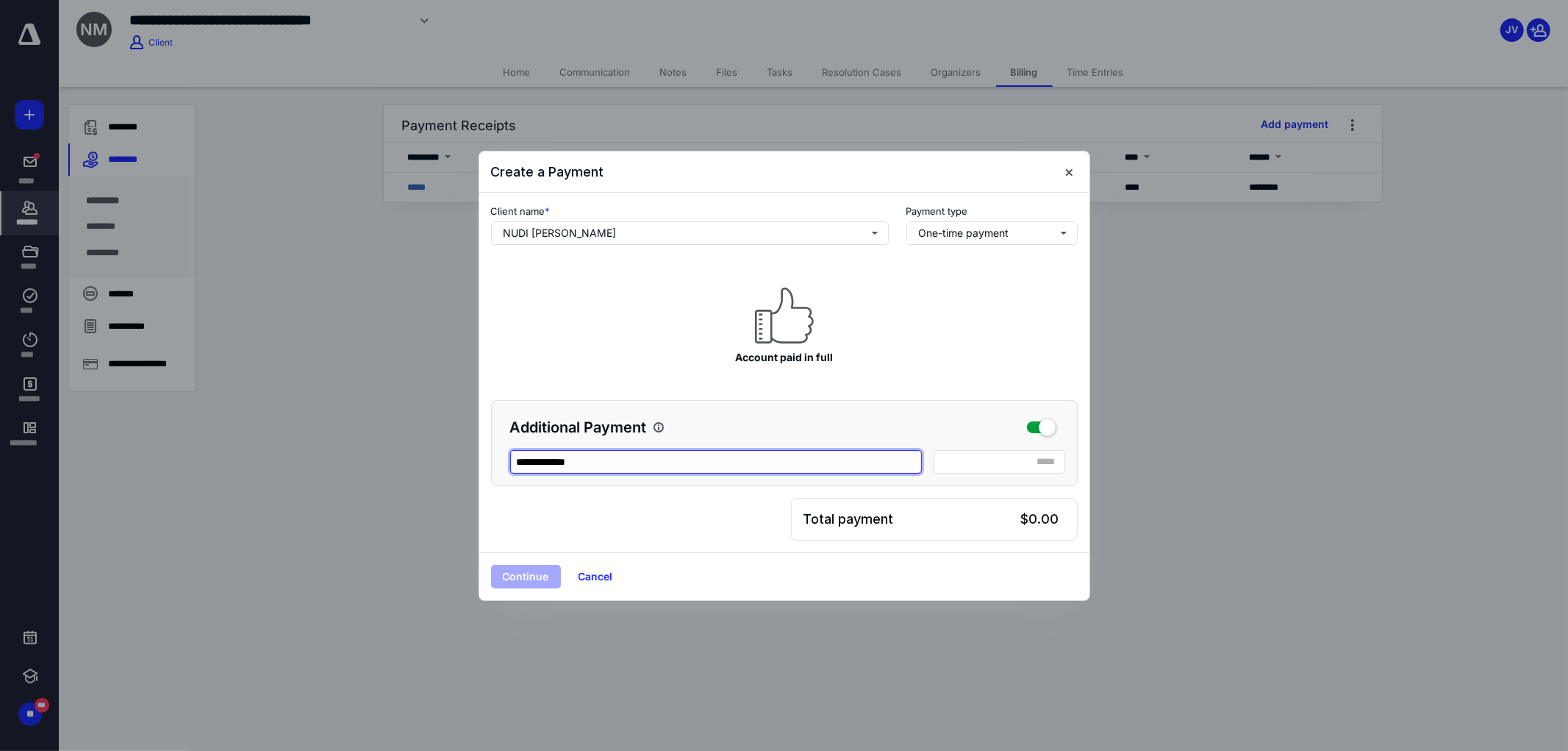 type on "**********" 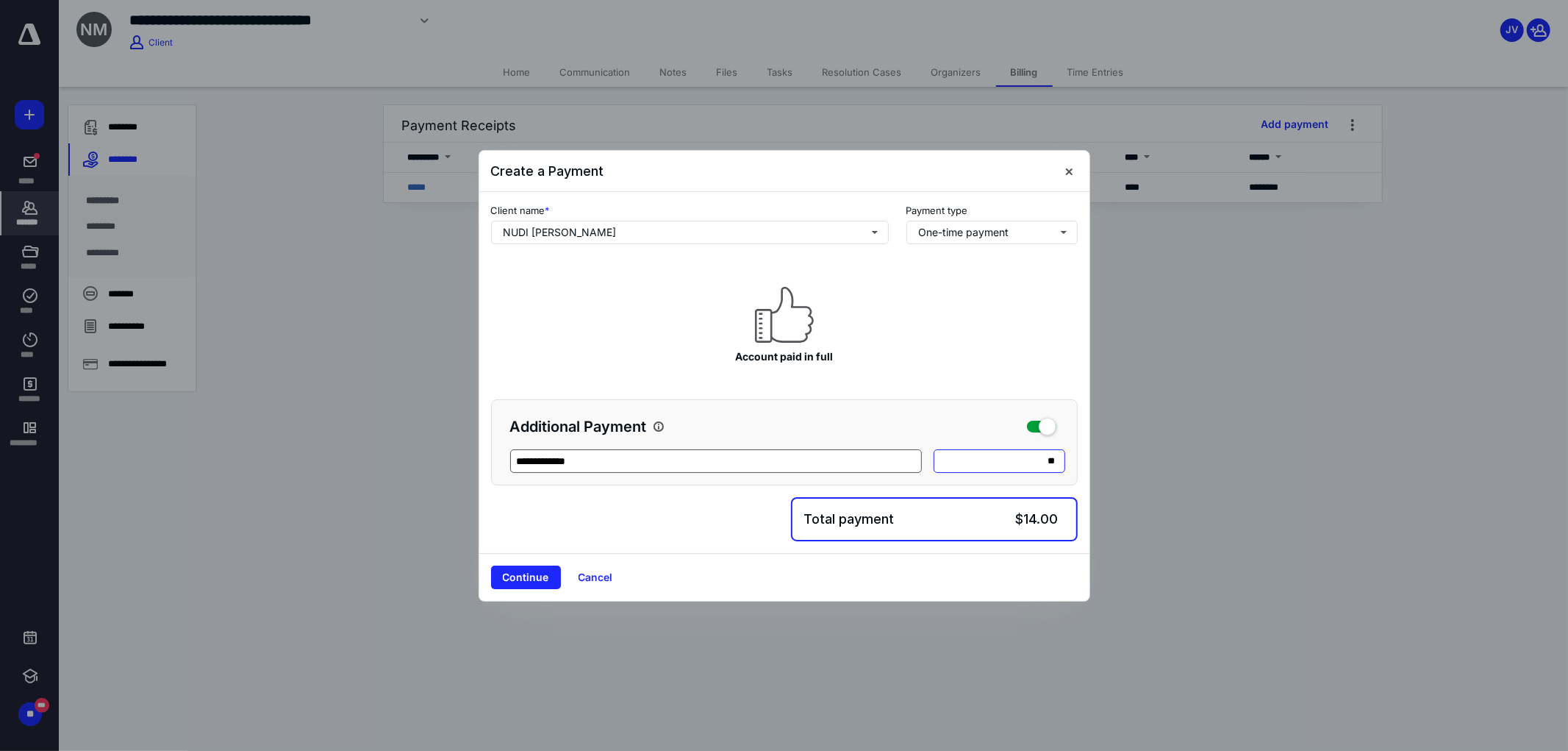 type on "***" 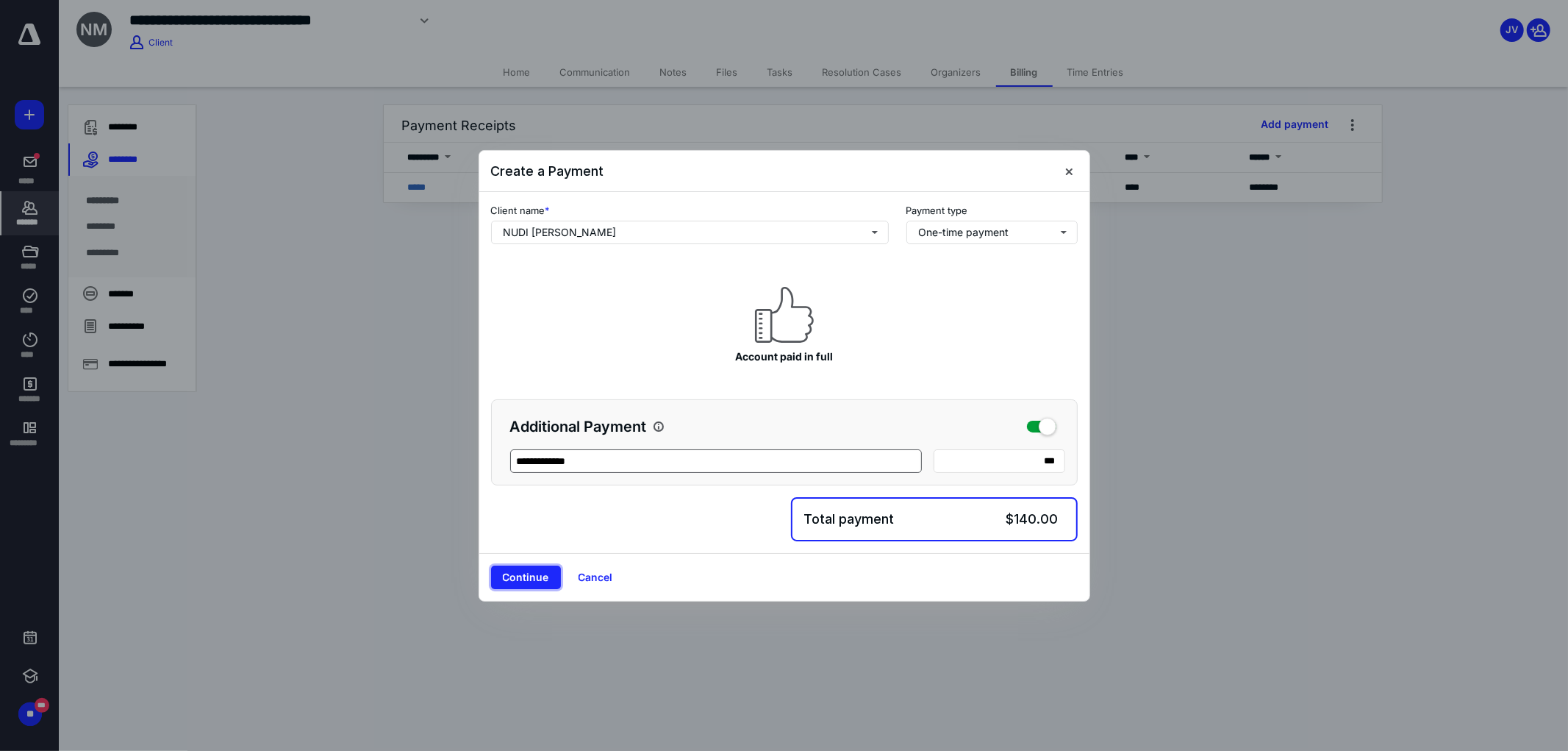 type 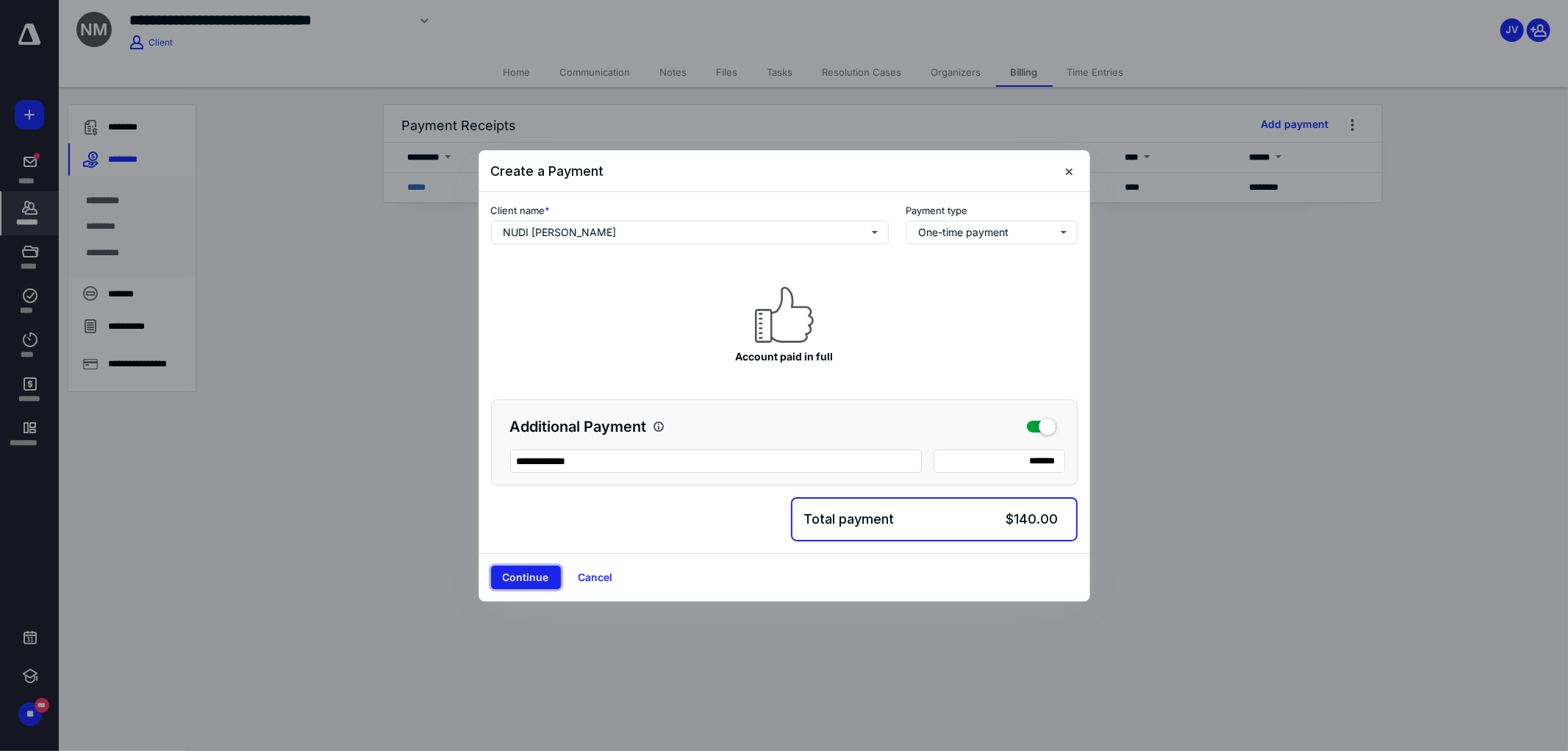 click on "Continue" at bounding box center [526, 577] 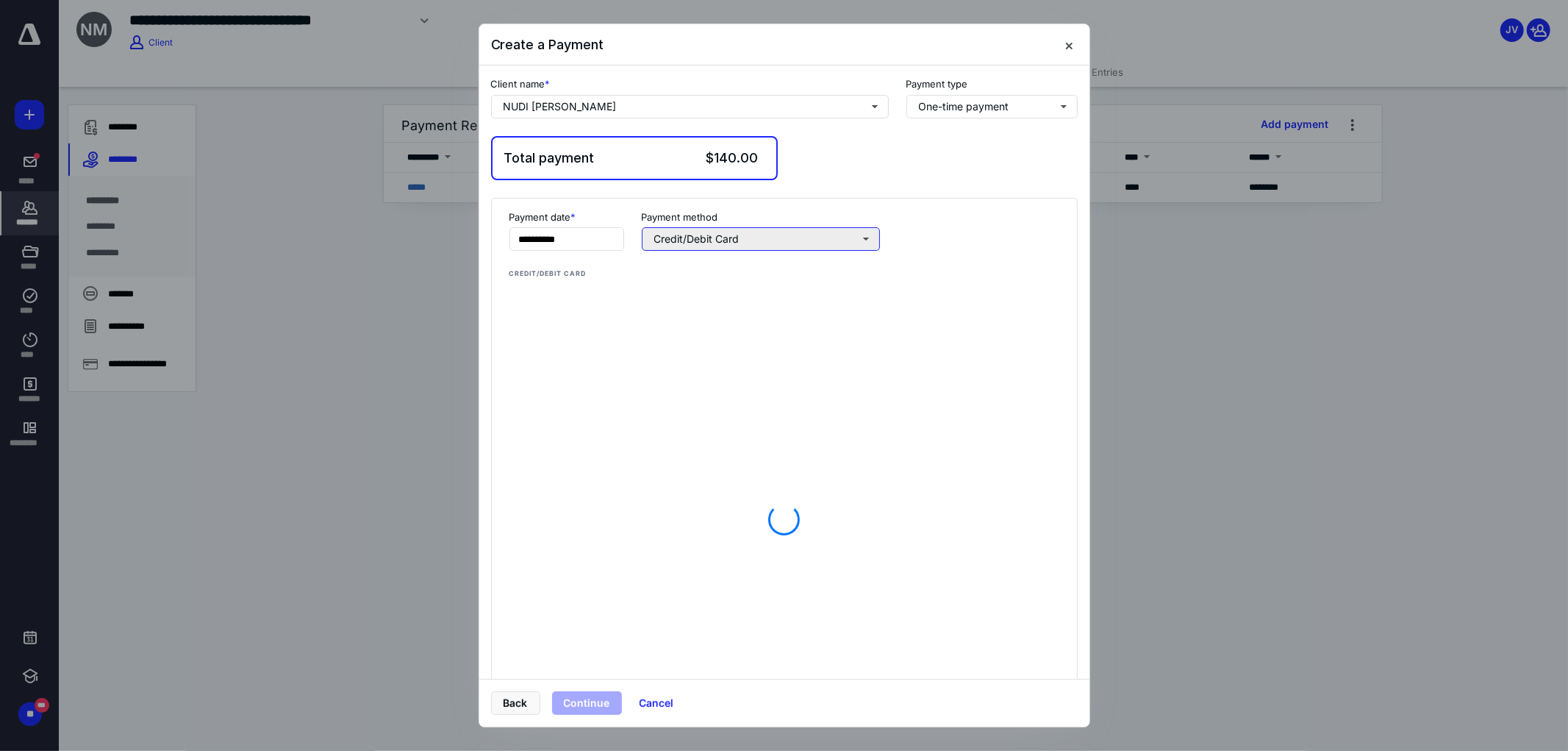 click on "Credit/Debit Card" at bounding box center (761, 239) 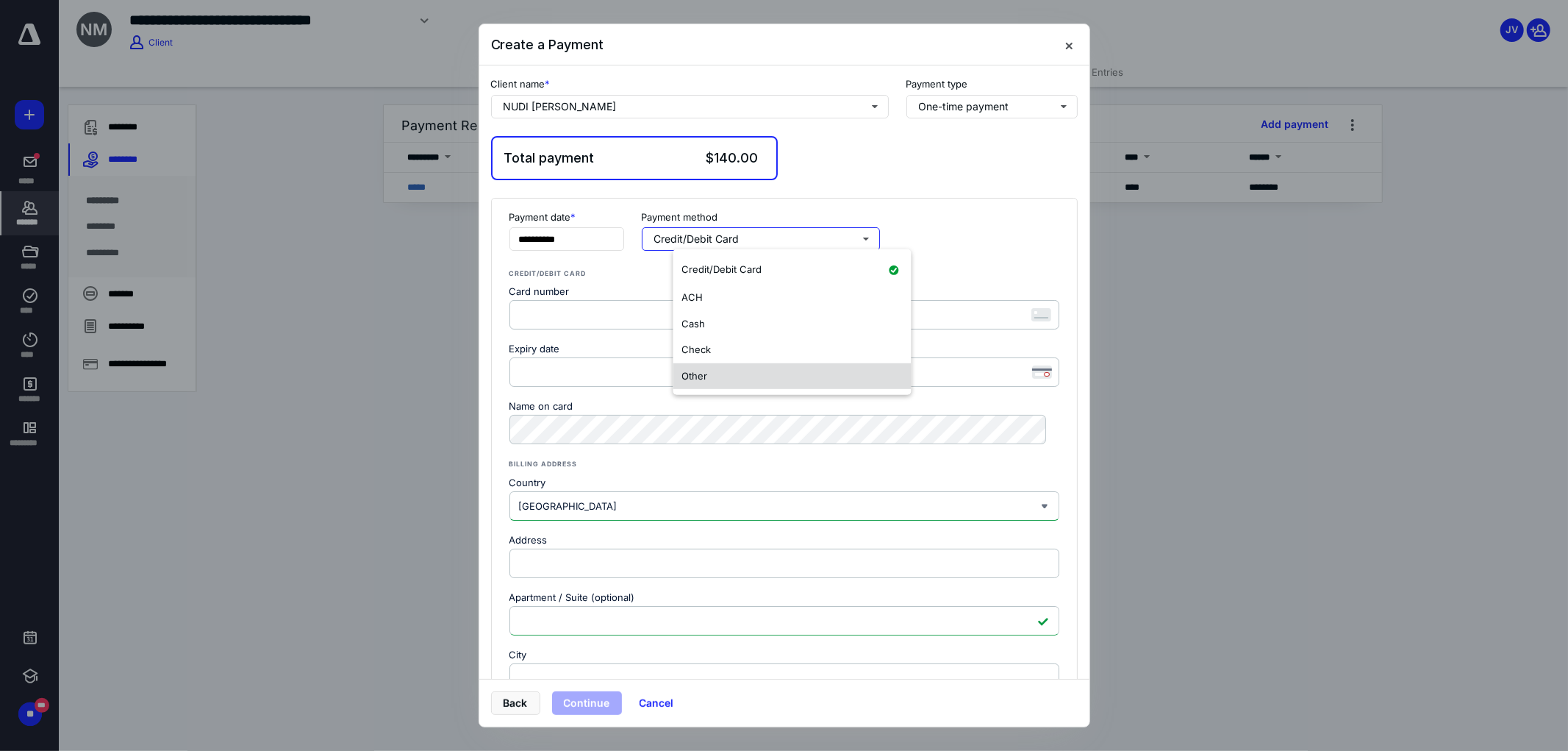 click on "Other" at bounding box center (792, 376) 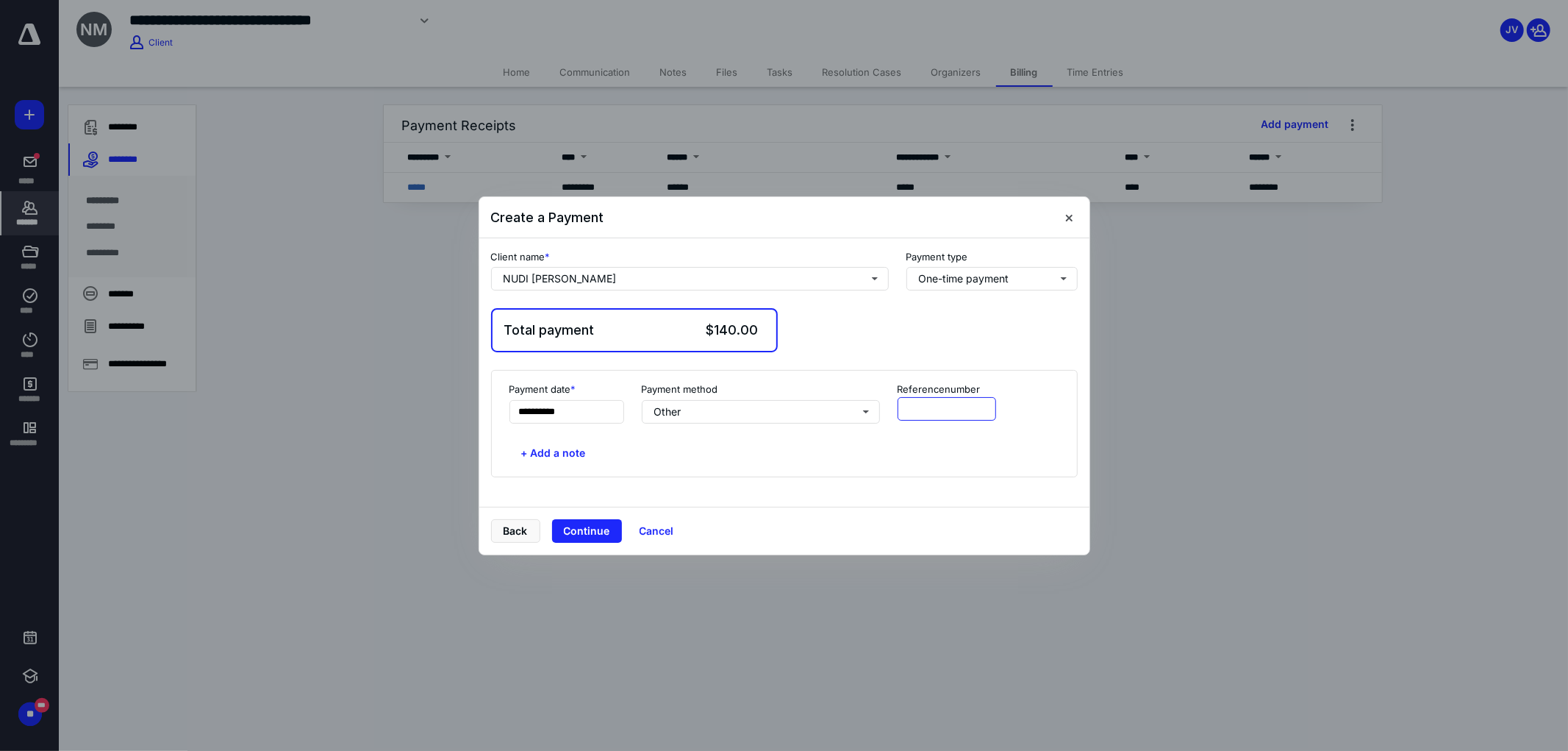 click at bounding box center [947, 409] 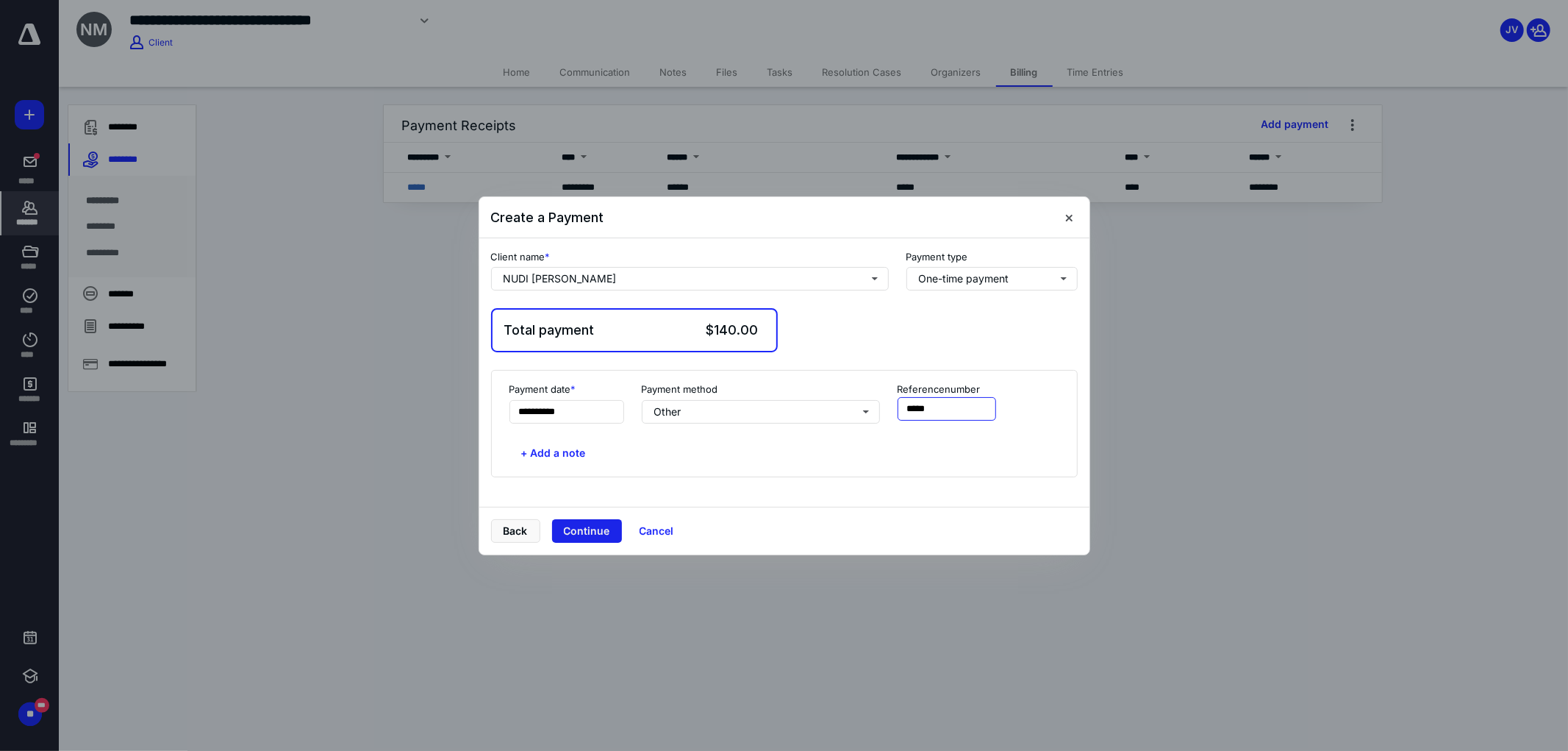 type on "*****" 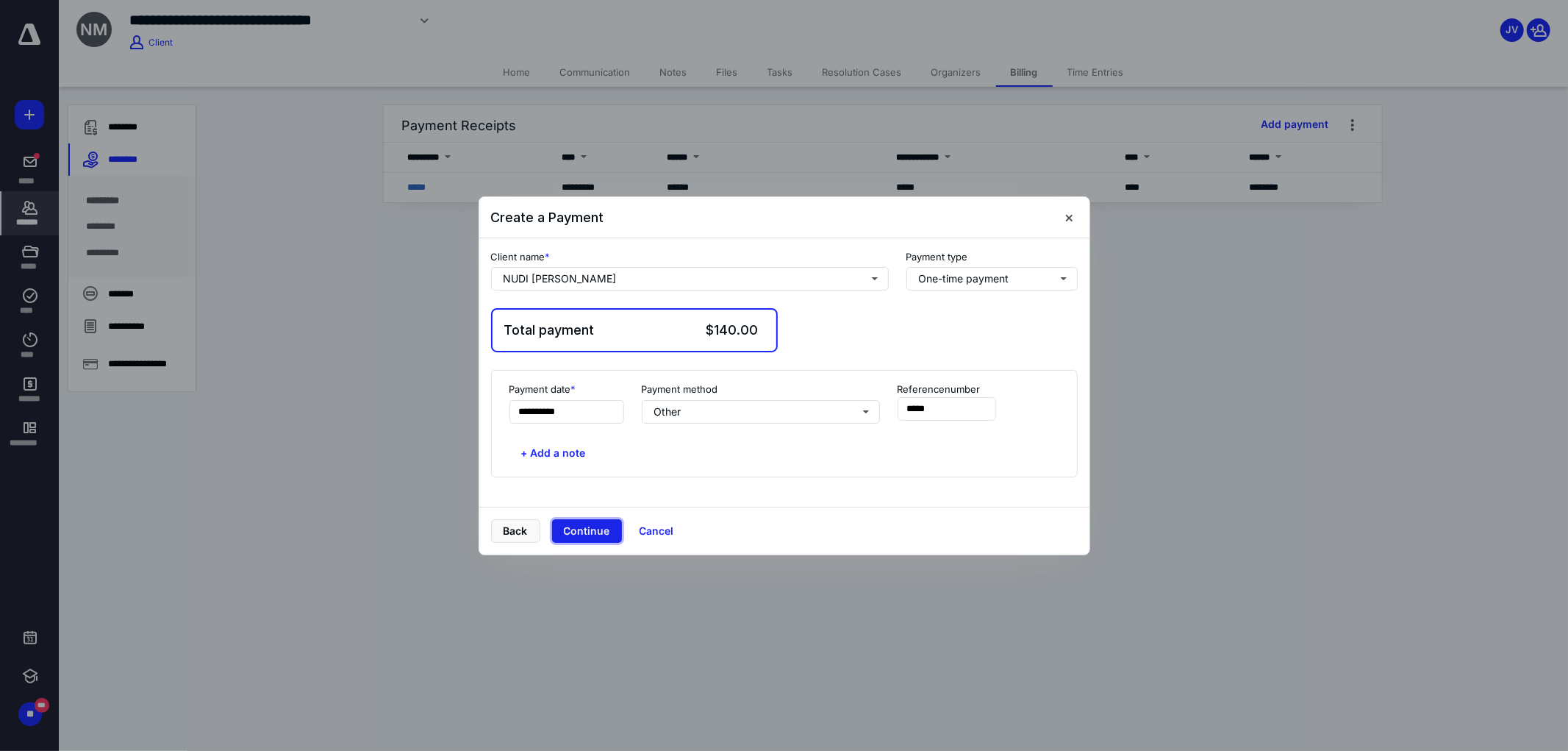 click on "Continue" at bounding box center [587, 531] 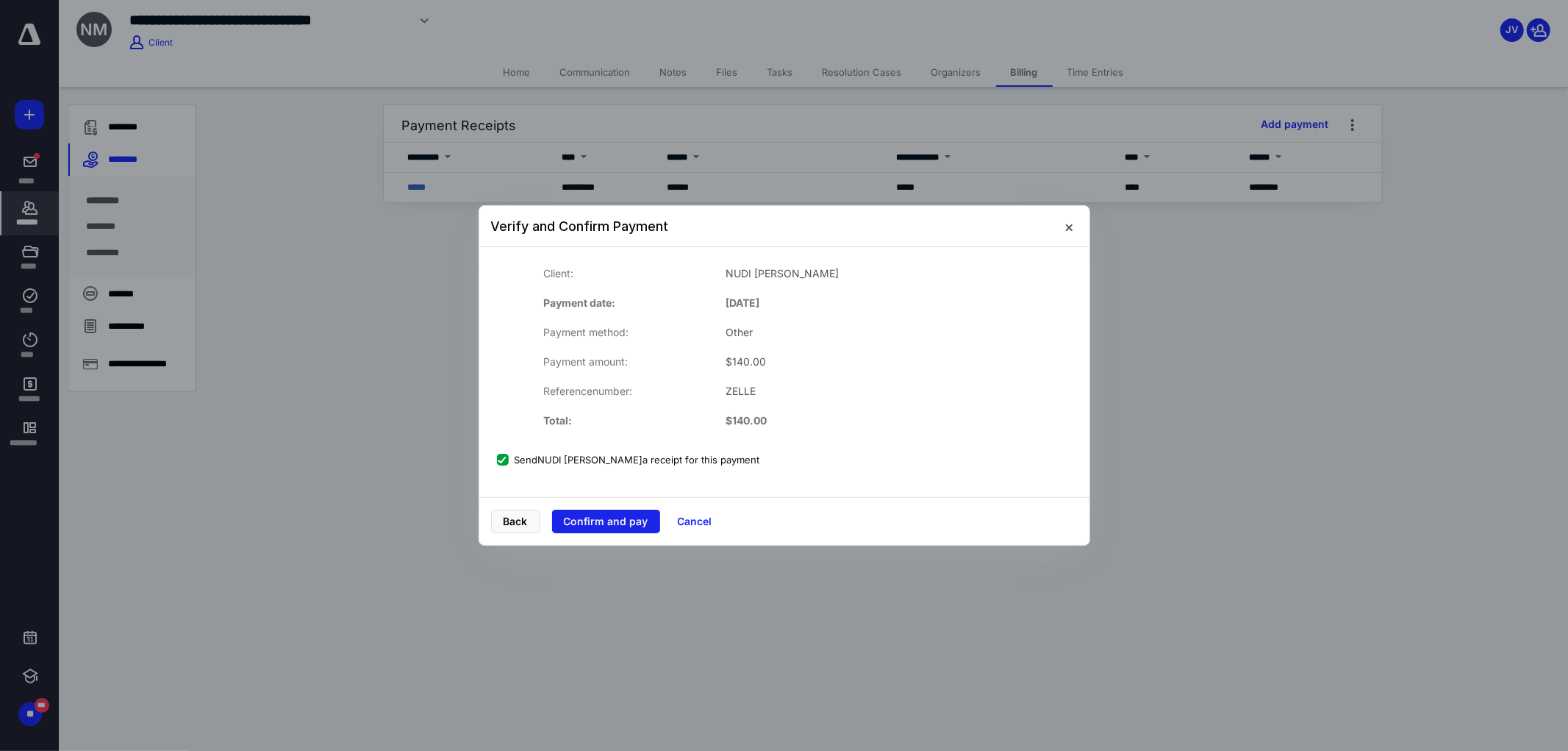click on "Confirm and pay" at bounding box center [606, 522] 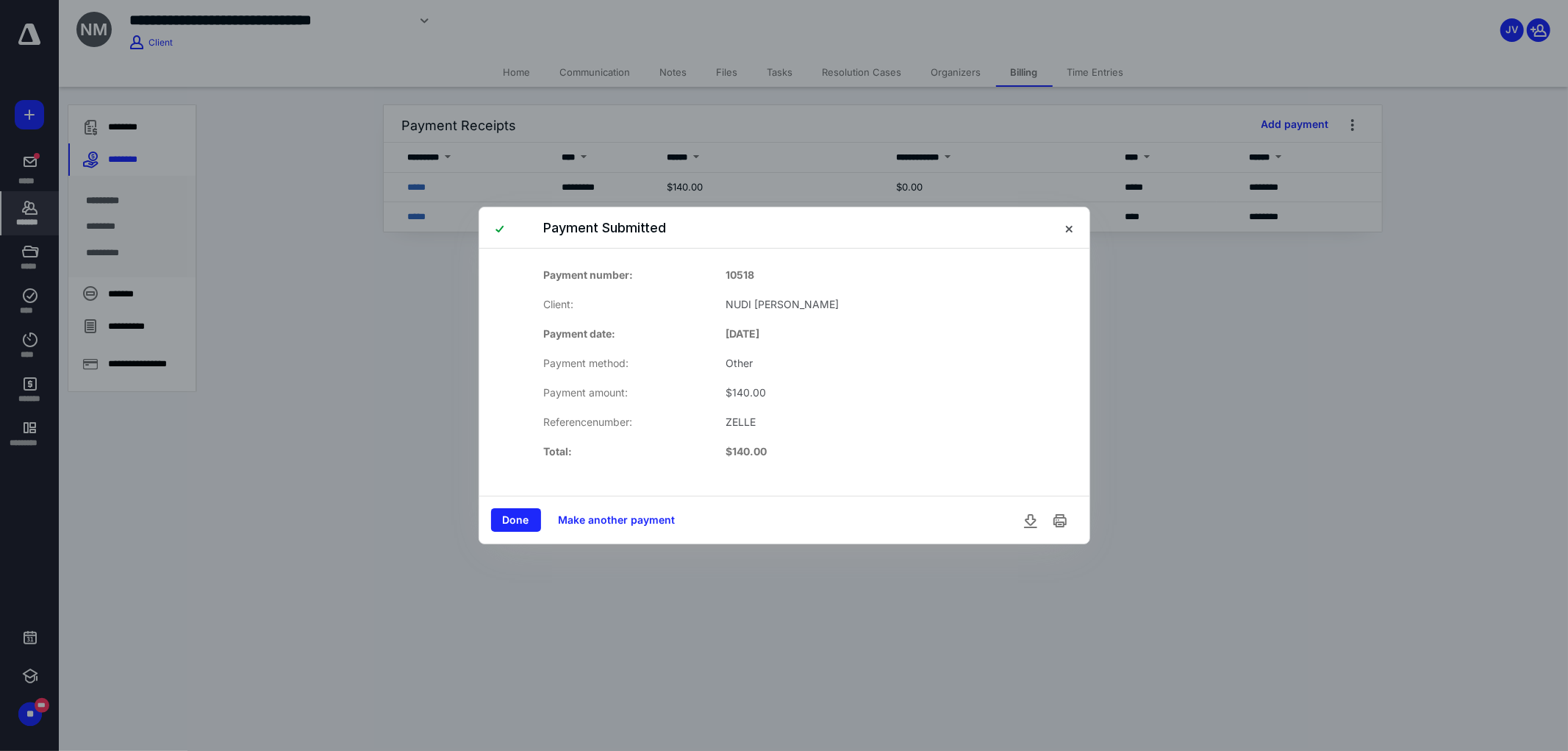 click on "Done" at bounding box center (516, 520) 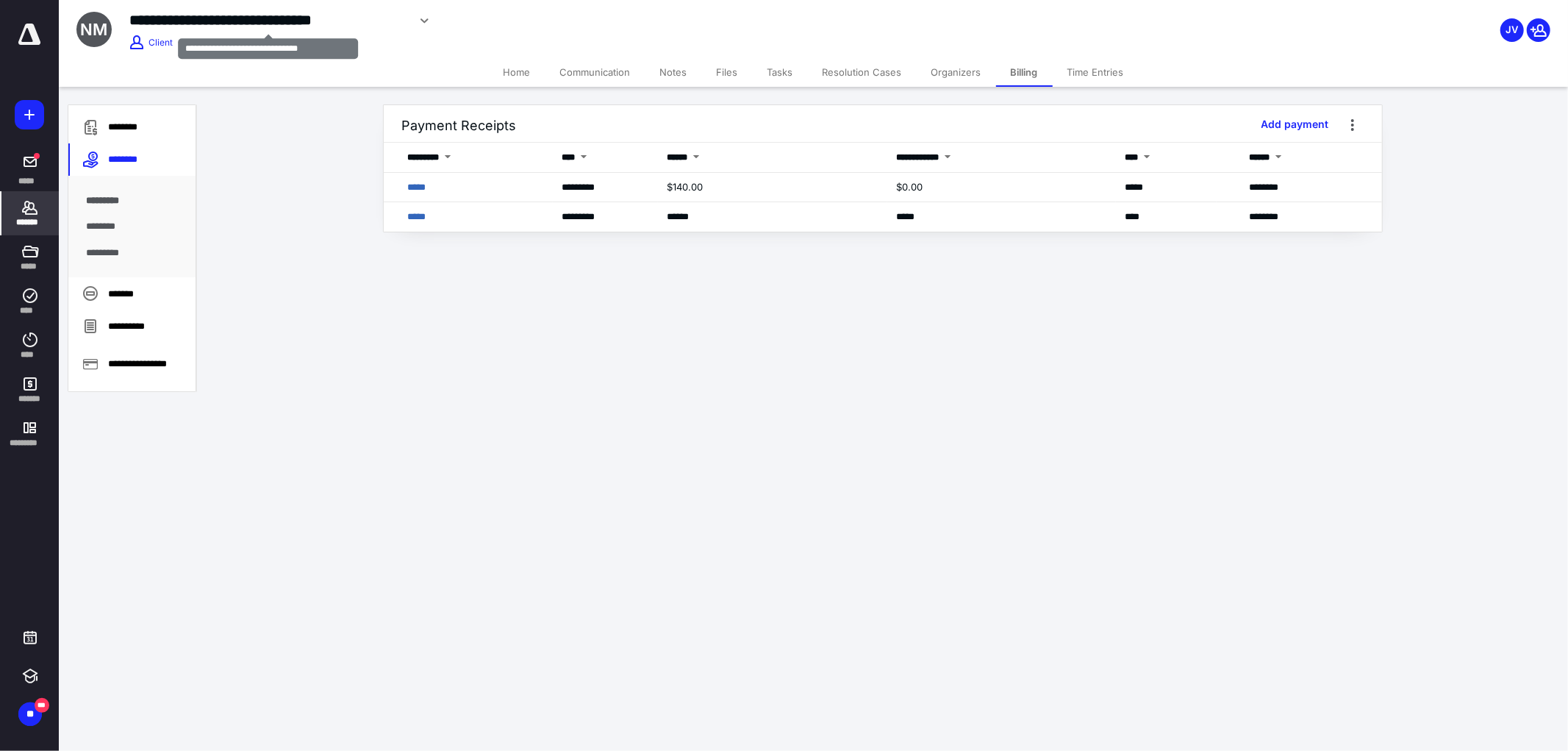 click on "**********" at bounding box center [268, 20] 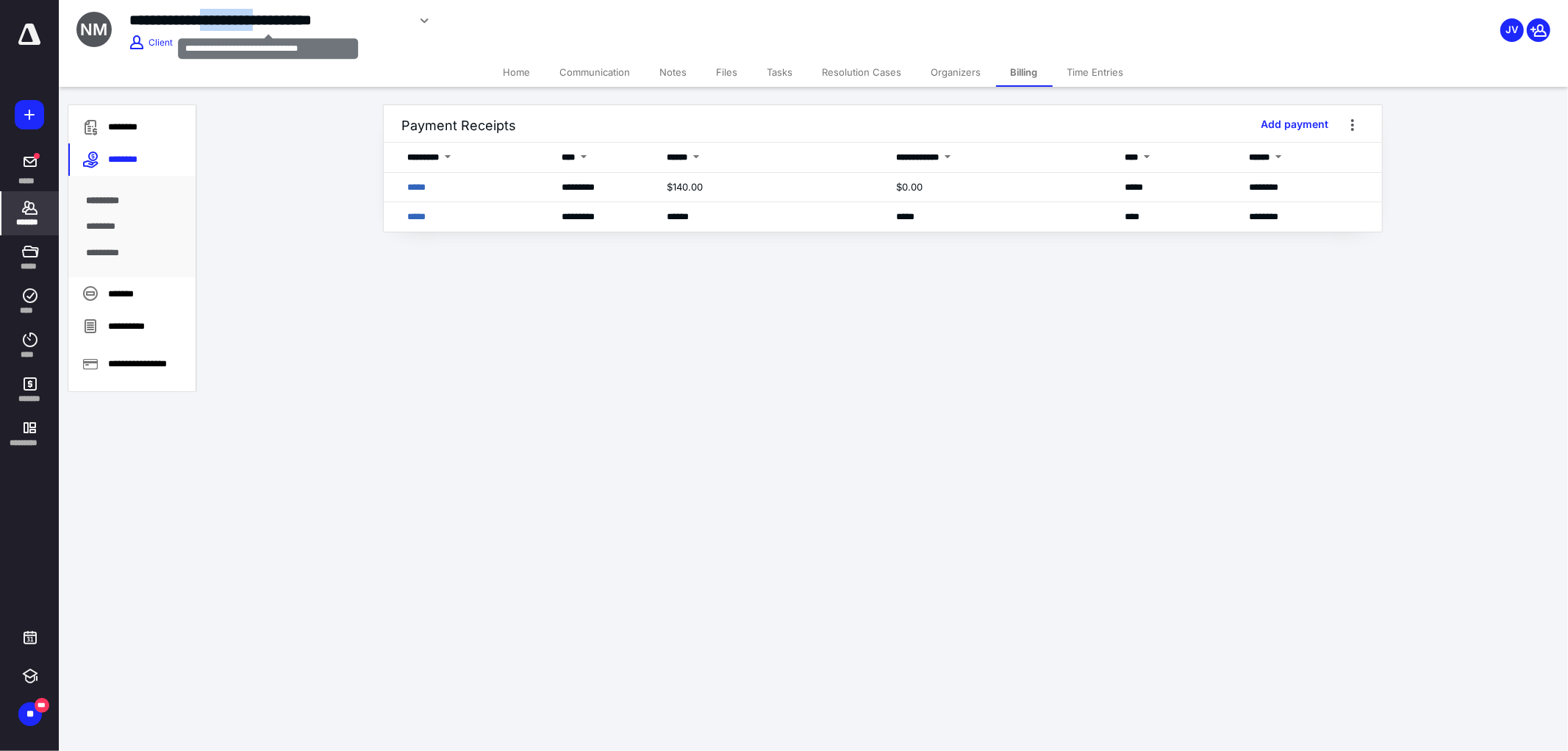 click on "**********" at bounding box center (268, 20) 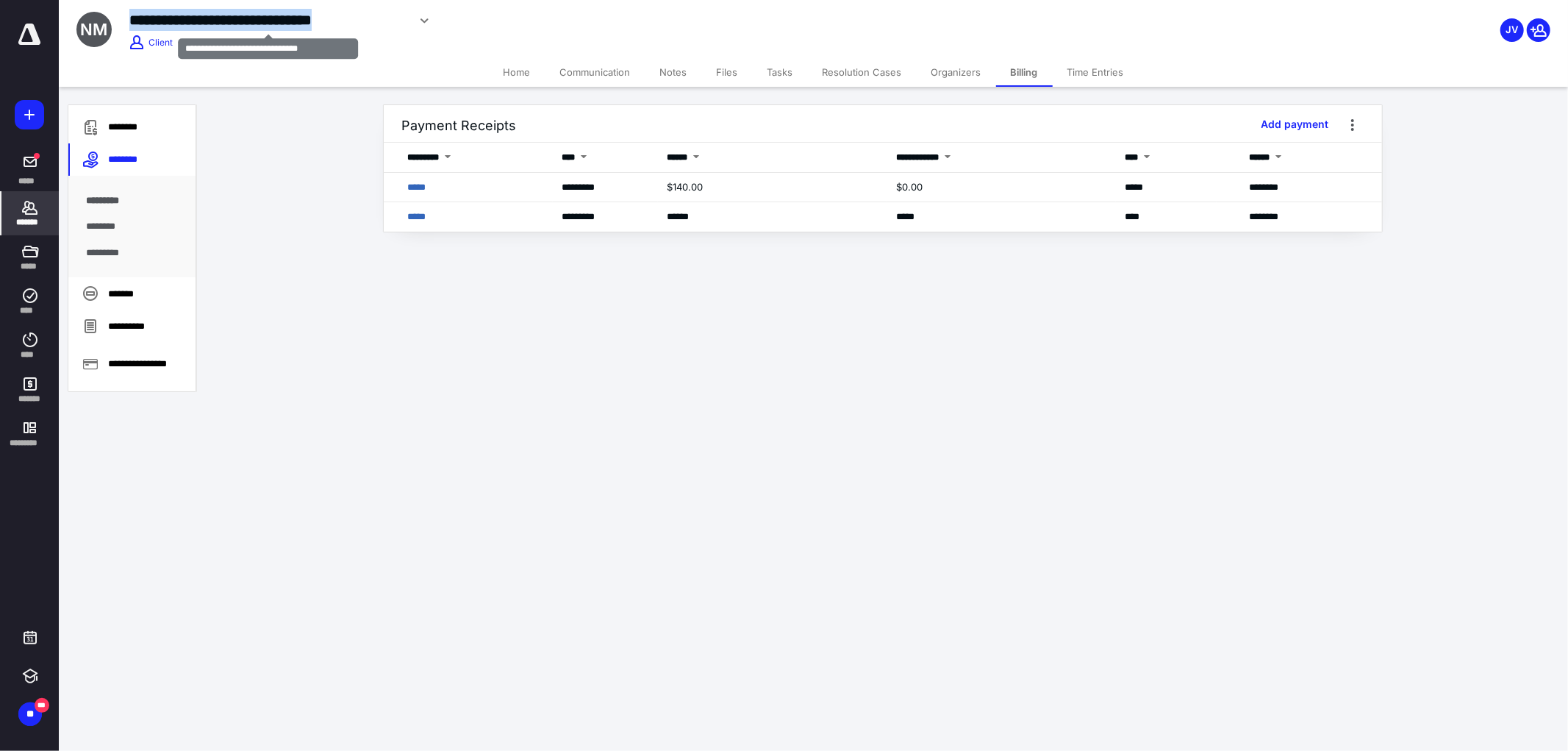 click on "**********" at bounding box center [268, 20] 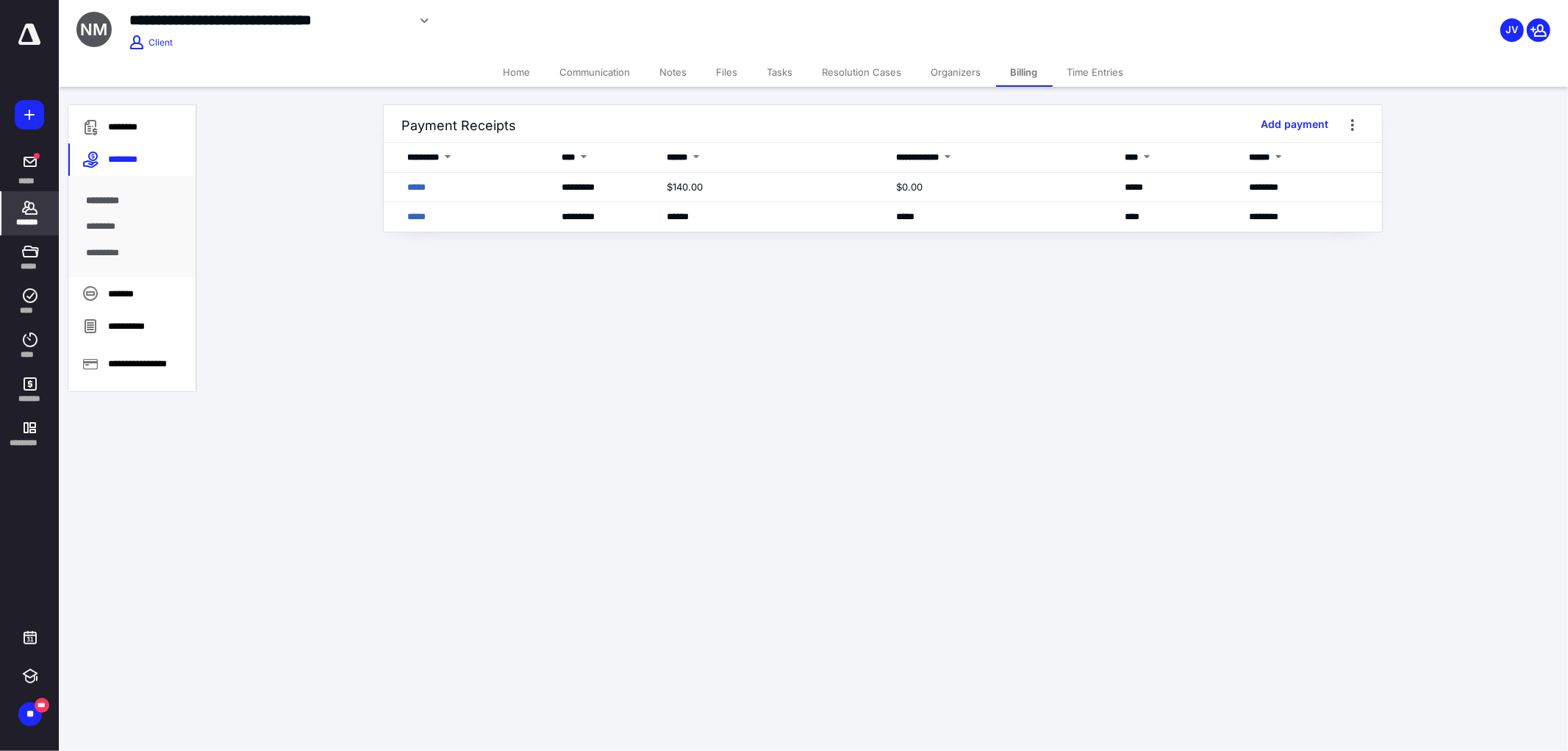 click 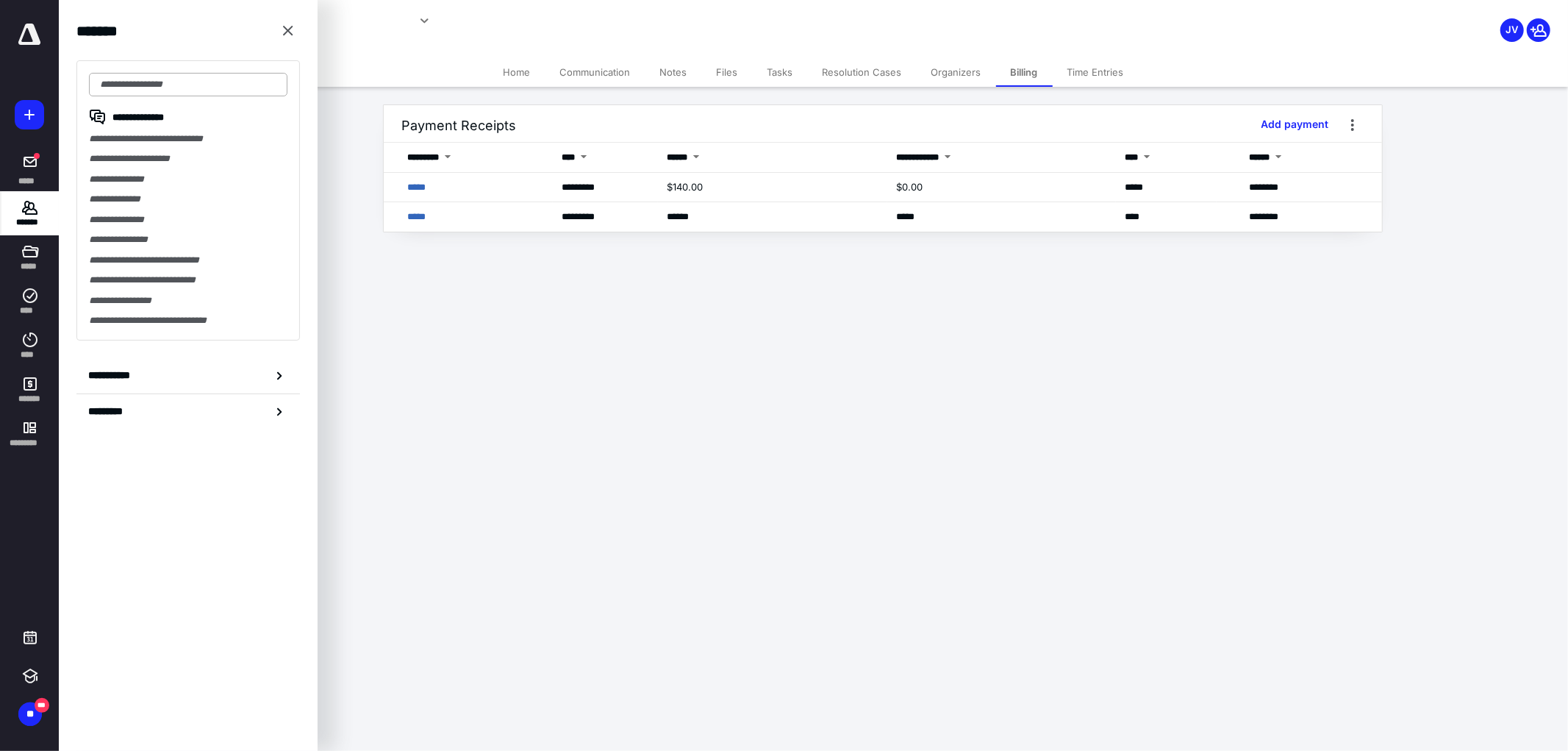 click at bounding box center [188, 85] 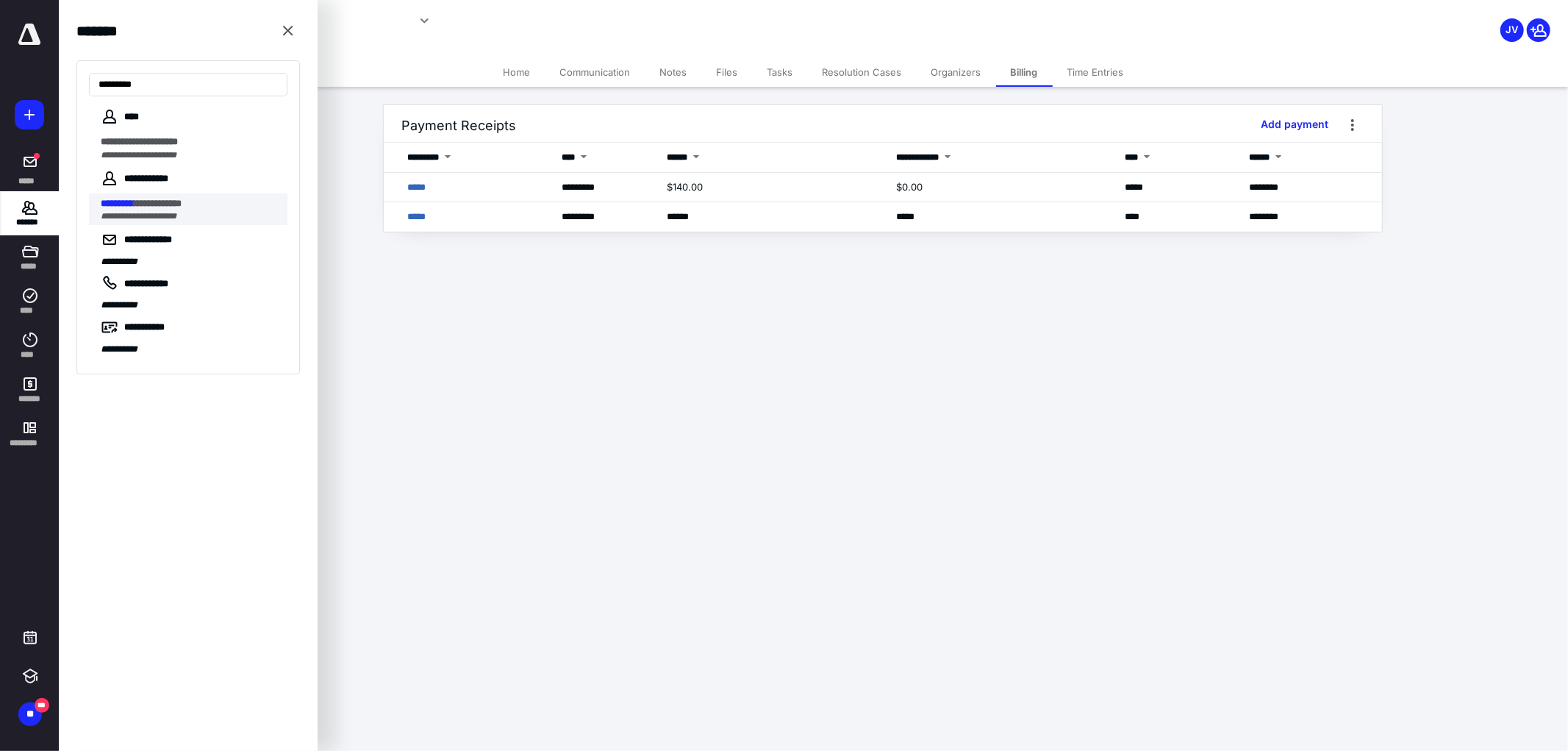 type on "*********" 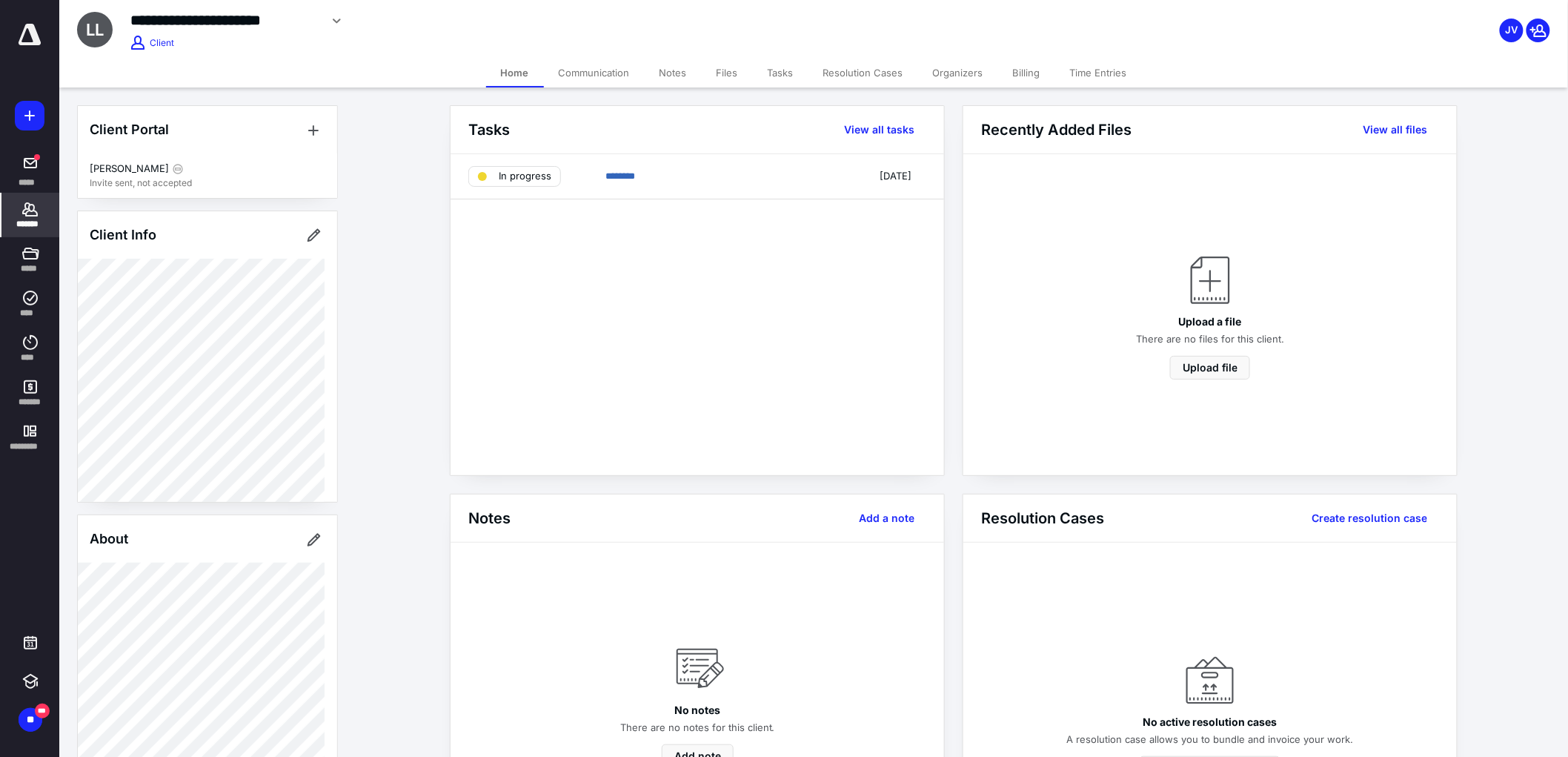 click on "In progress ******** [DATE]" at bounding box center [697, 314] 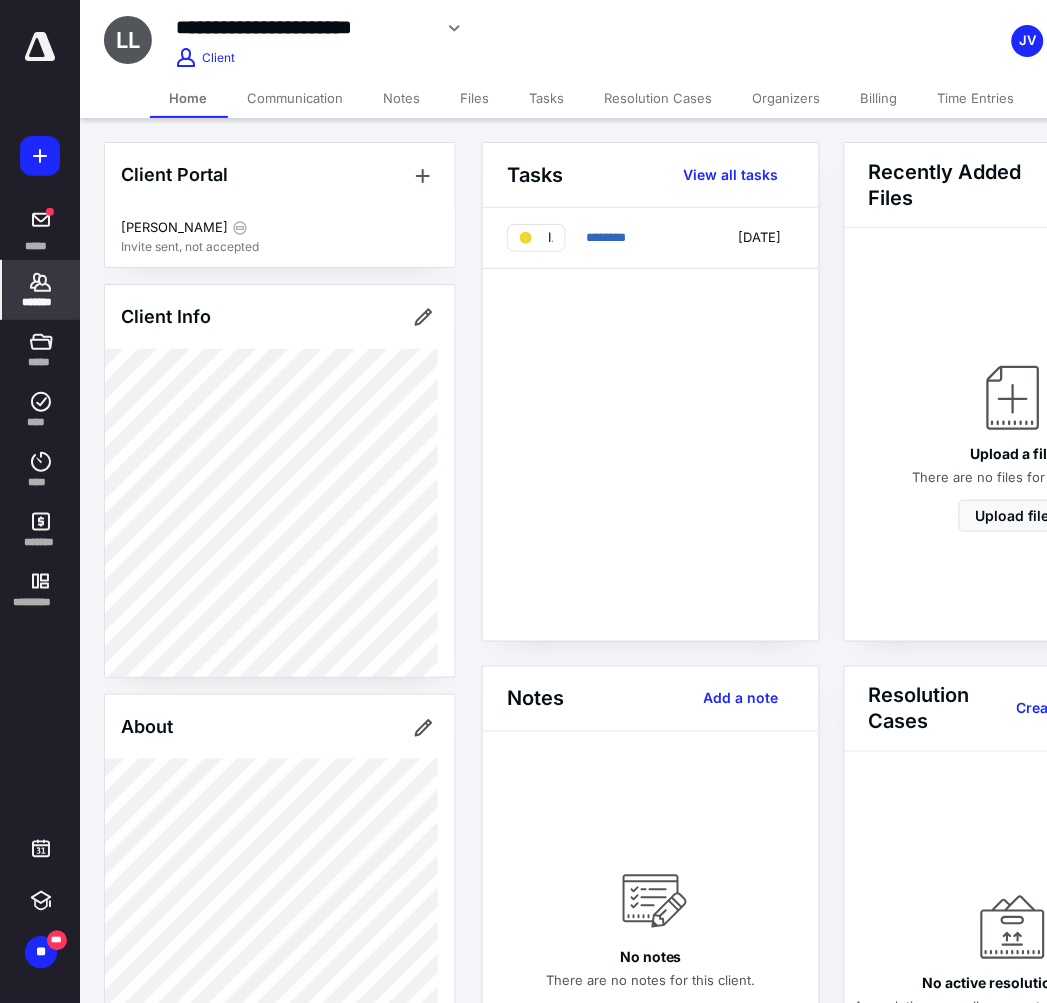 click on "*******" at bounding box center (41, 302) 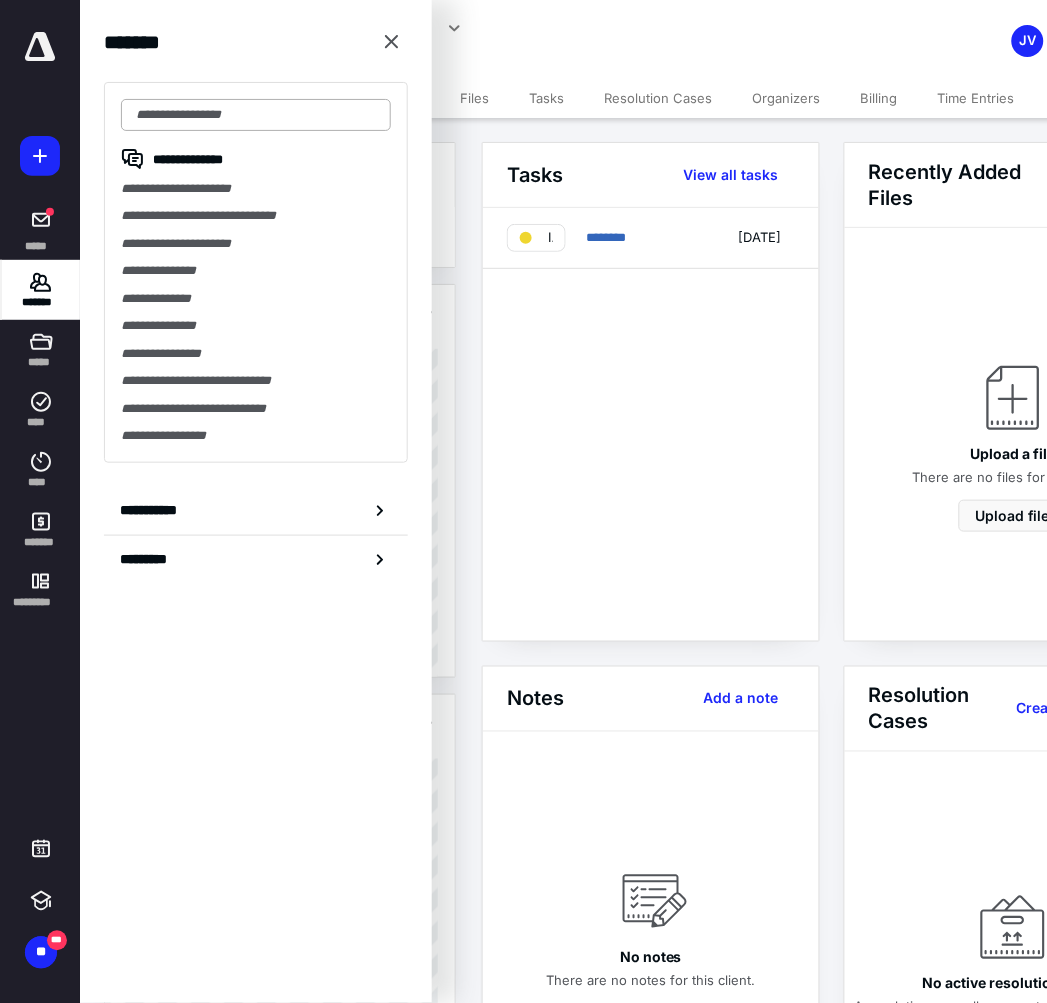 click at bounding box center (256, 115) 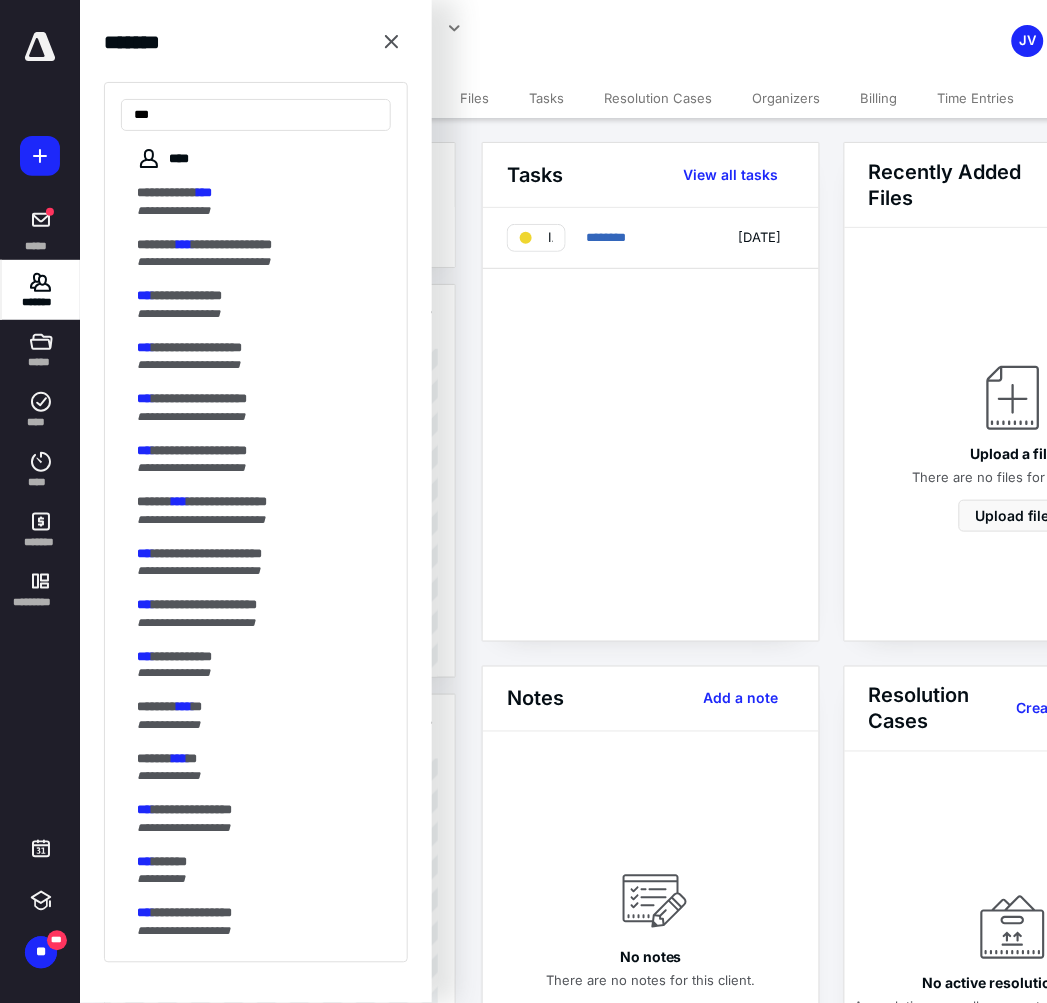 type on "***" 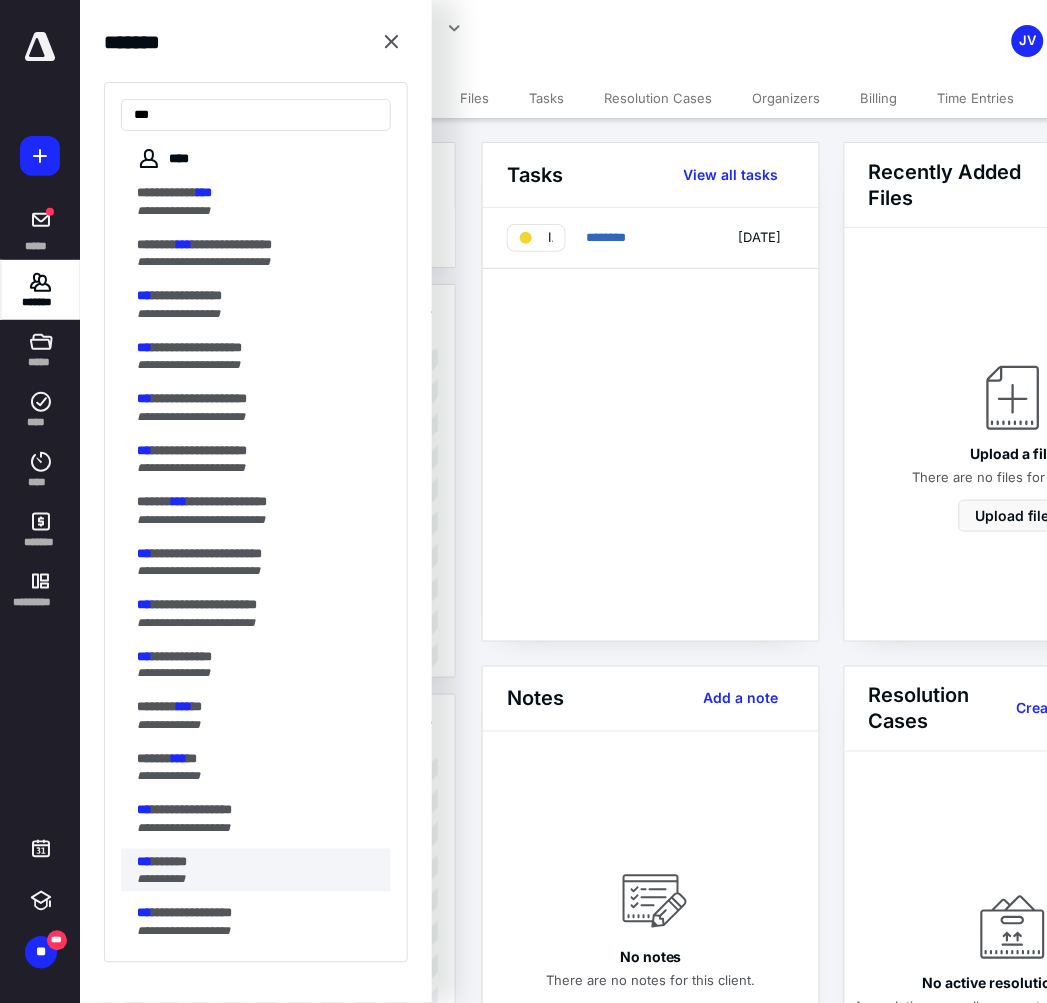 click on "*******" at bounding box center (169, 862) 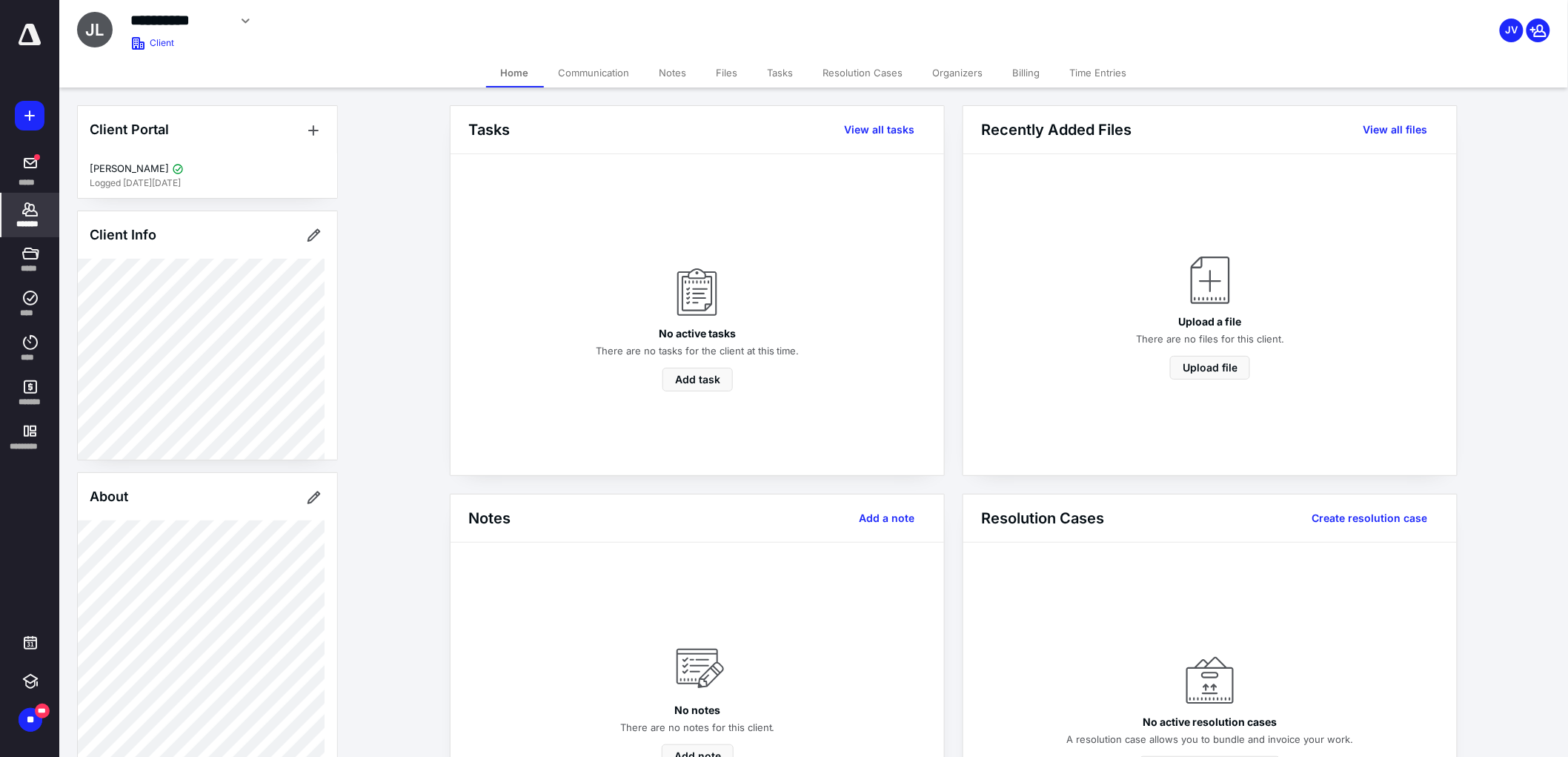 click 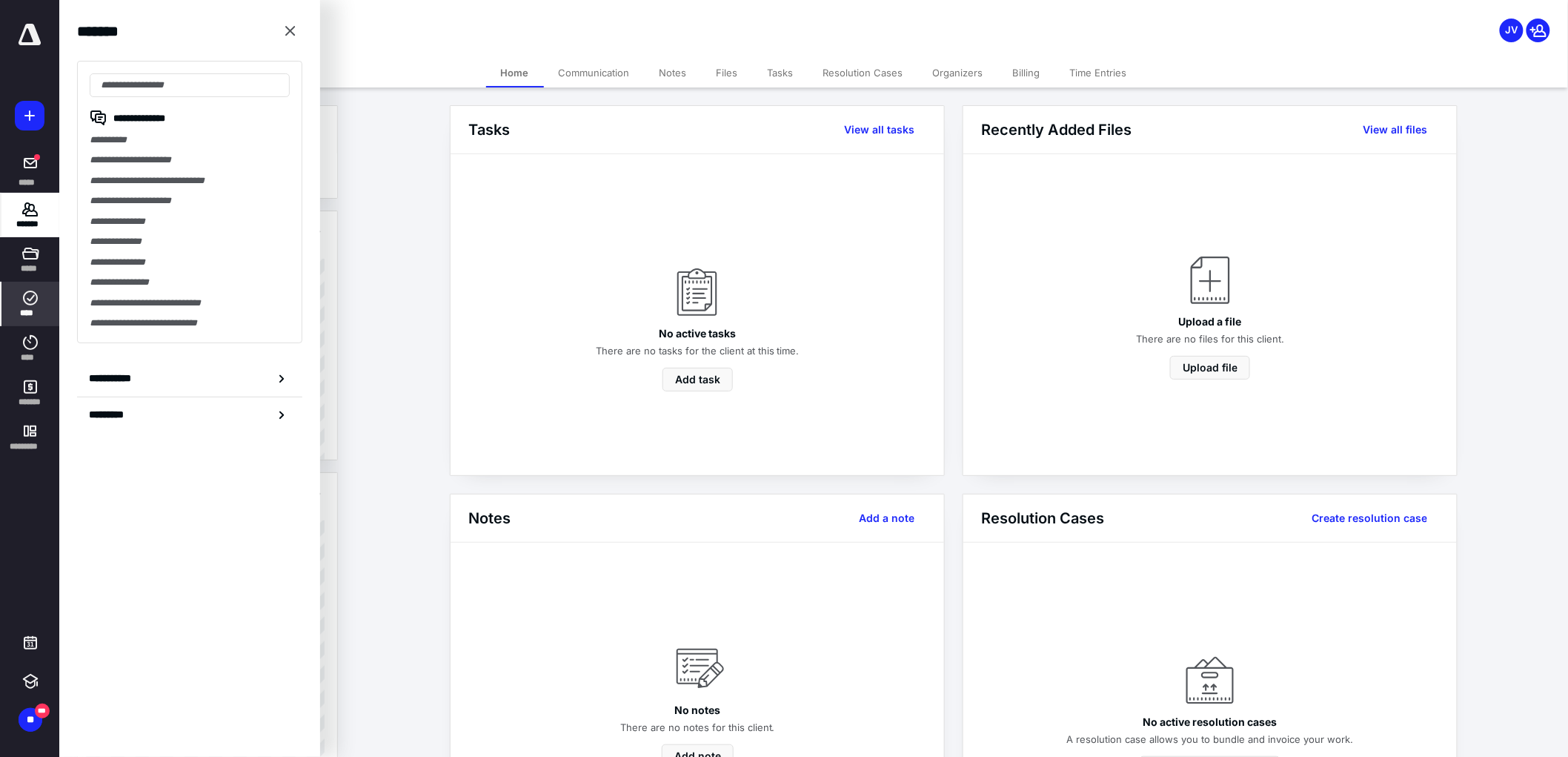 click 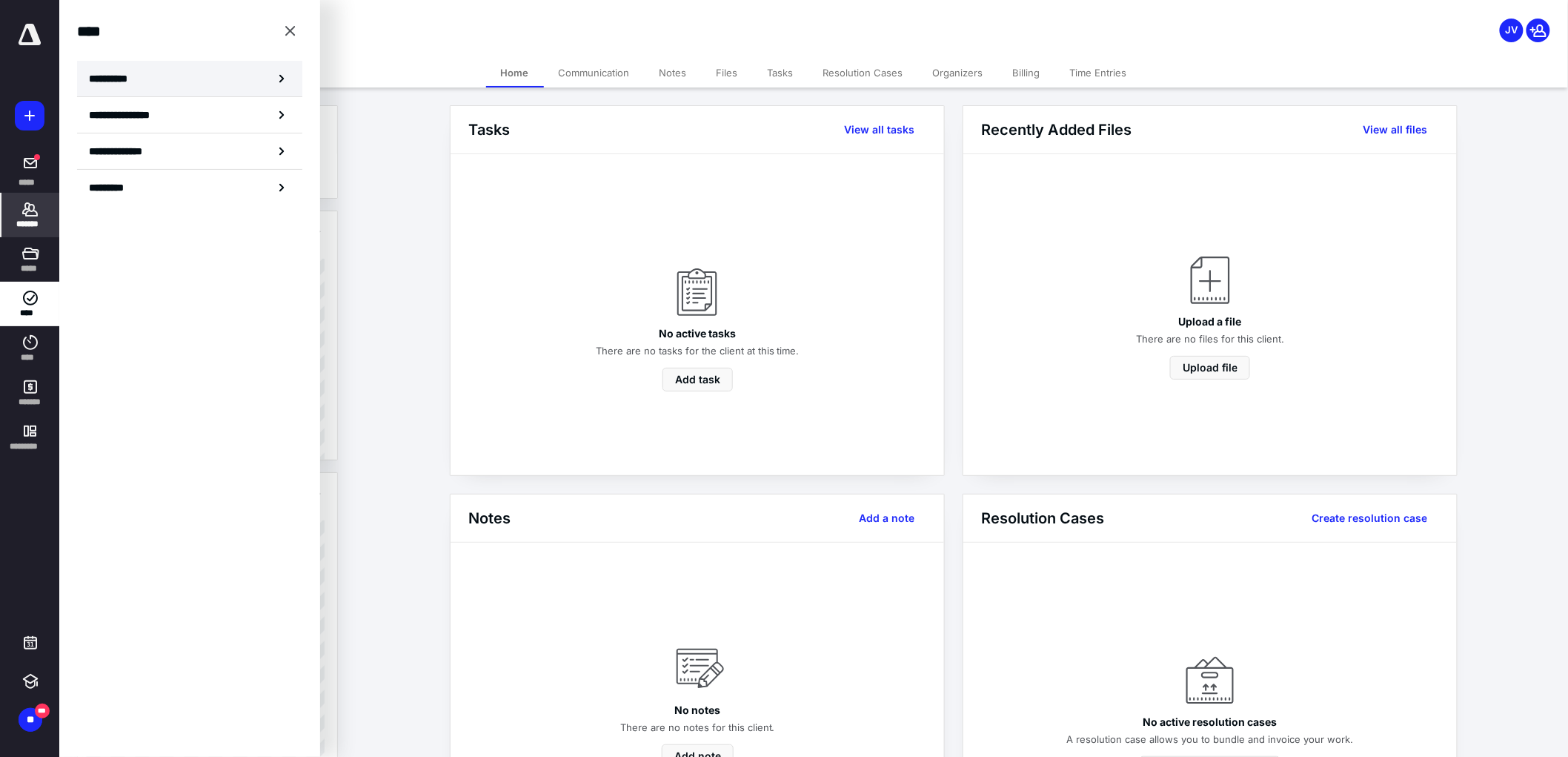 click on "**********" at bounding box center [113, 79] 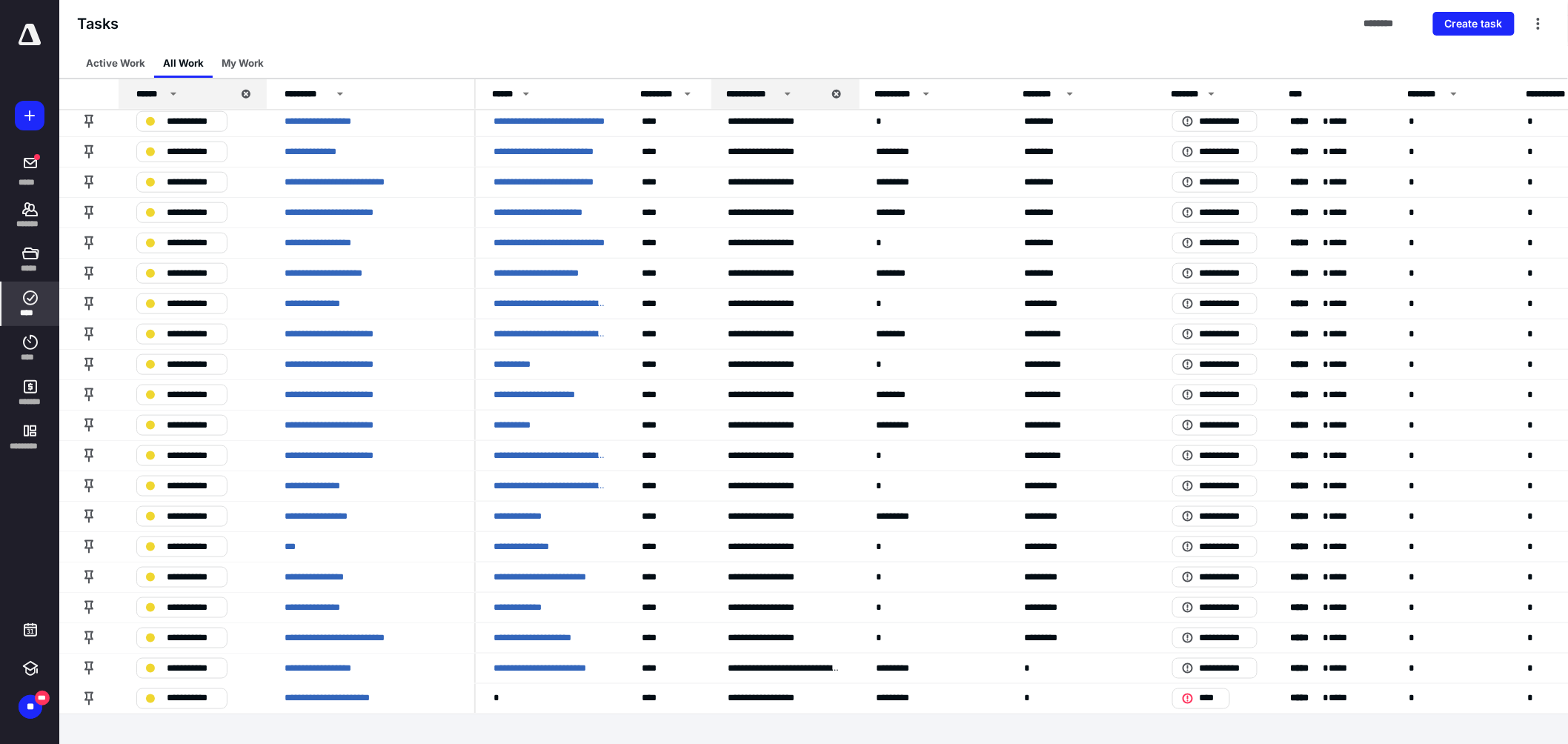 scroll, scrollTop: 502, scrollLeft: 0, axis: vertical 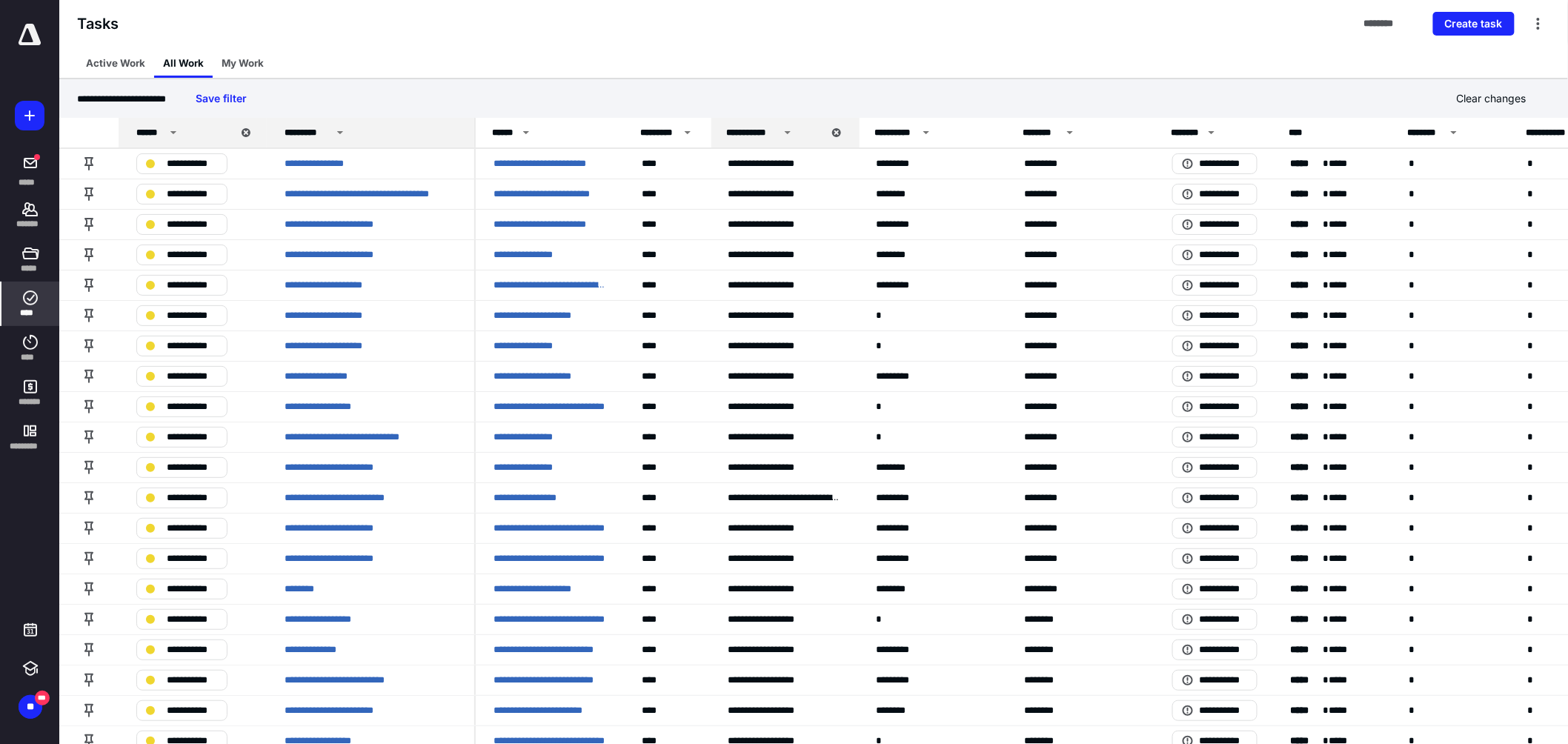 click 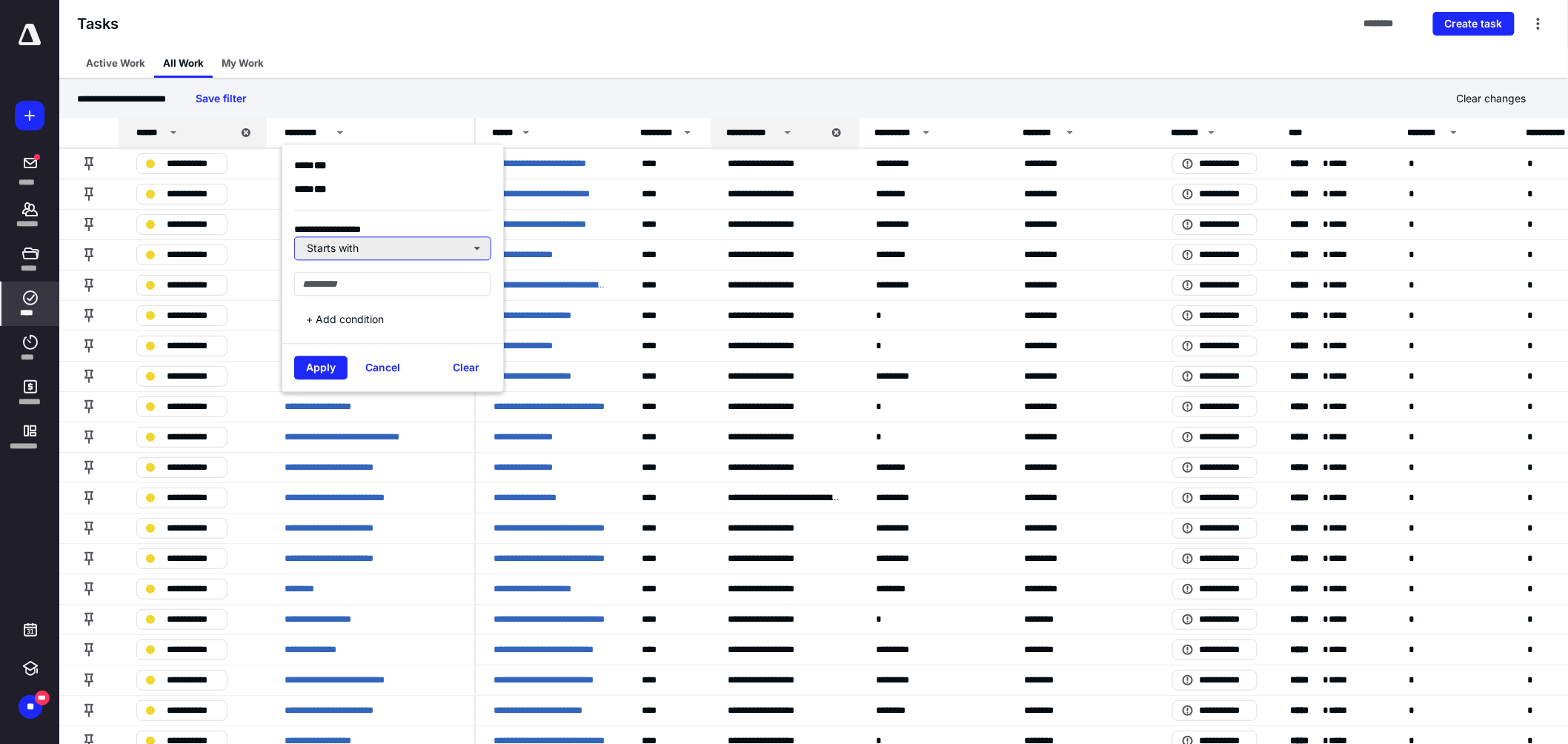click on "Starts with" at bounding box center (393, 249) 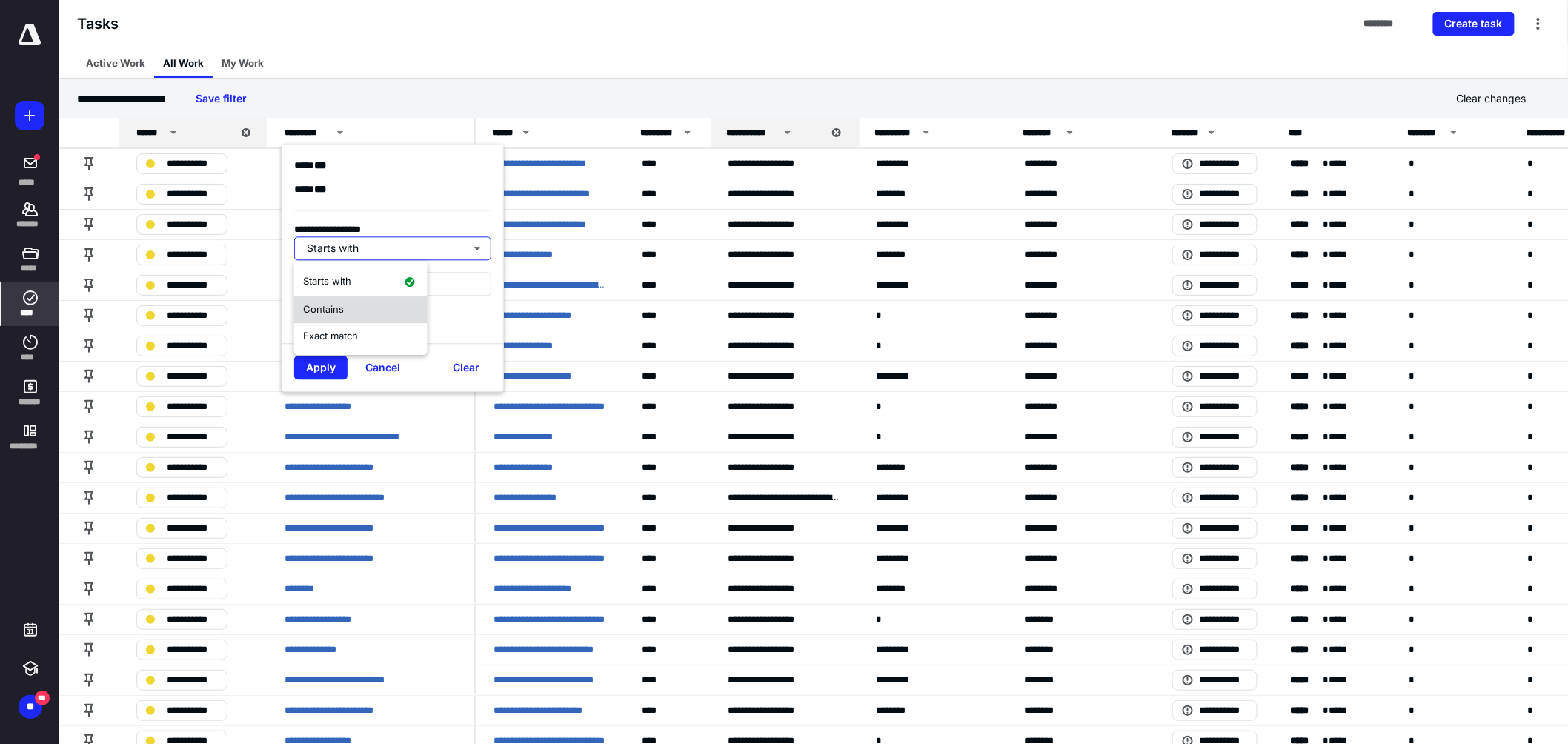 click on "Contains" at bounding box center [361, 310] 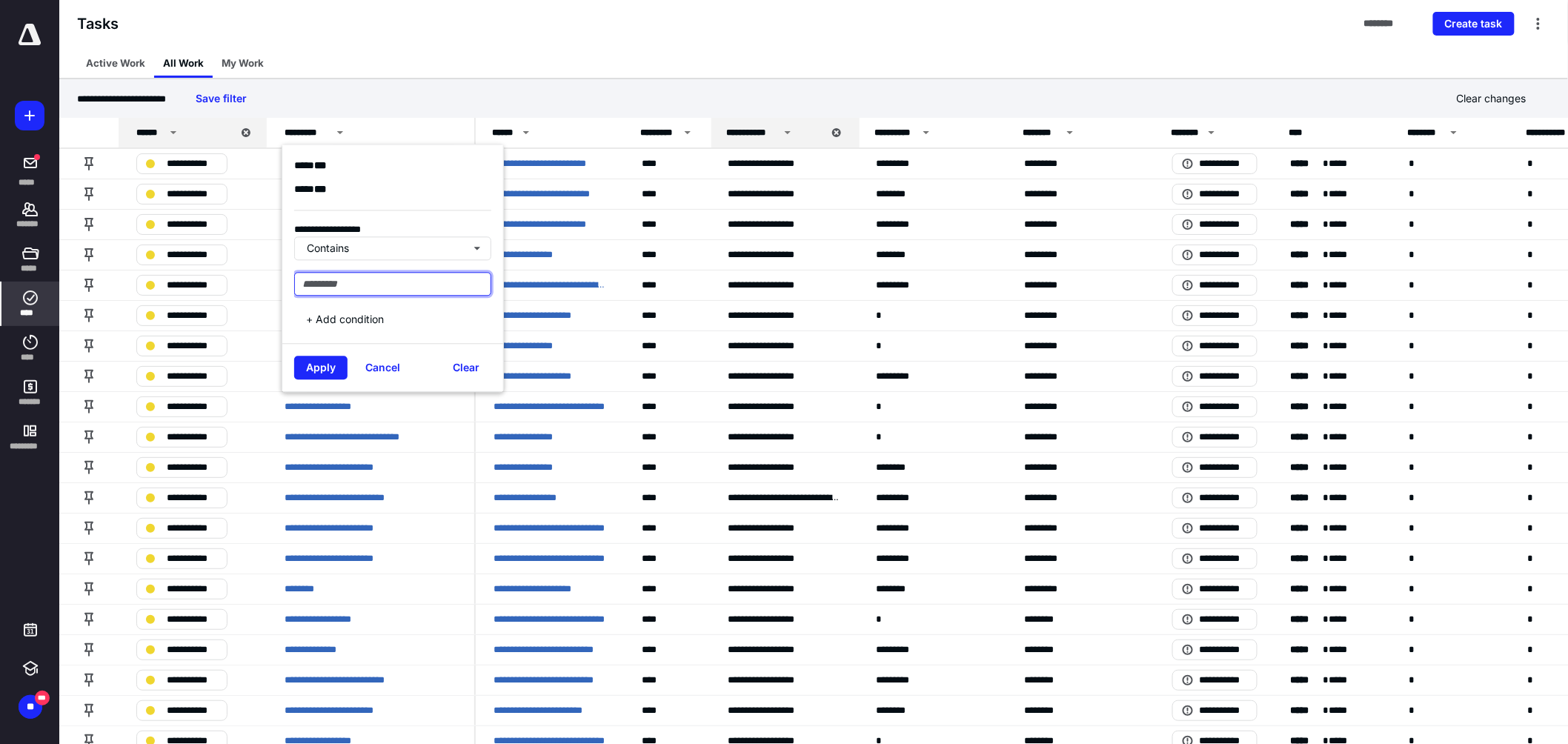 click at bounding box center (393, 285) 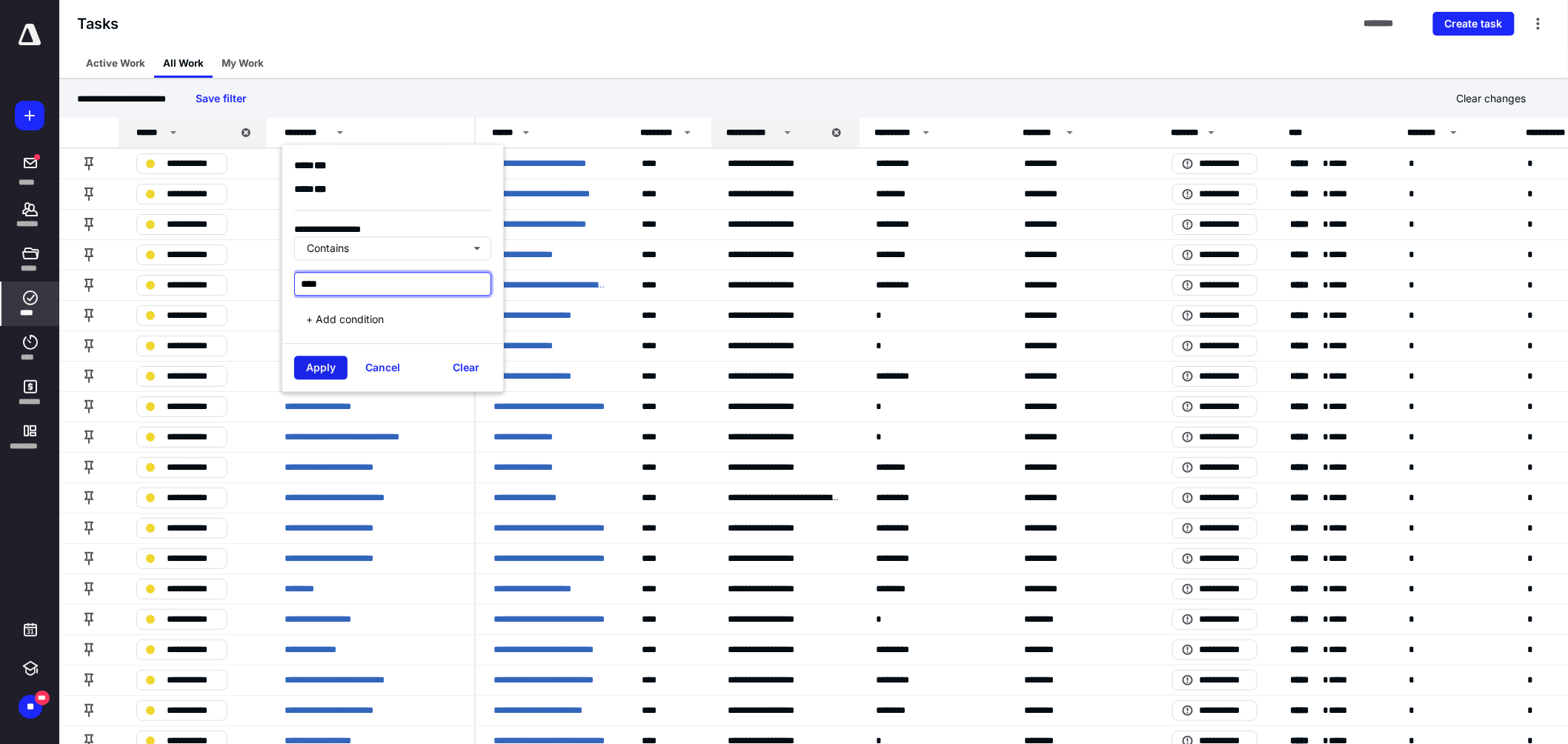 type on "****" 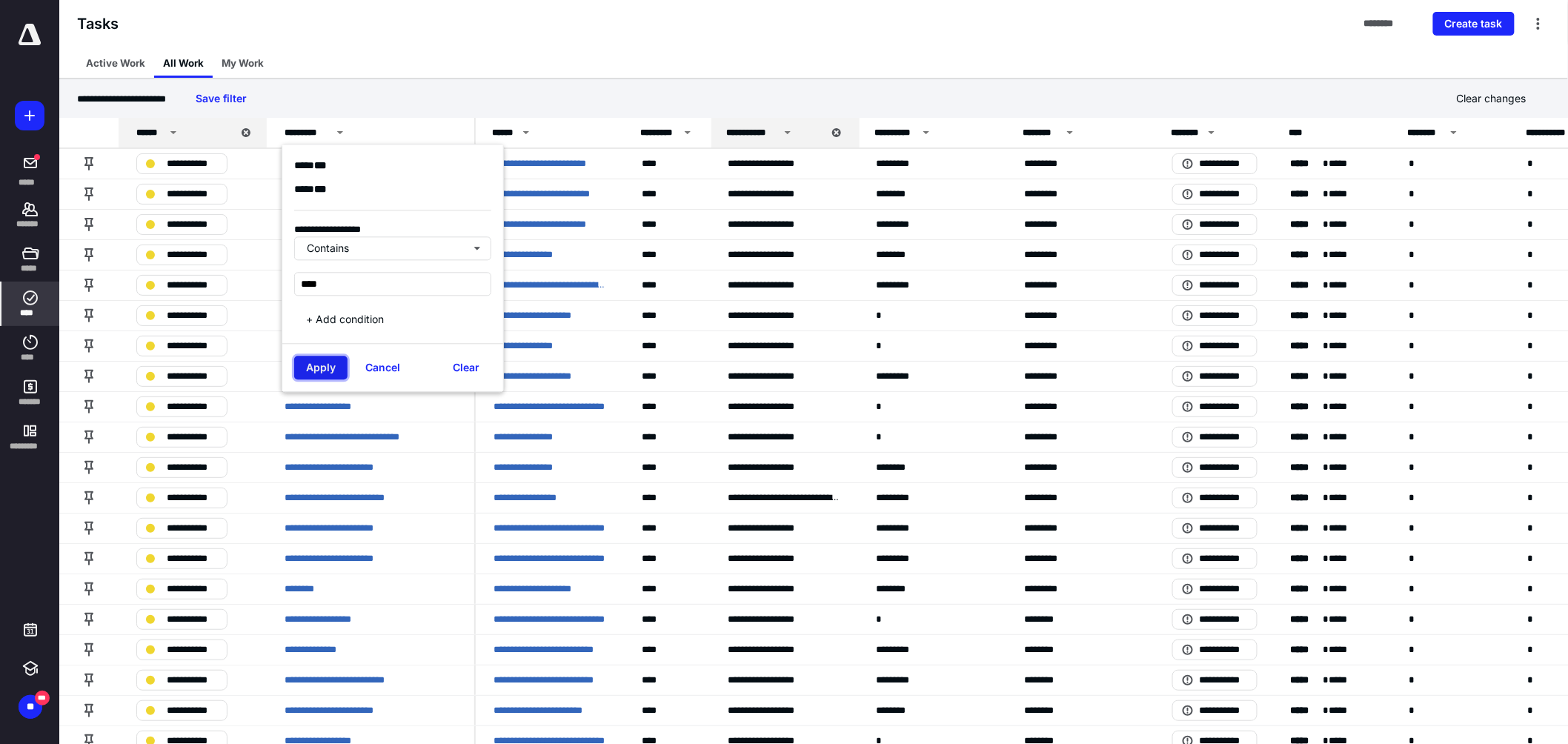 click on "Apply" at bounding box center [321, 368] 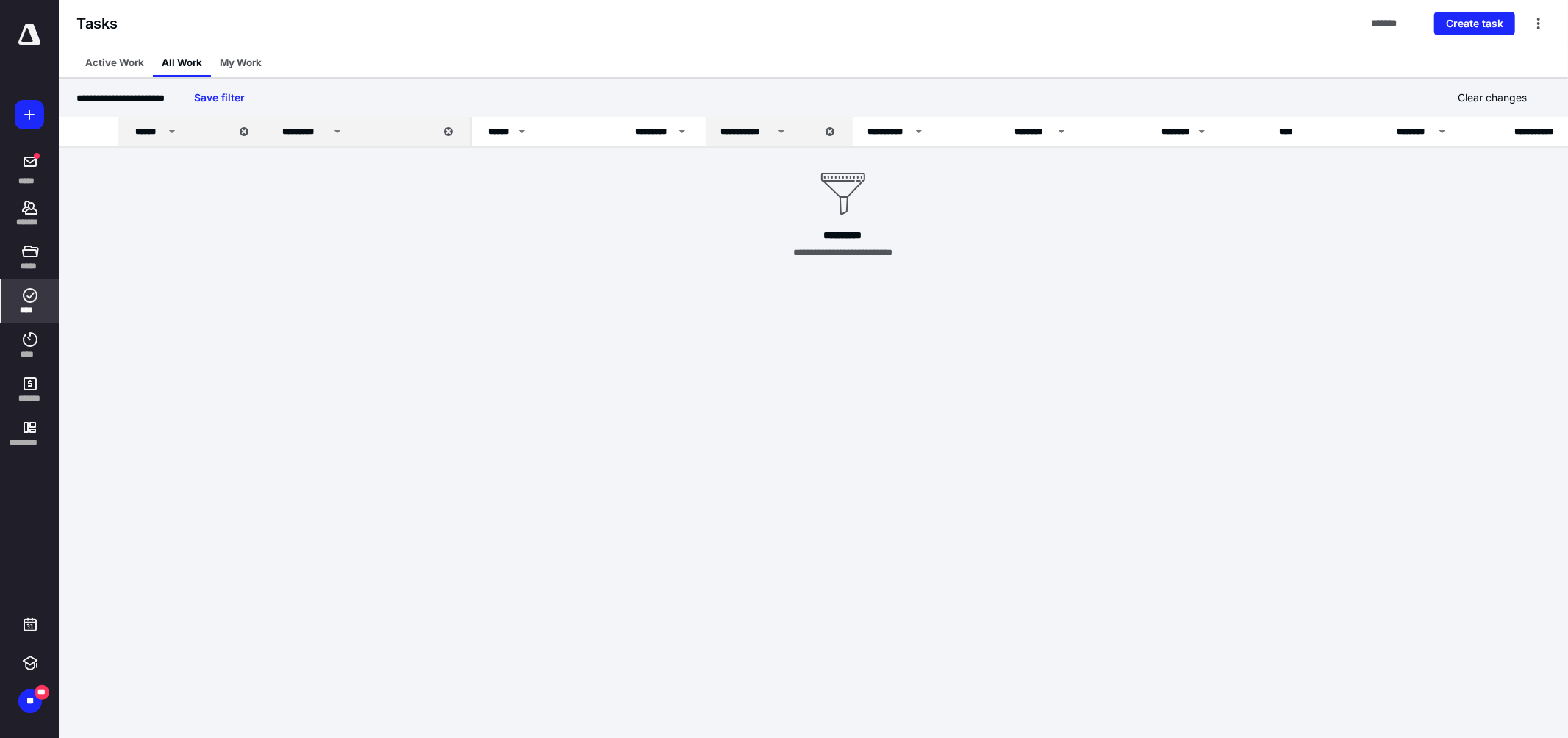 click on "*********" at bounding box center [370, 132] 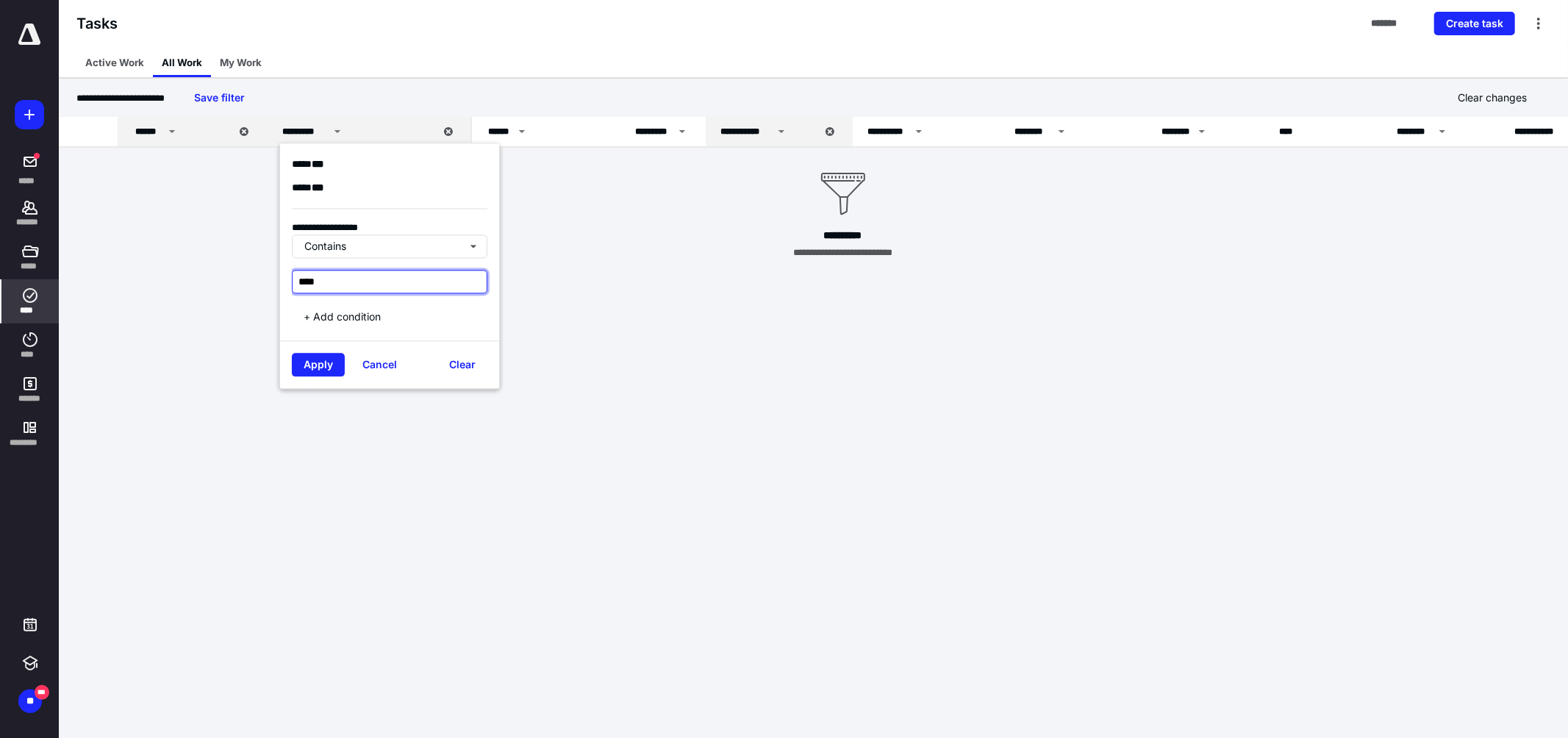 drag, startPoint x: 340, startPoint y: 289, endPoint x: 215, endPoint y: 271, distance: 126.28935 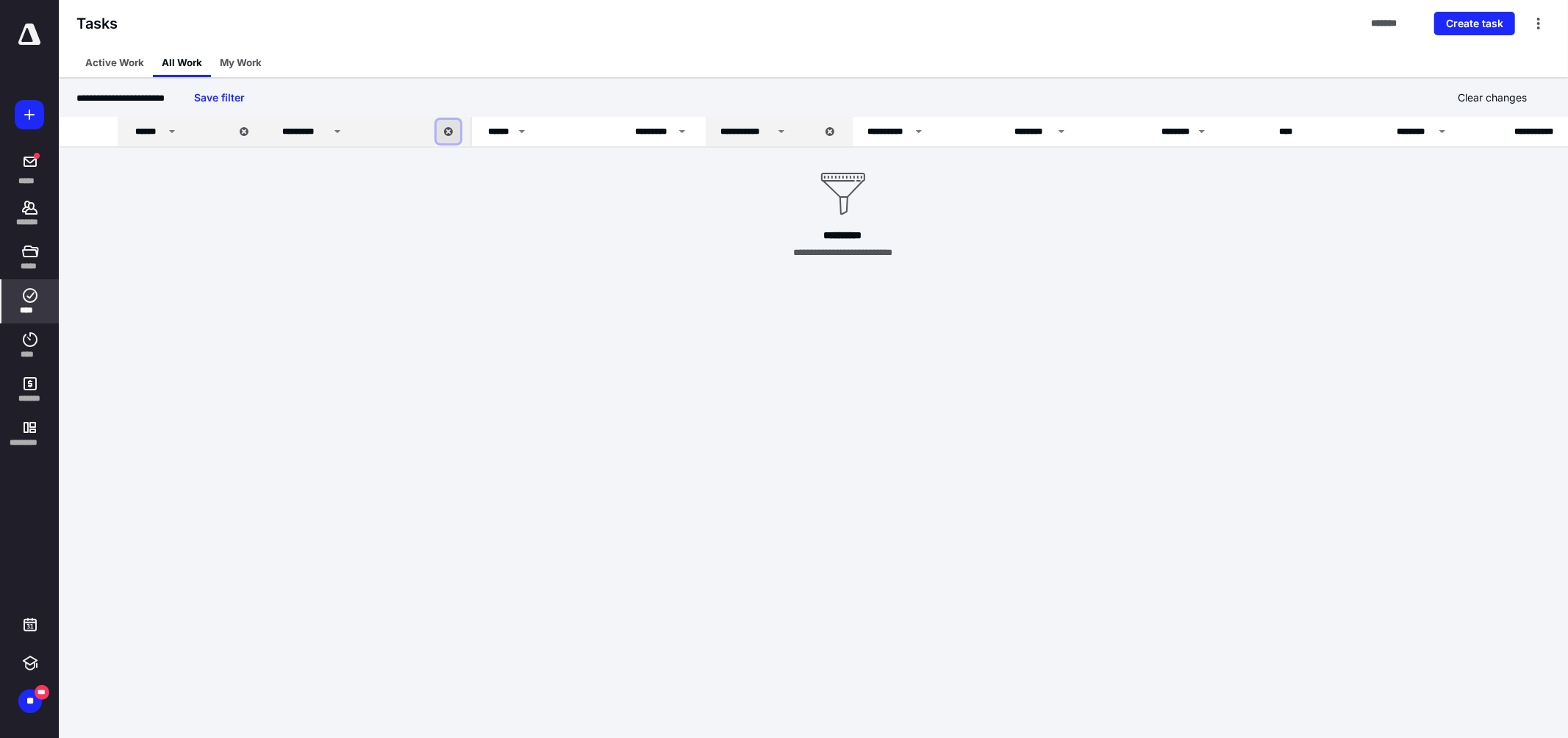 click at bounding box center (448, 132) 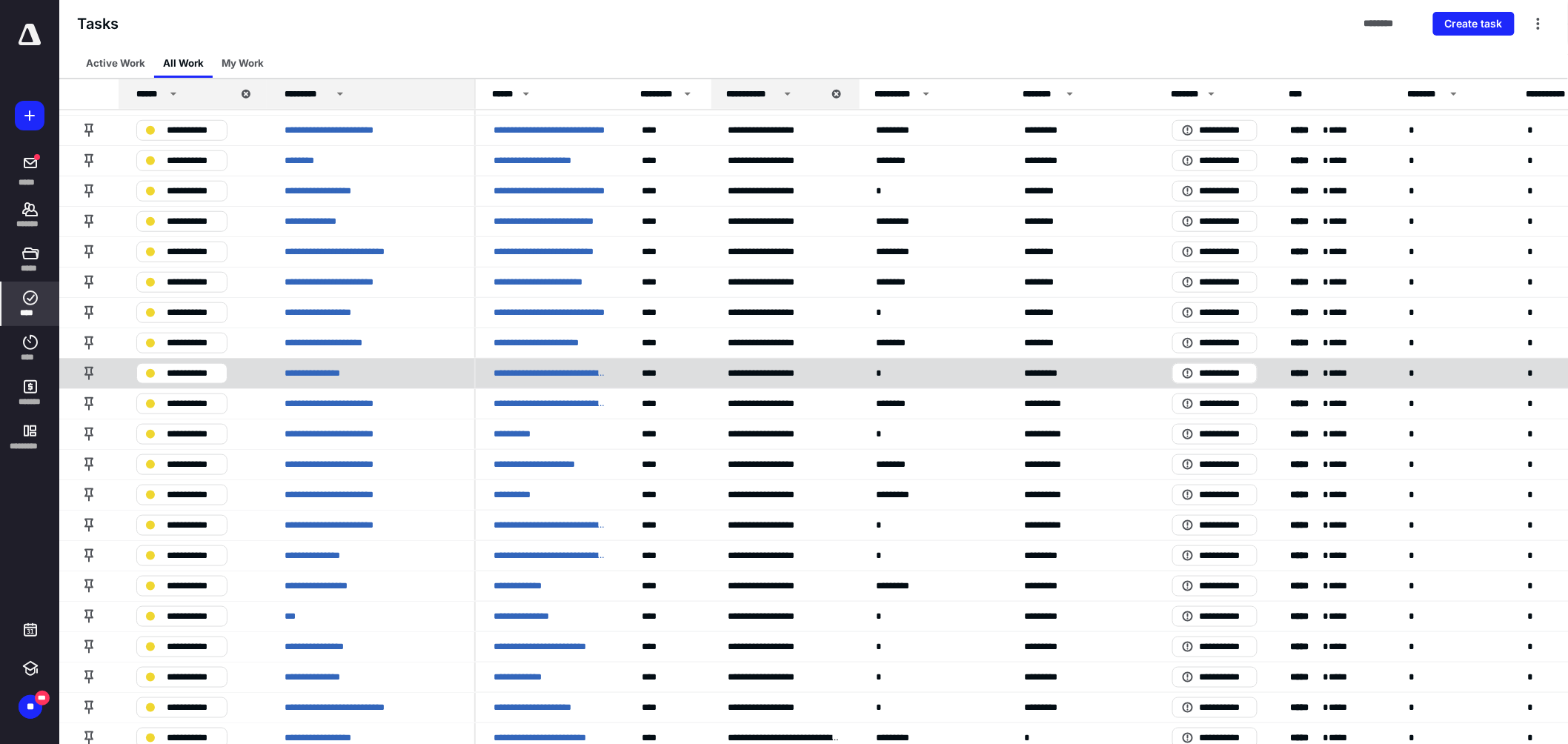 scroll, scrollTop: 165, scrollLeft: 0, axis: vertical 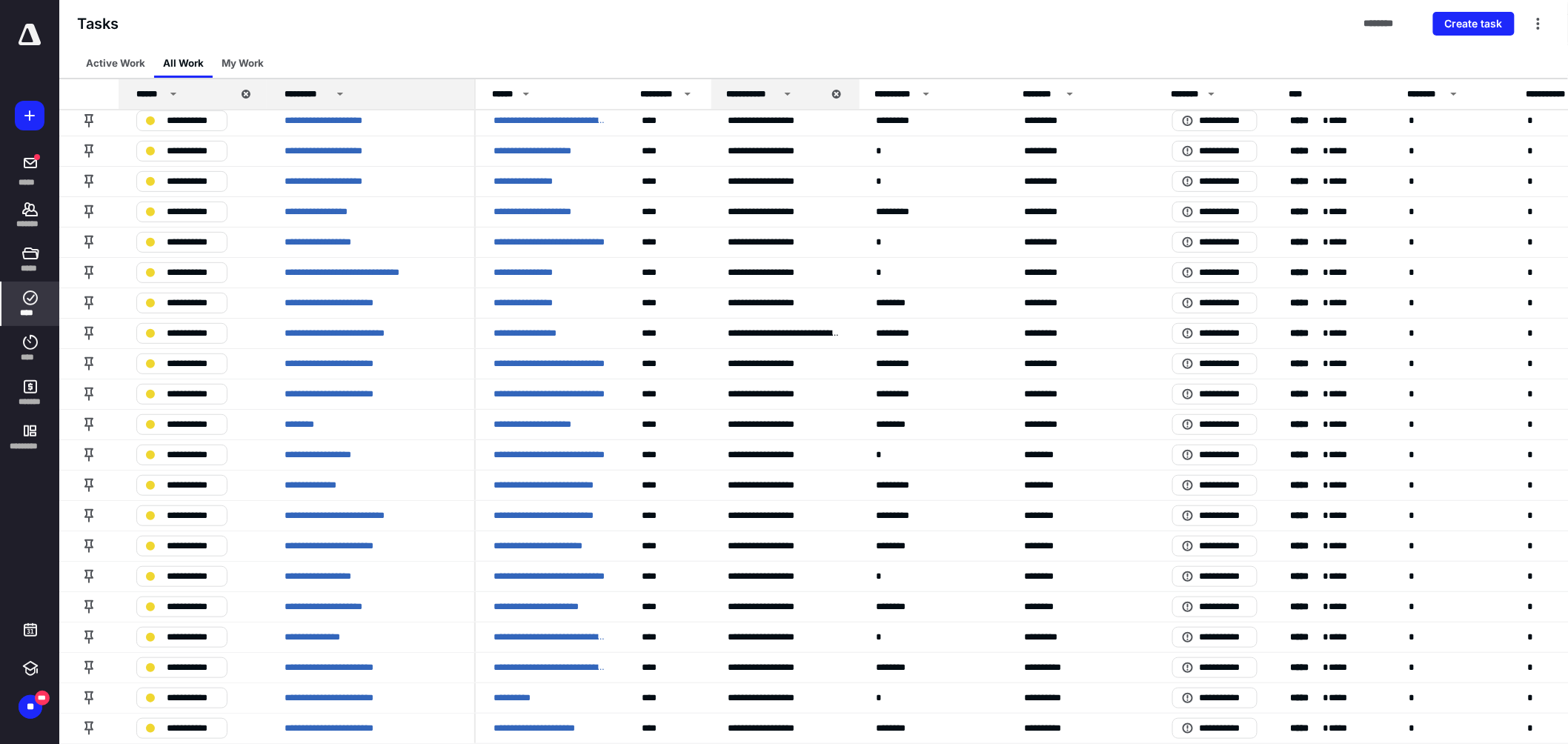 click on "******" at bounding box center [184, 94] 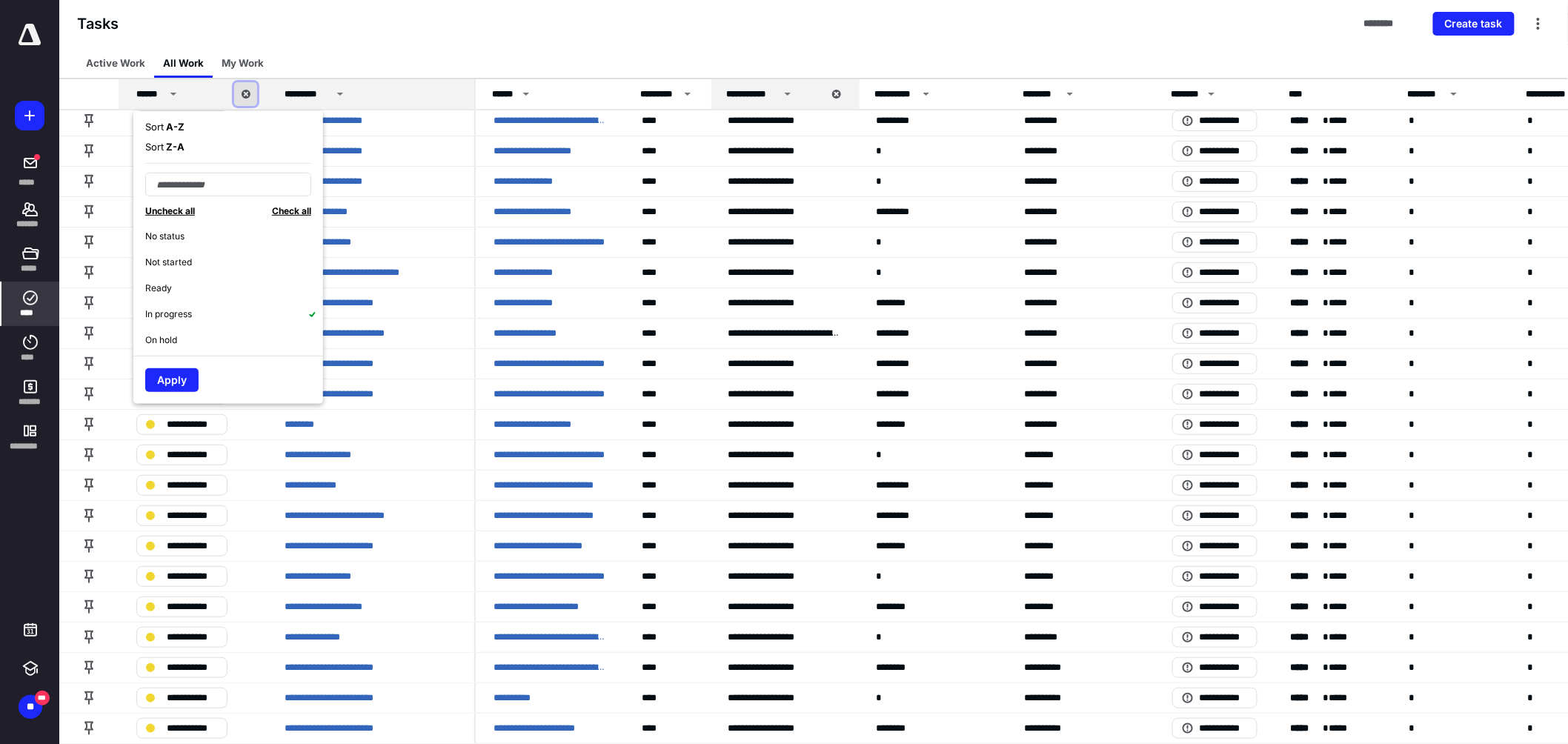 click at bounding box center [245, 94] 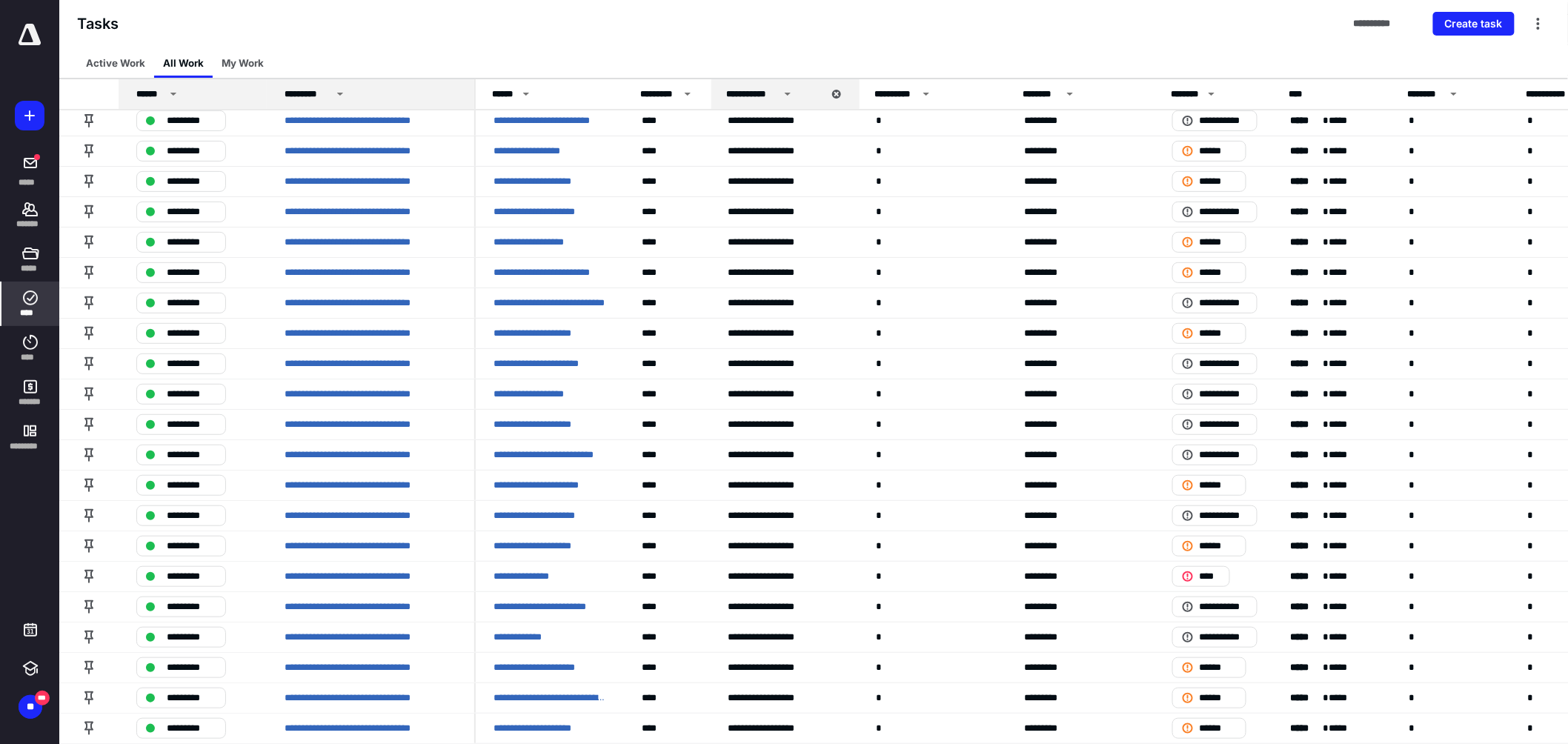 click 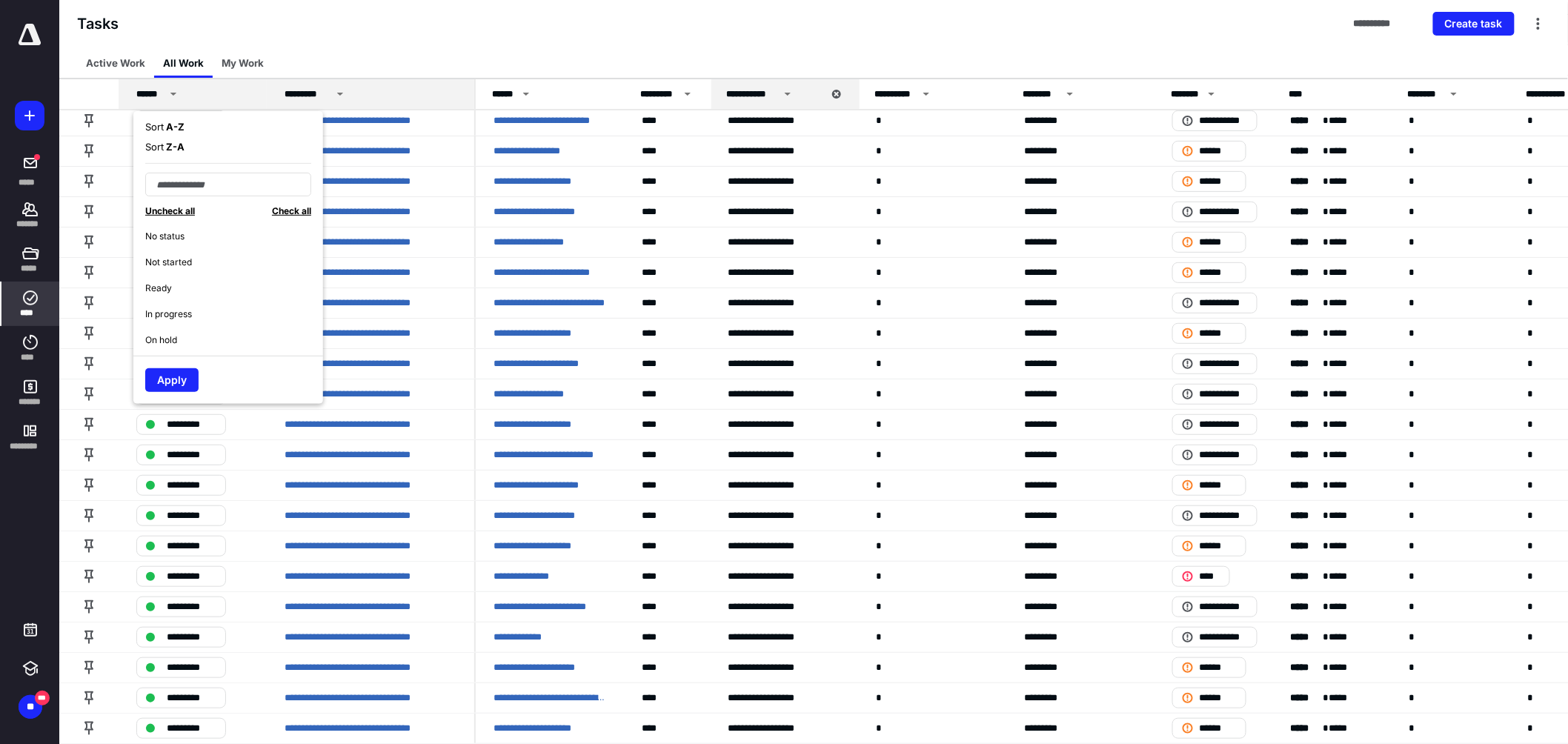 click on "In progress" at bounding box center [234, 313] 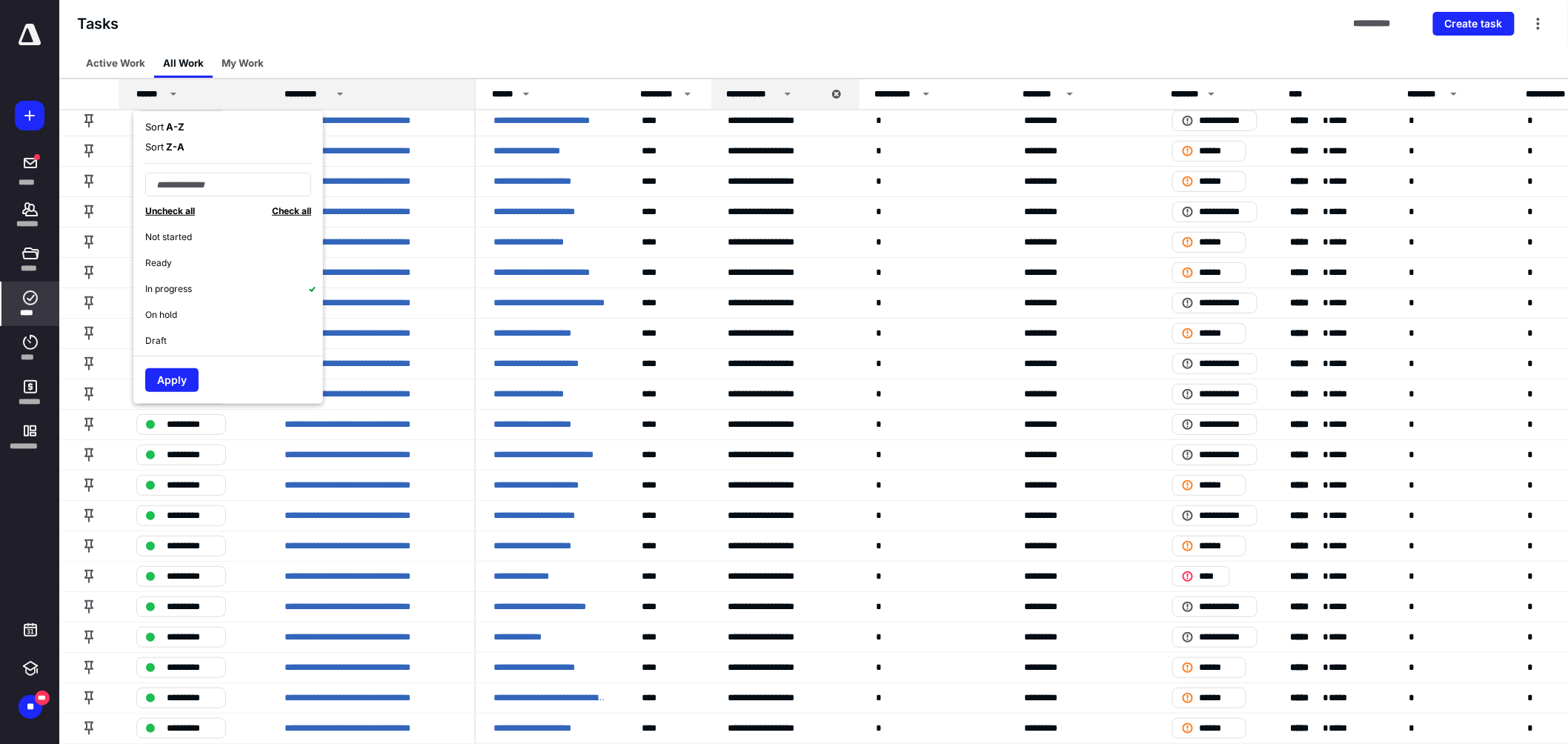 scroll, scrollTop: 0, scrollLeft: 0, axis: both 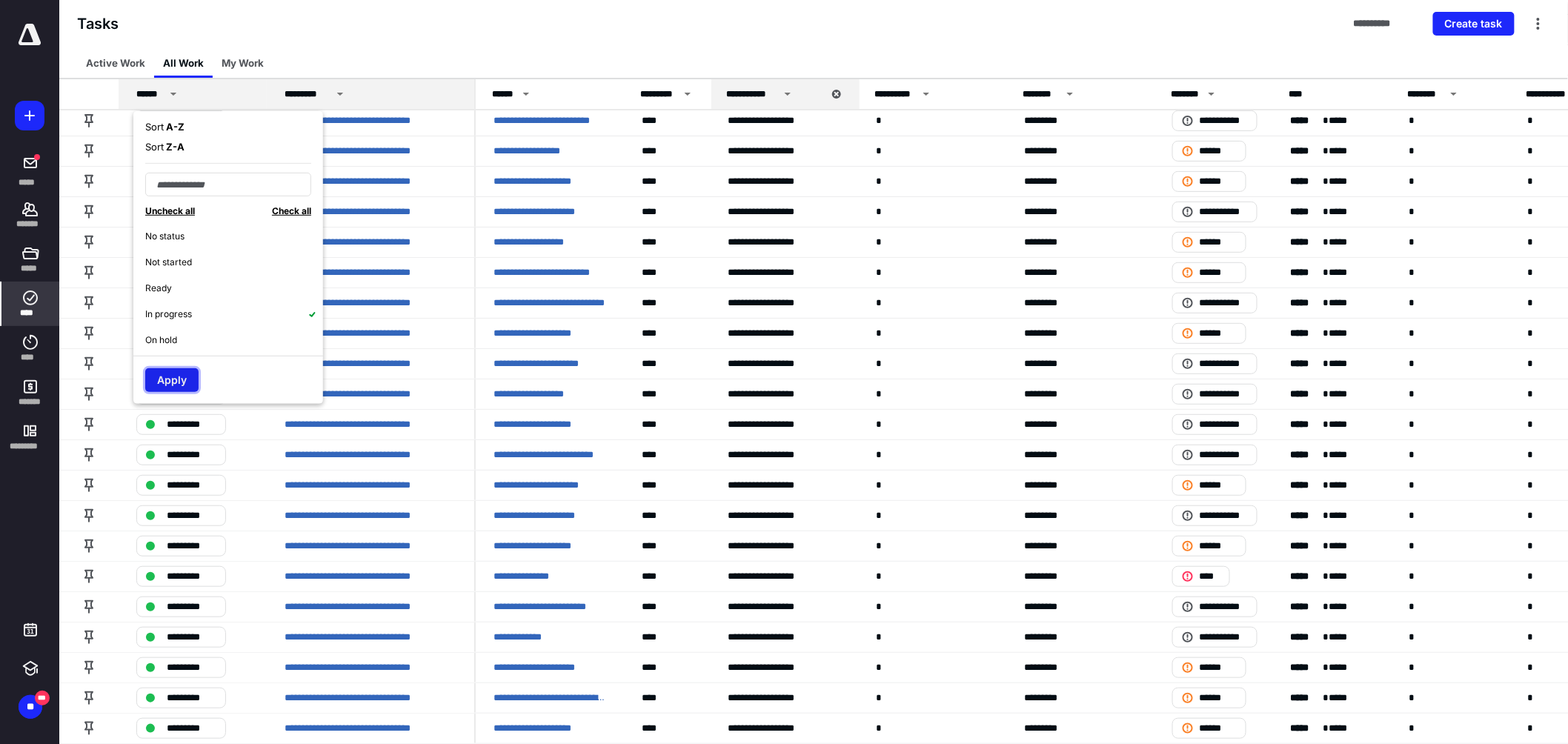 click on "Apply" at bounding box center [172, 380] 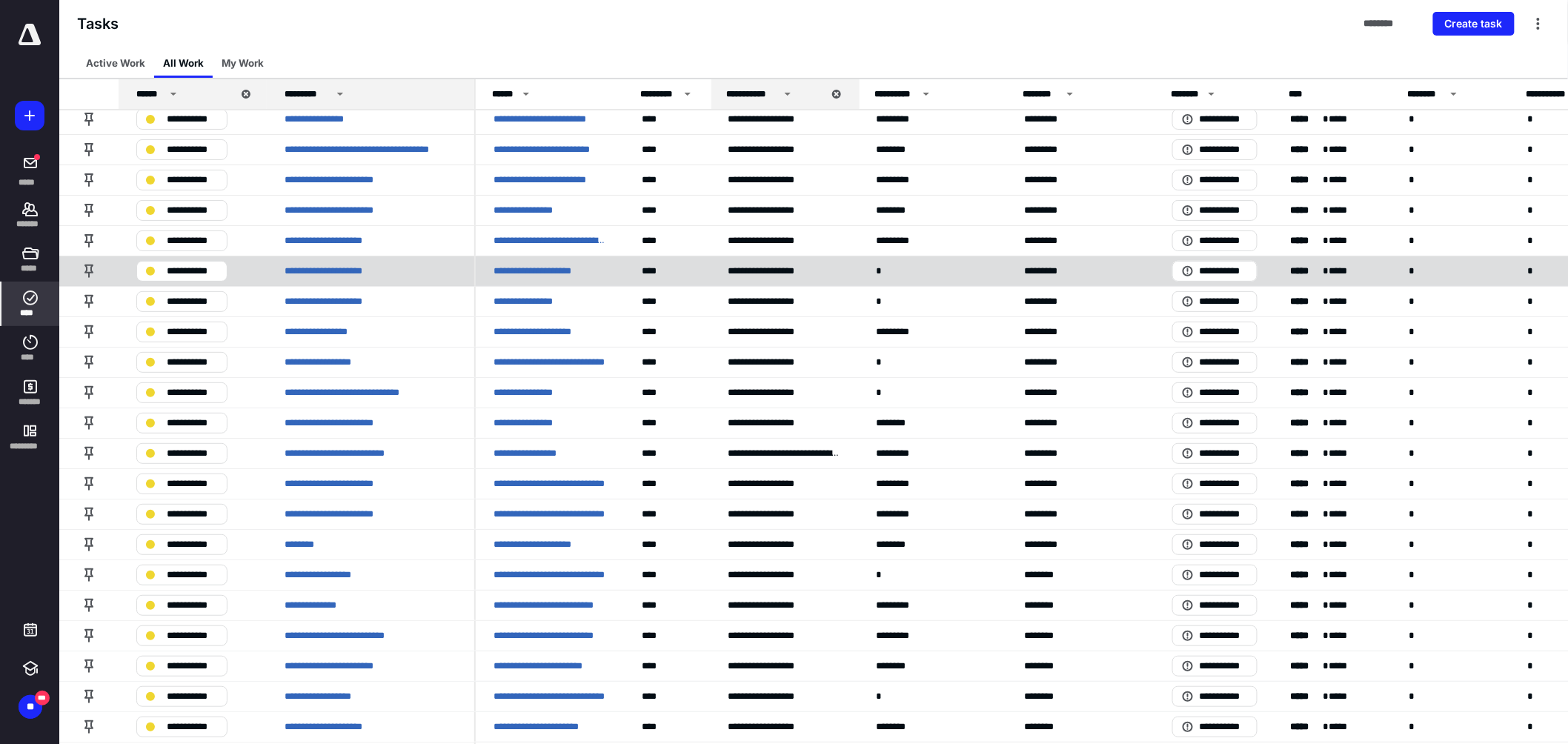 scroll, scrollTop: 0, scrollLeft: 0, axis: both 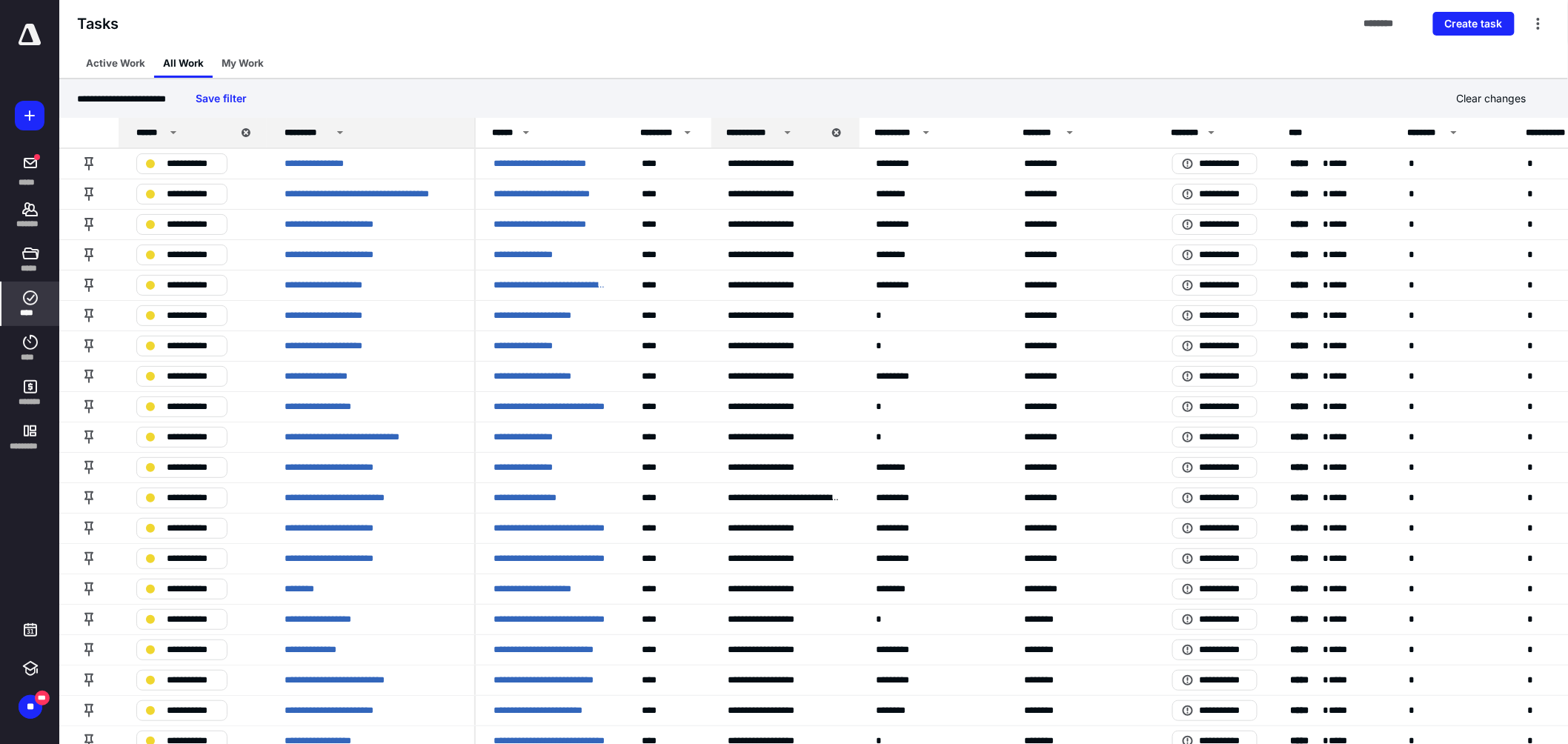 click on "****" at bounding box center [30, 313] 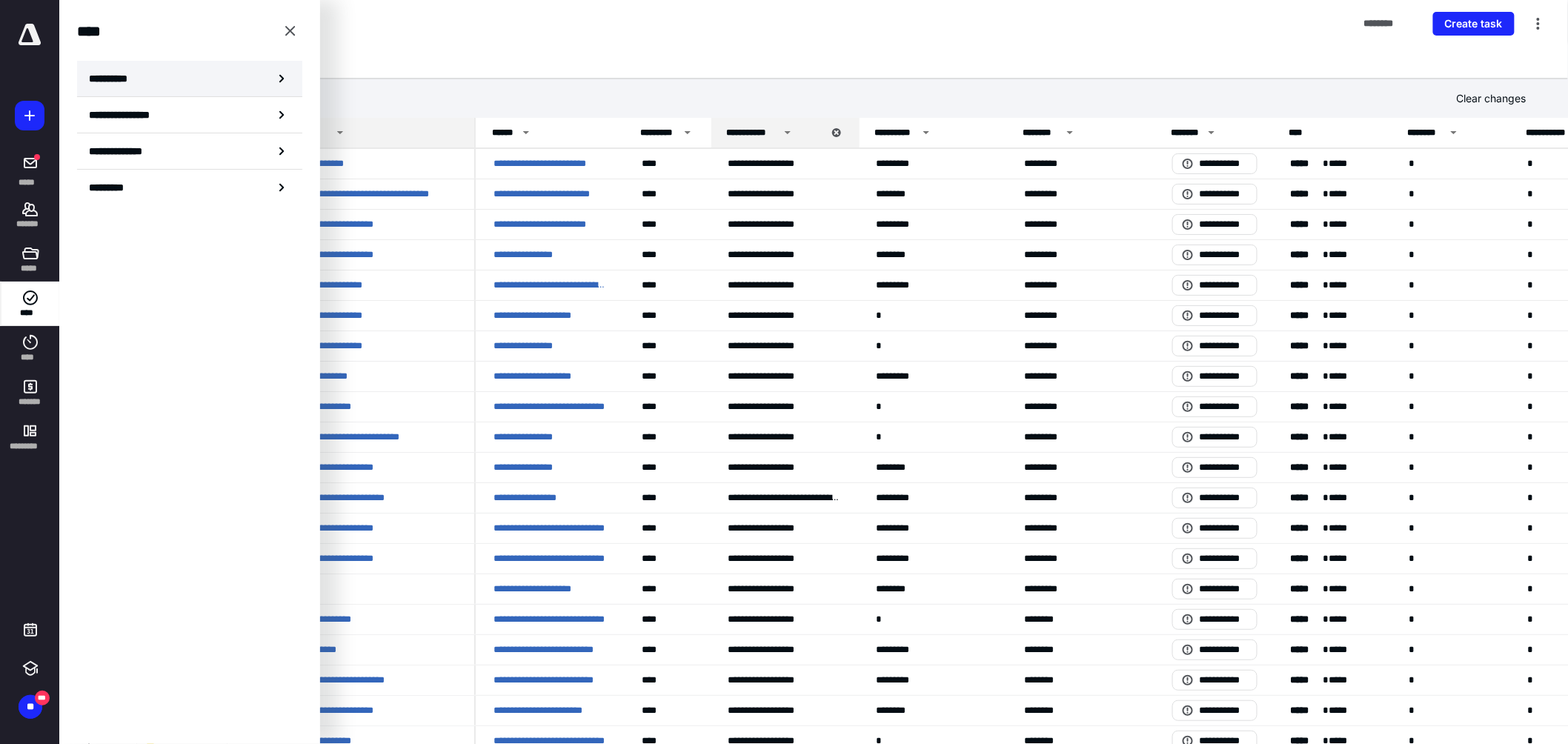 click on "**********" at bounding box center (190, 79) 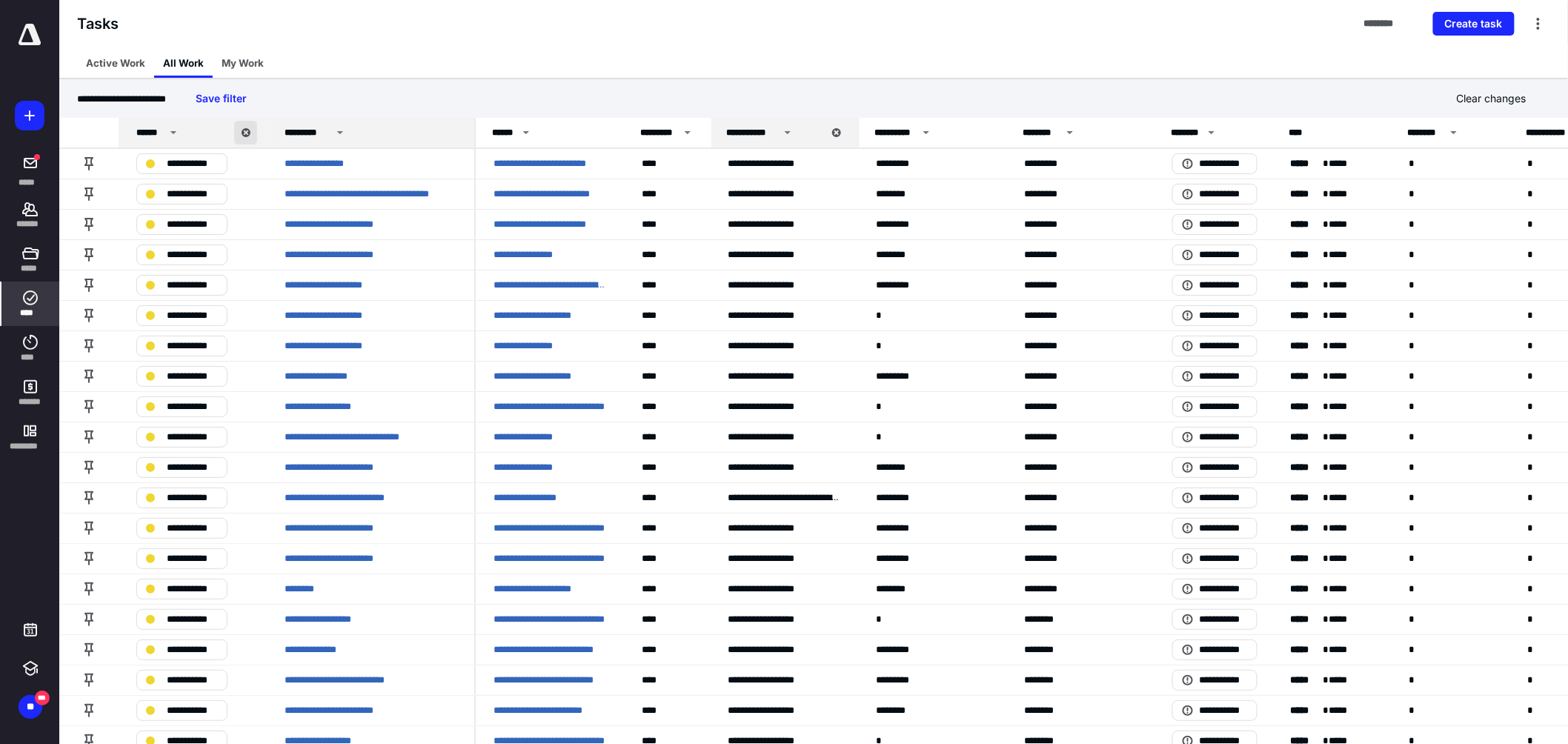 click at bounding box center [245, 133] 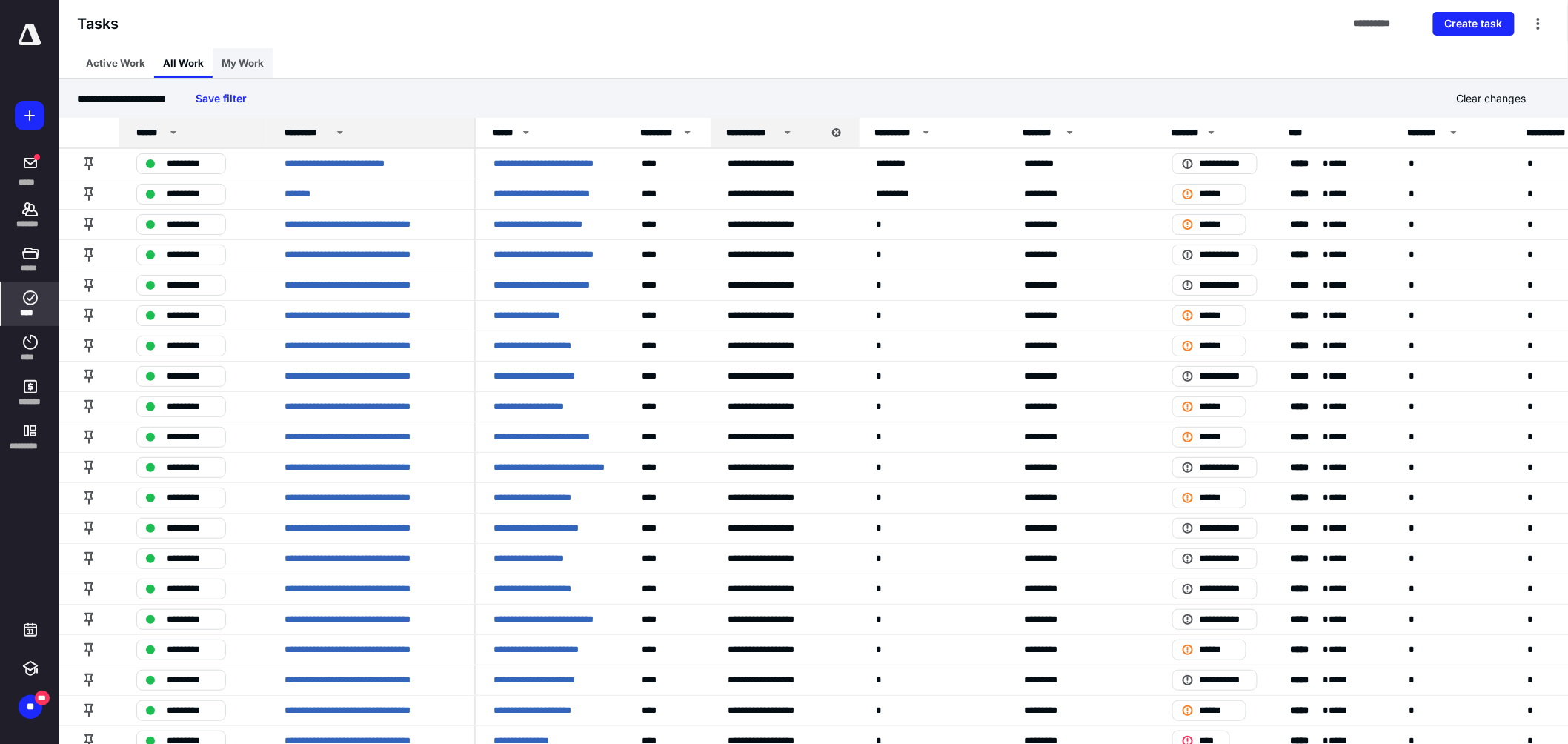click on "My Work" at bounding box center [242, 63] 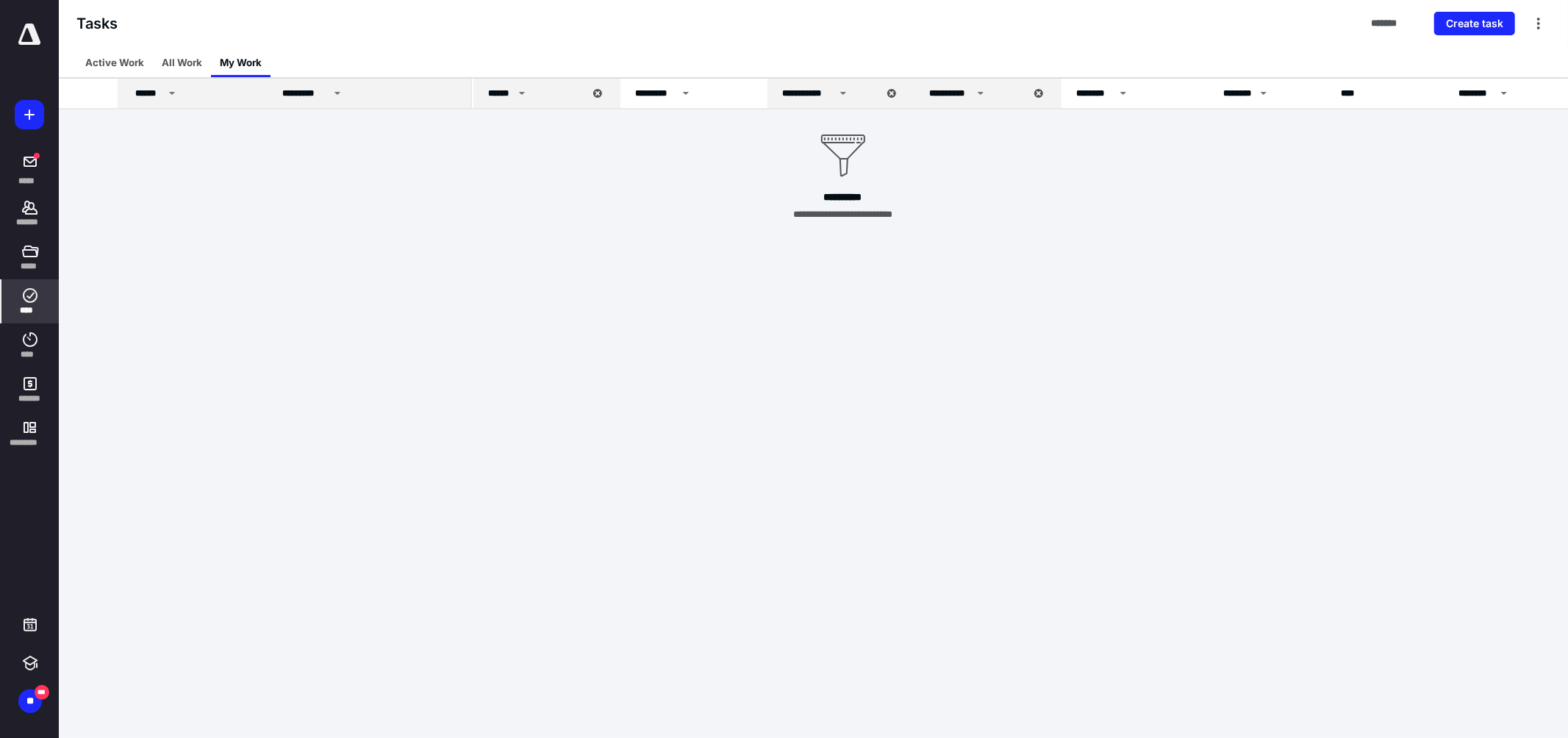 click on "Active Work All Work My Work" at bounding box center [813, 62] 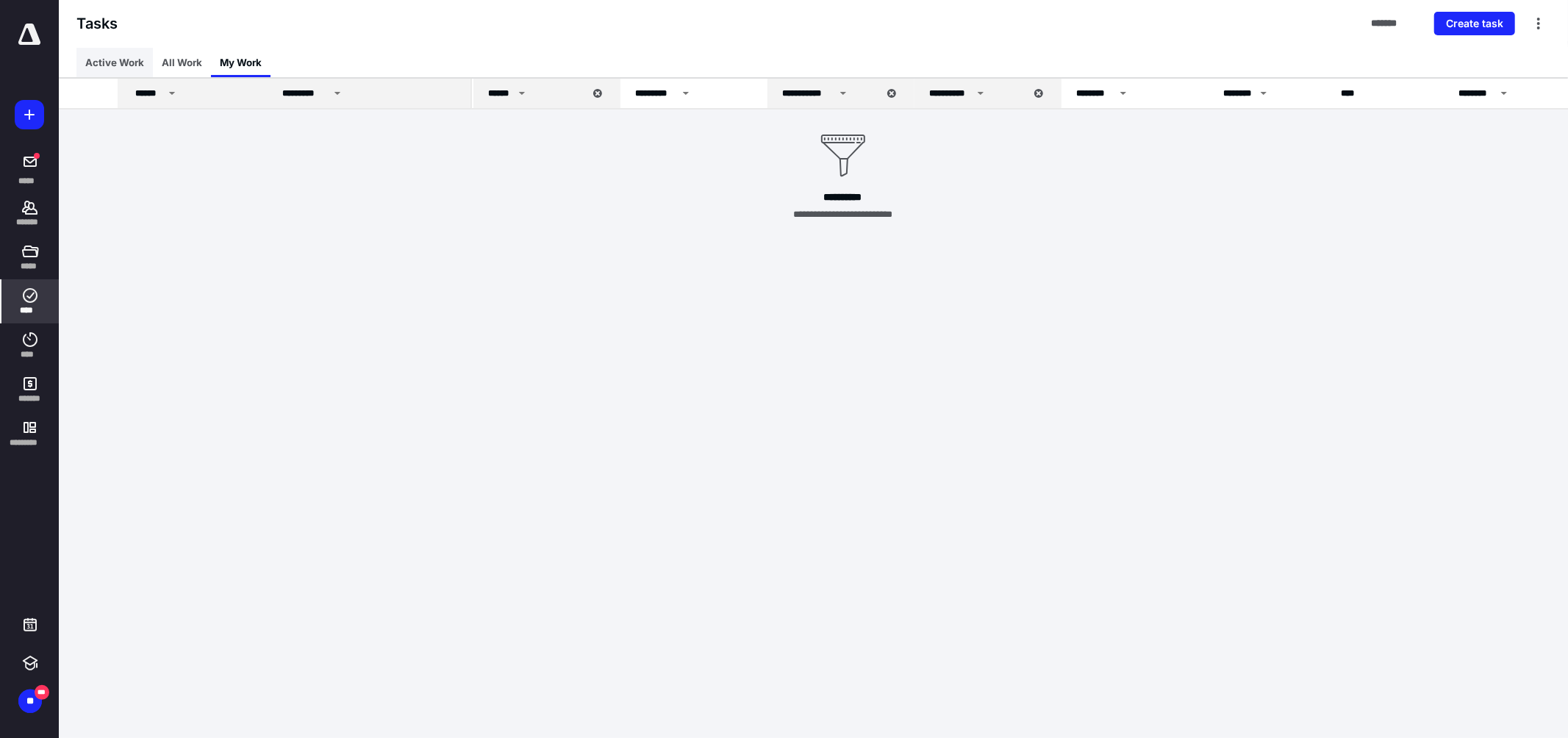 click on "Active Work" at bounding box center (115, 62) 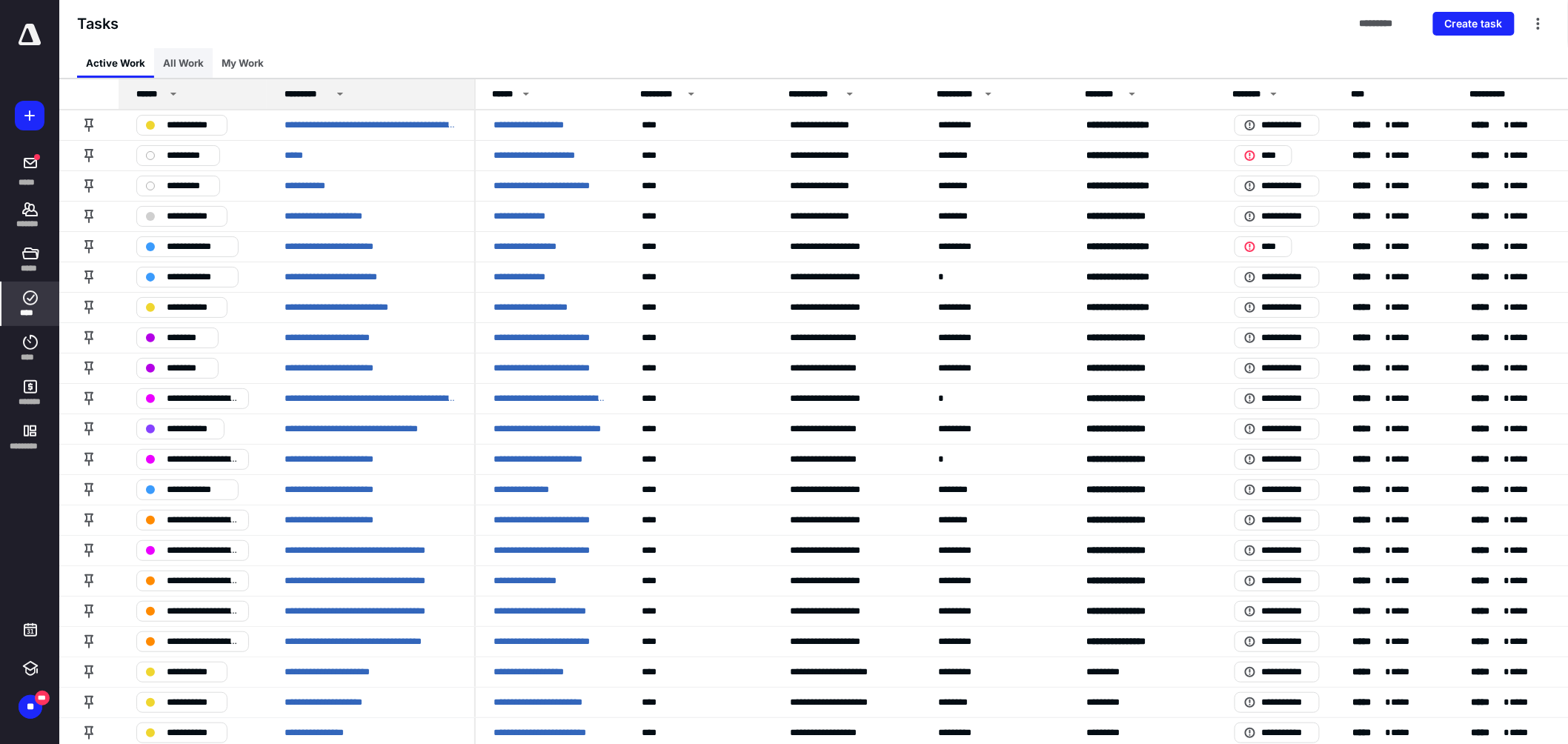 click on "All Work" at bounding box center [183, 63] 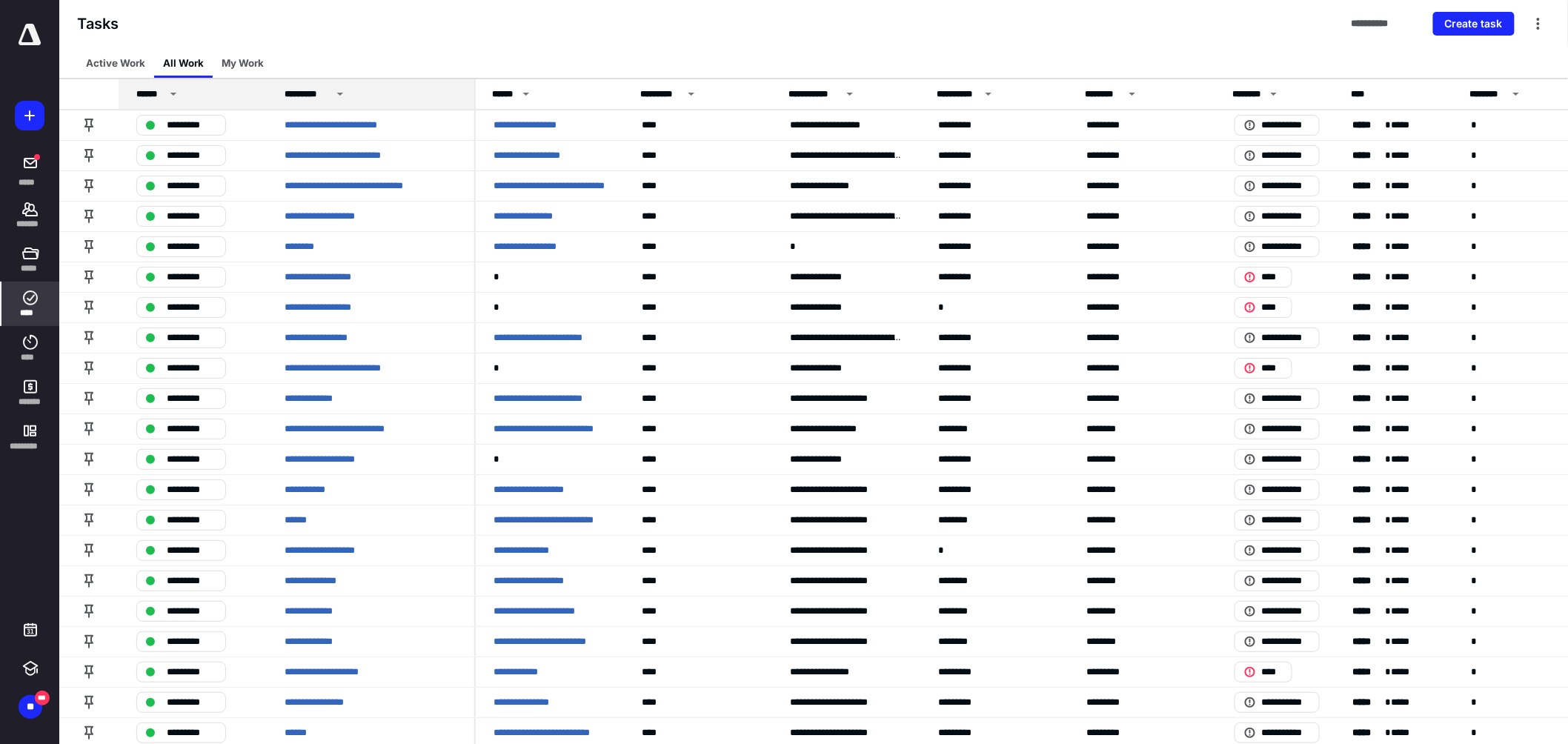 click on "******" at bounding box center (195, 94) 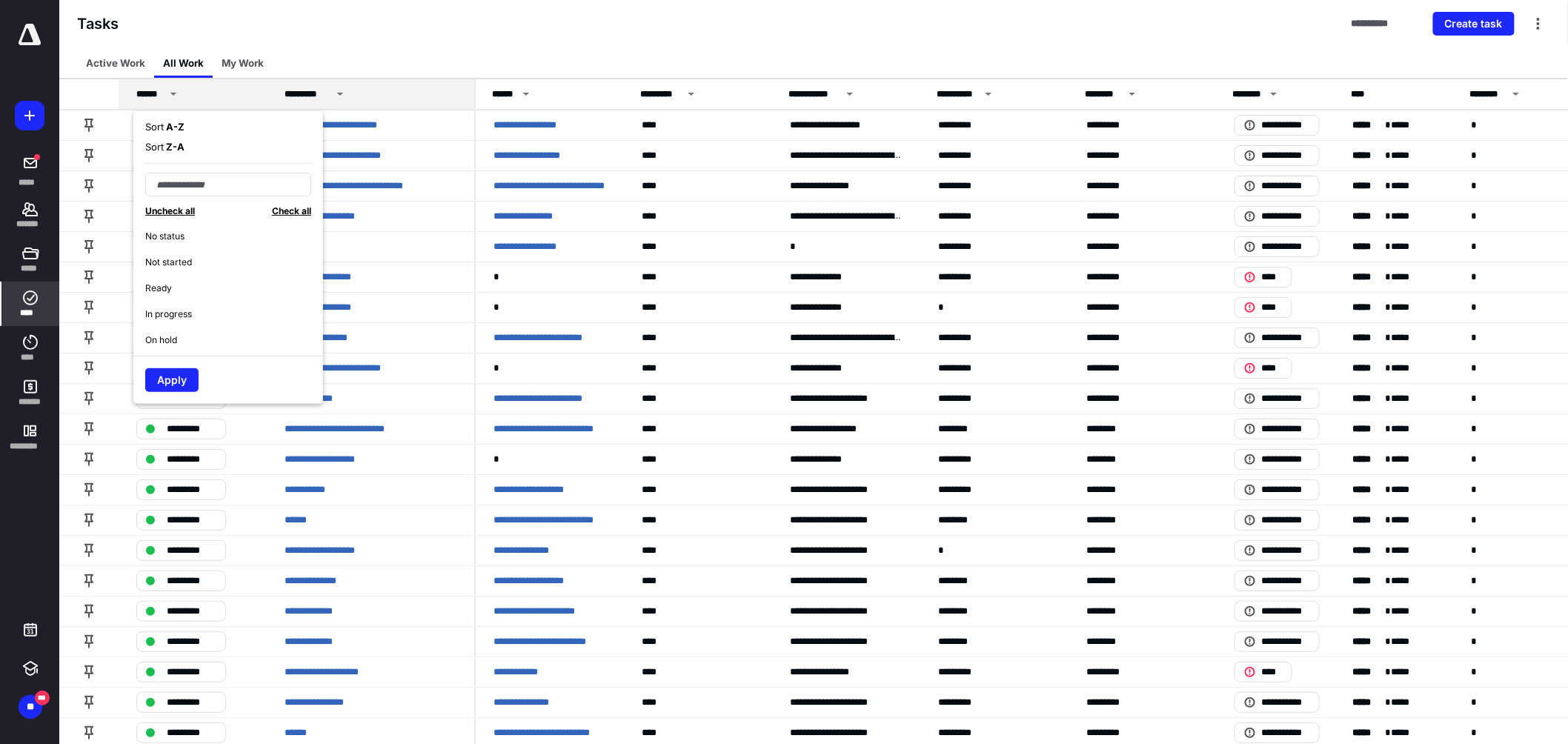 click on "In progress" at bounding box center (234, 313) 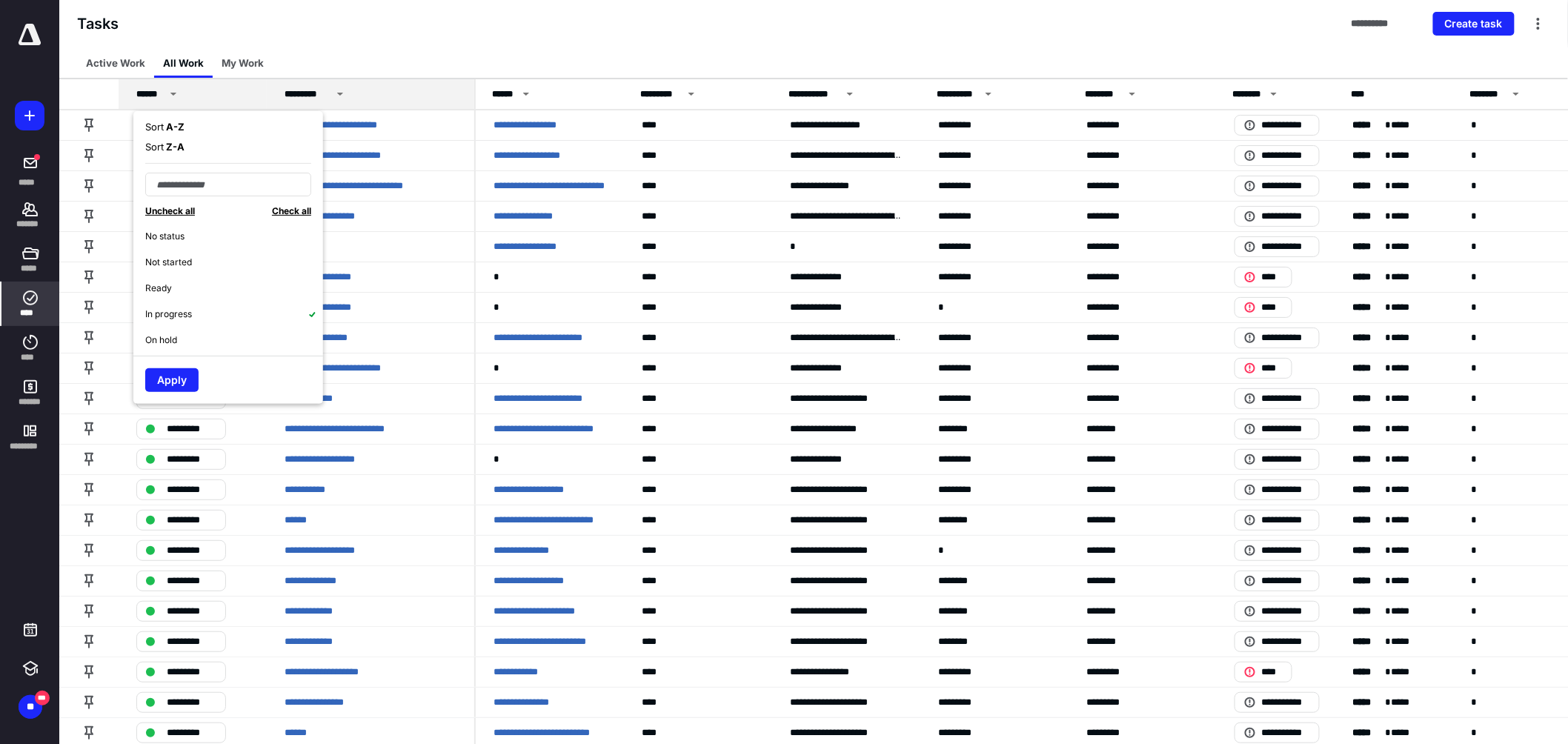 click on "Ready" at bounding box center (234, 288) 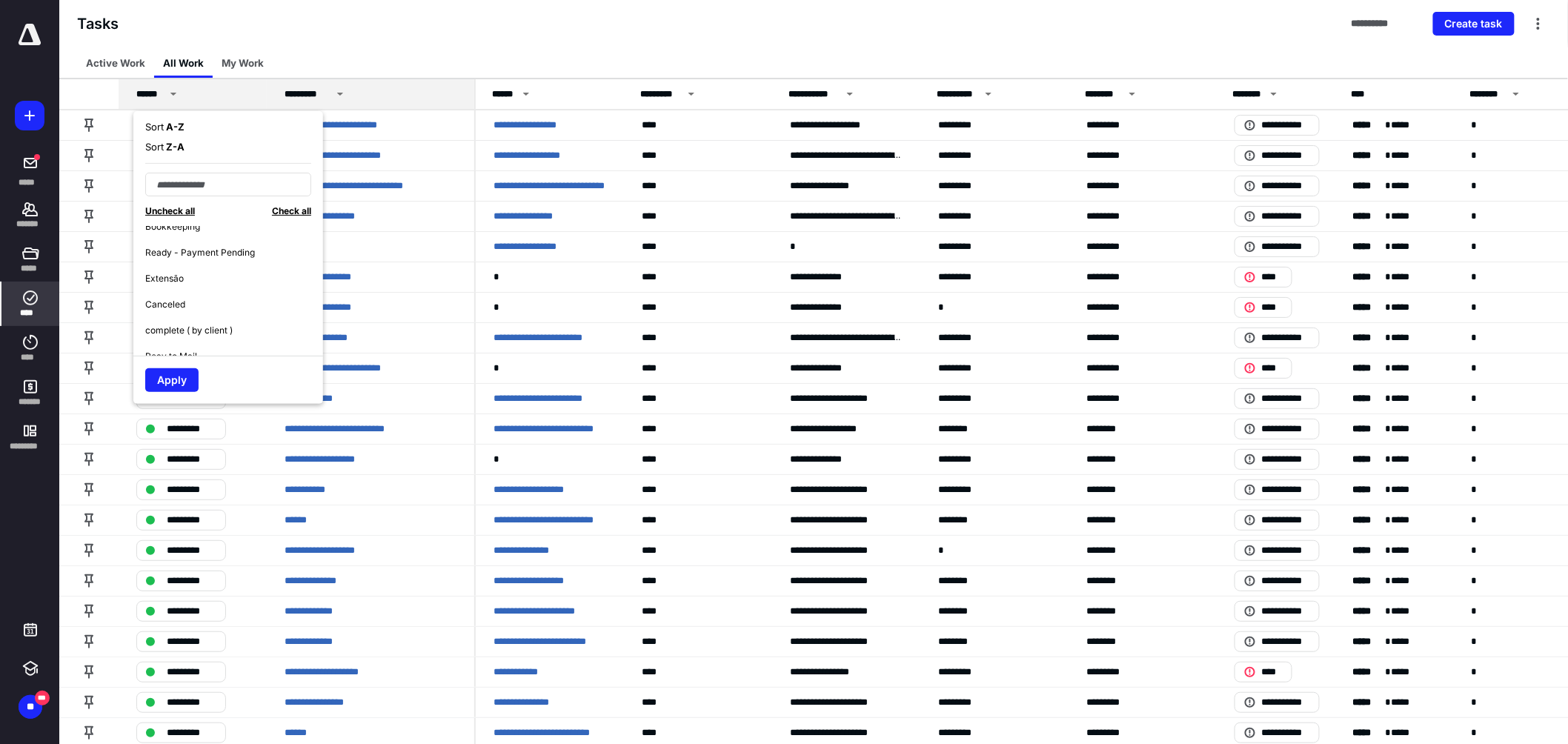 scroll, scrollTop: 310, scrollLeft: 0, axis: vertical 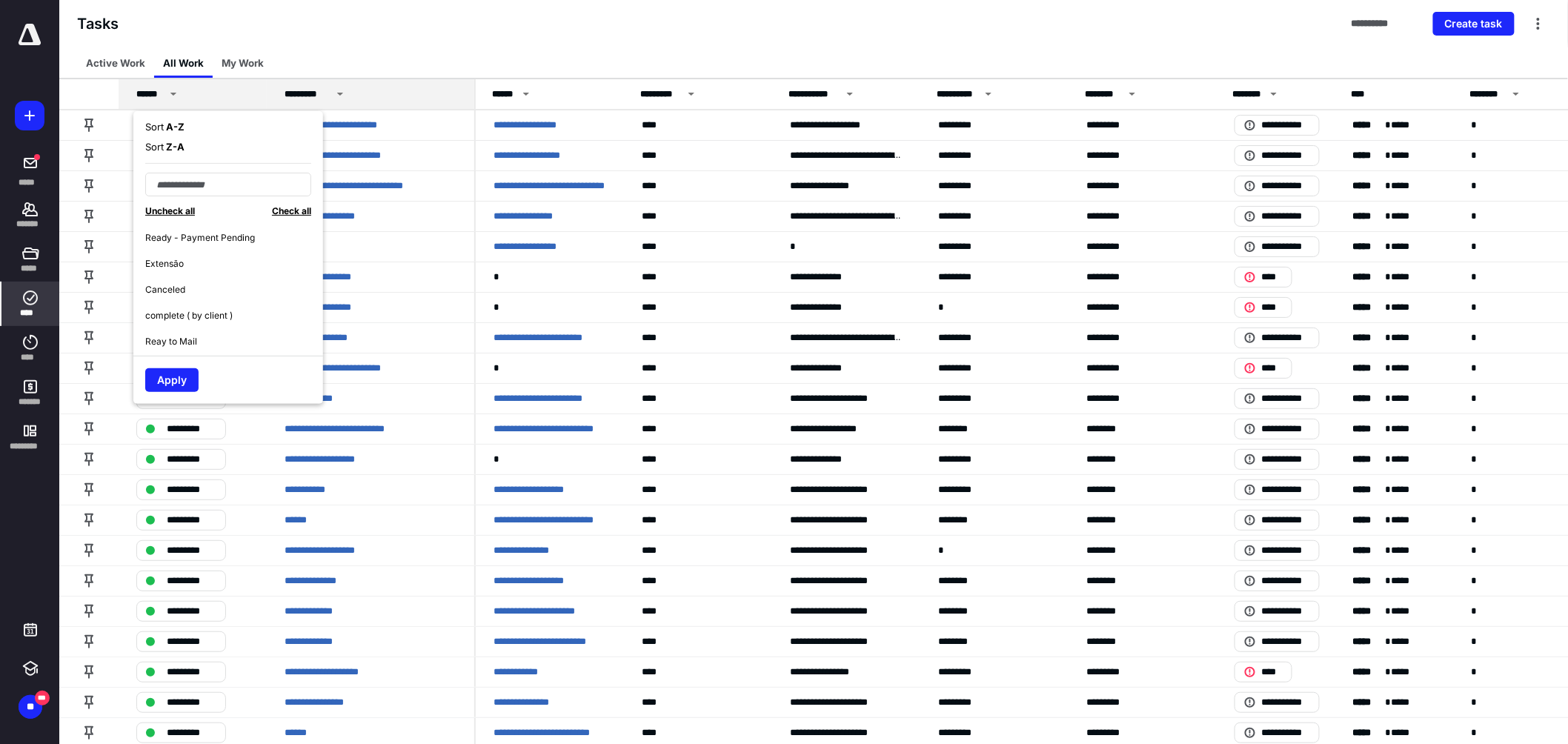 click on "Extensão" at bounding box center [234, 263] 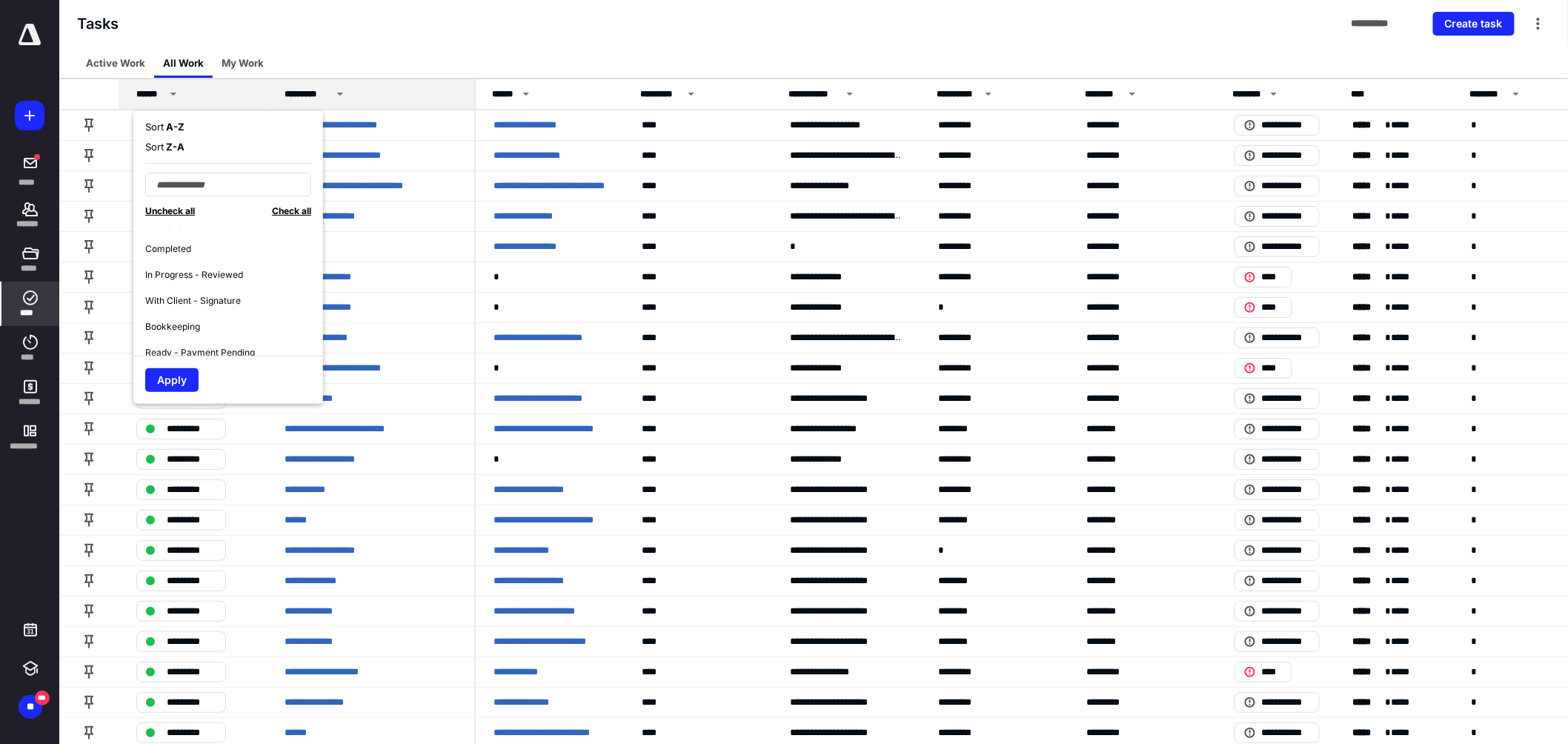 scroll, scrollTop: 190, scrollLeft: 0, axis: vertical 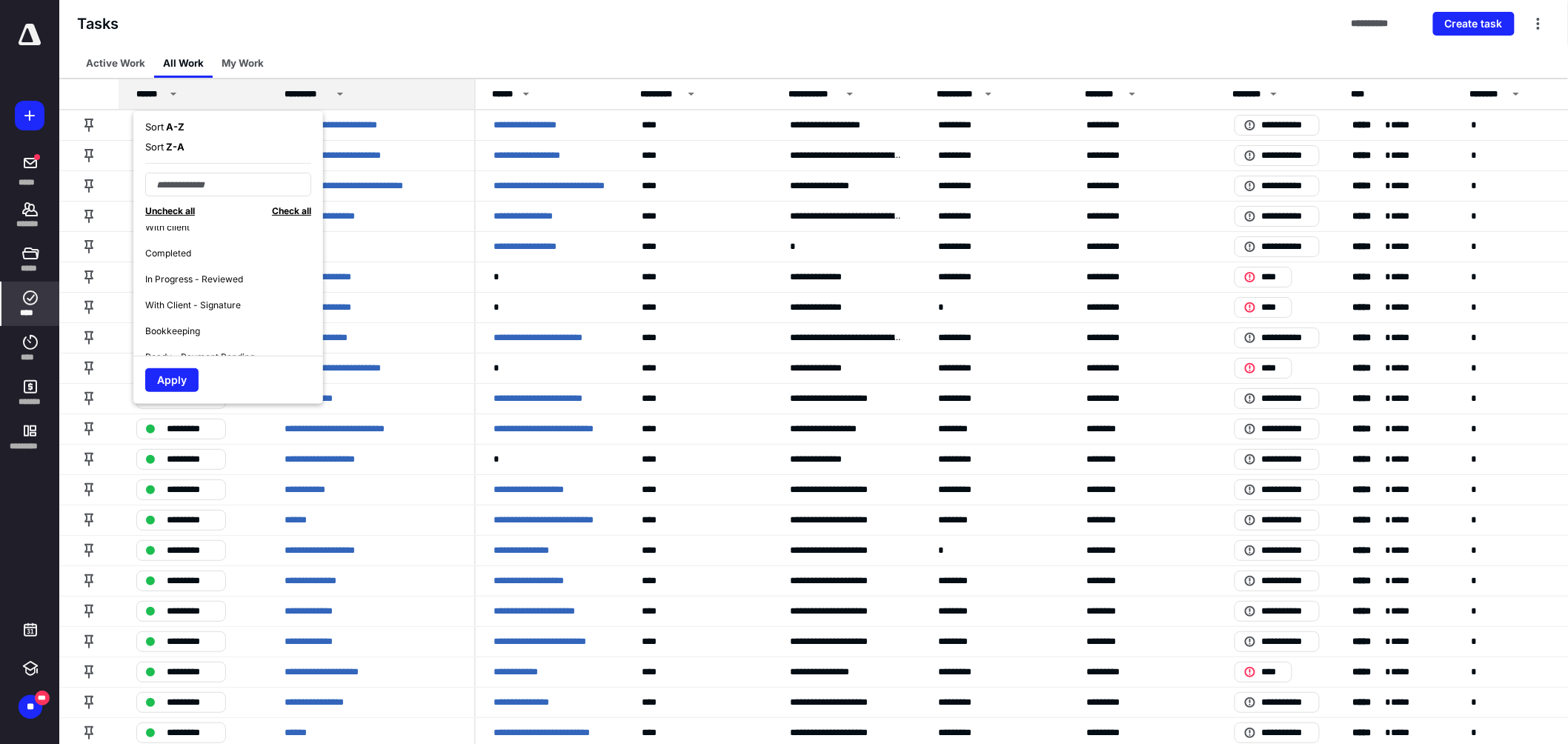 click on "With Client - Signature" at bounding box center (234, 305) 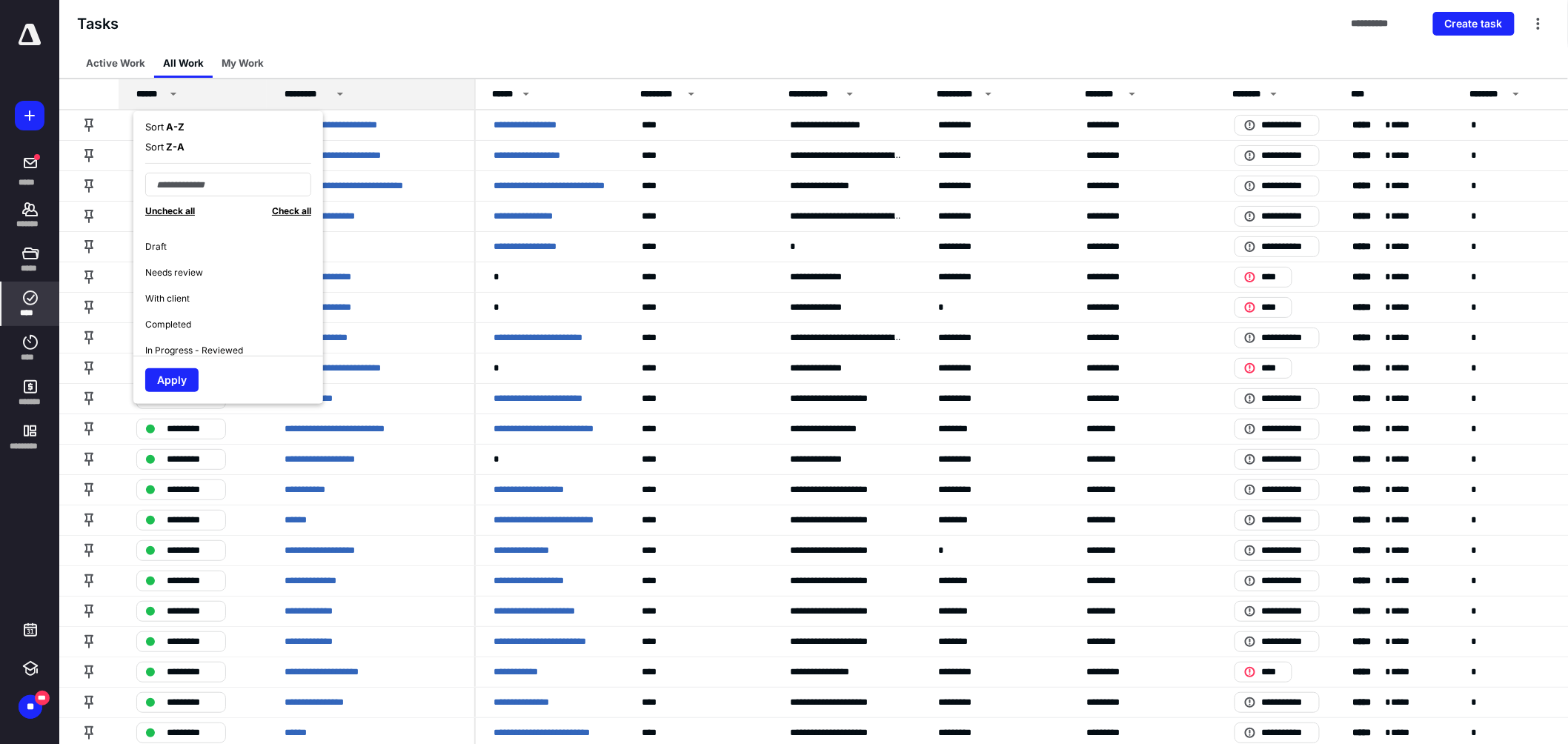 scroll, scrollTop: 104, scrollLeft: 0, axis: vertical 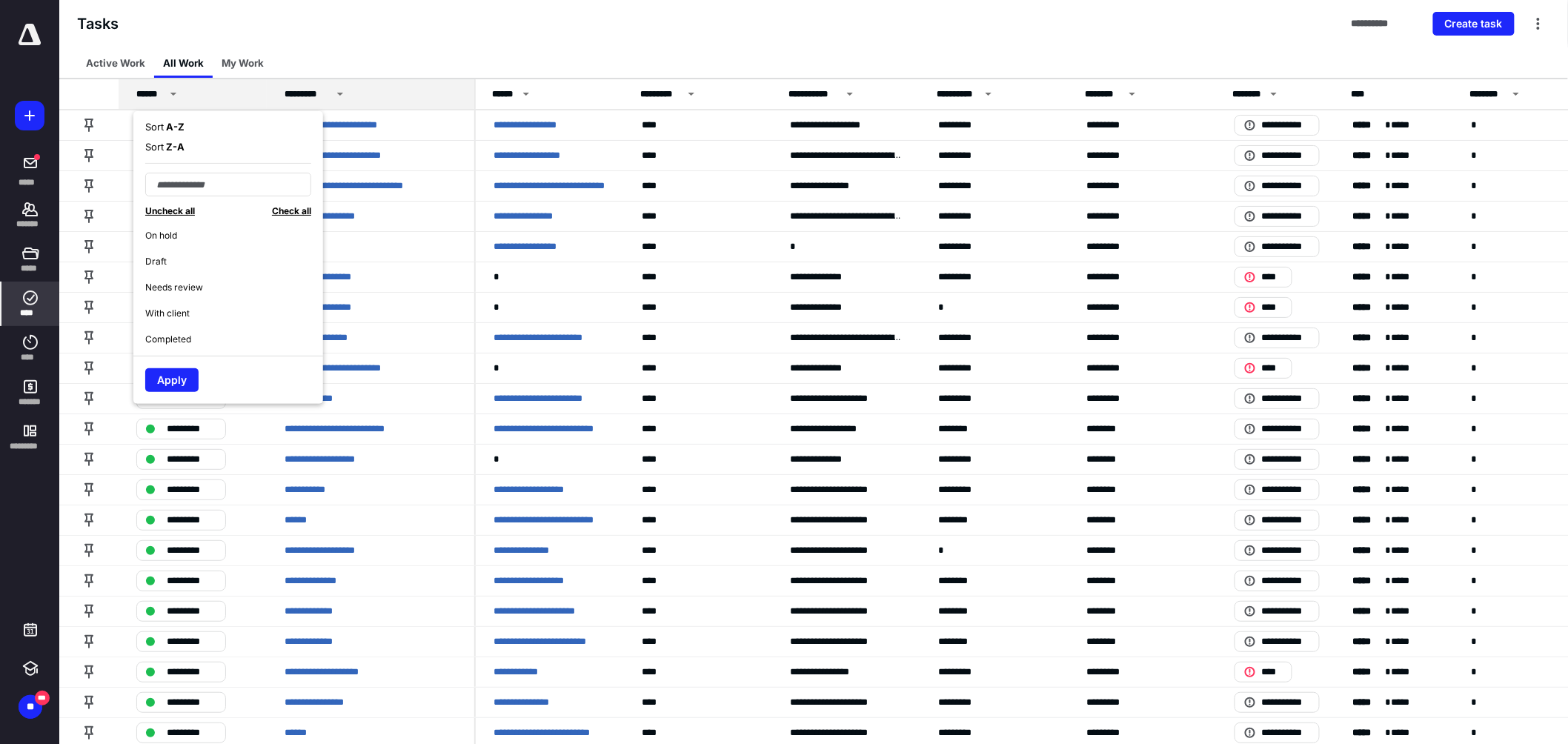 click on "With client" at bounding box center [234, 313] 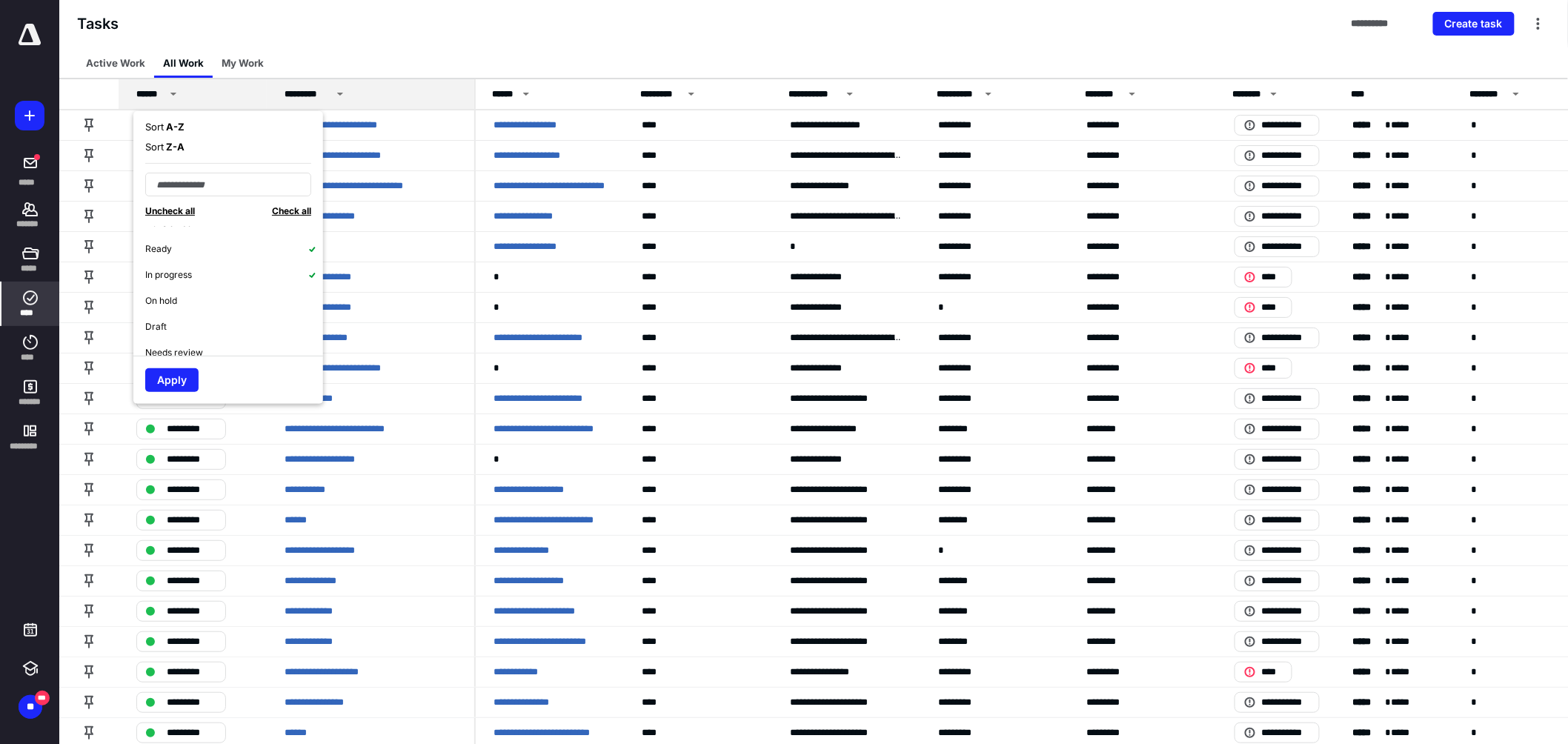 scroll, scrollTop: 21, scrollLeft: 0, axis: vertical 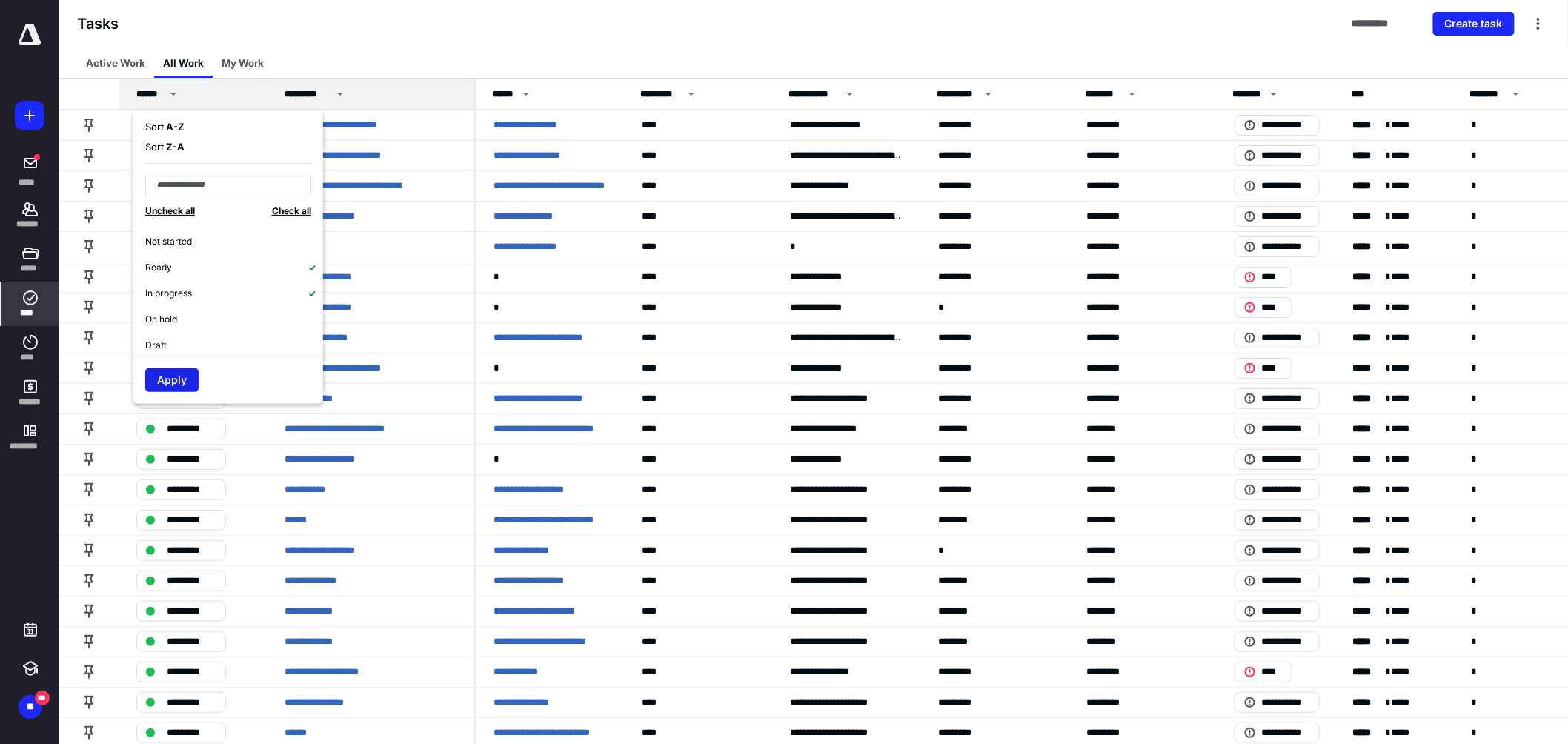 click on "Apply" at bounding box center [172, 380] 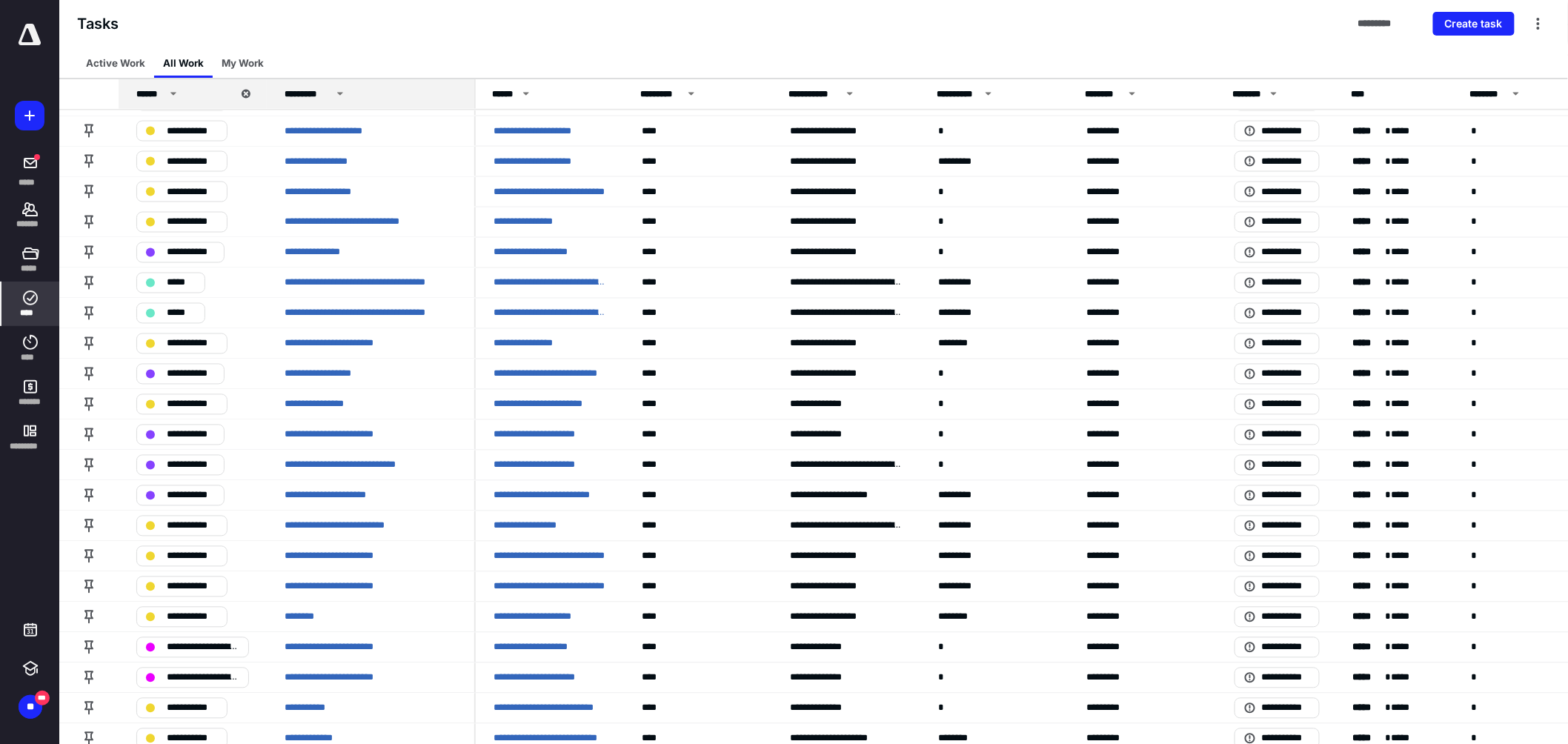 scroll, scrollTop: 906, scrollLeft: 0, axis: vertical 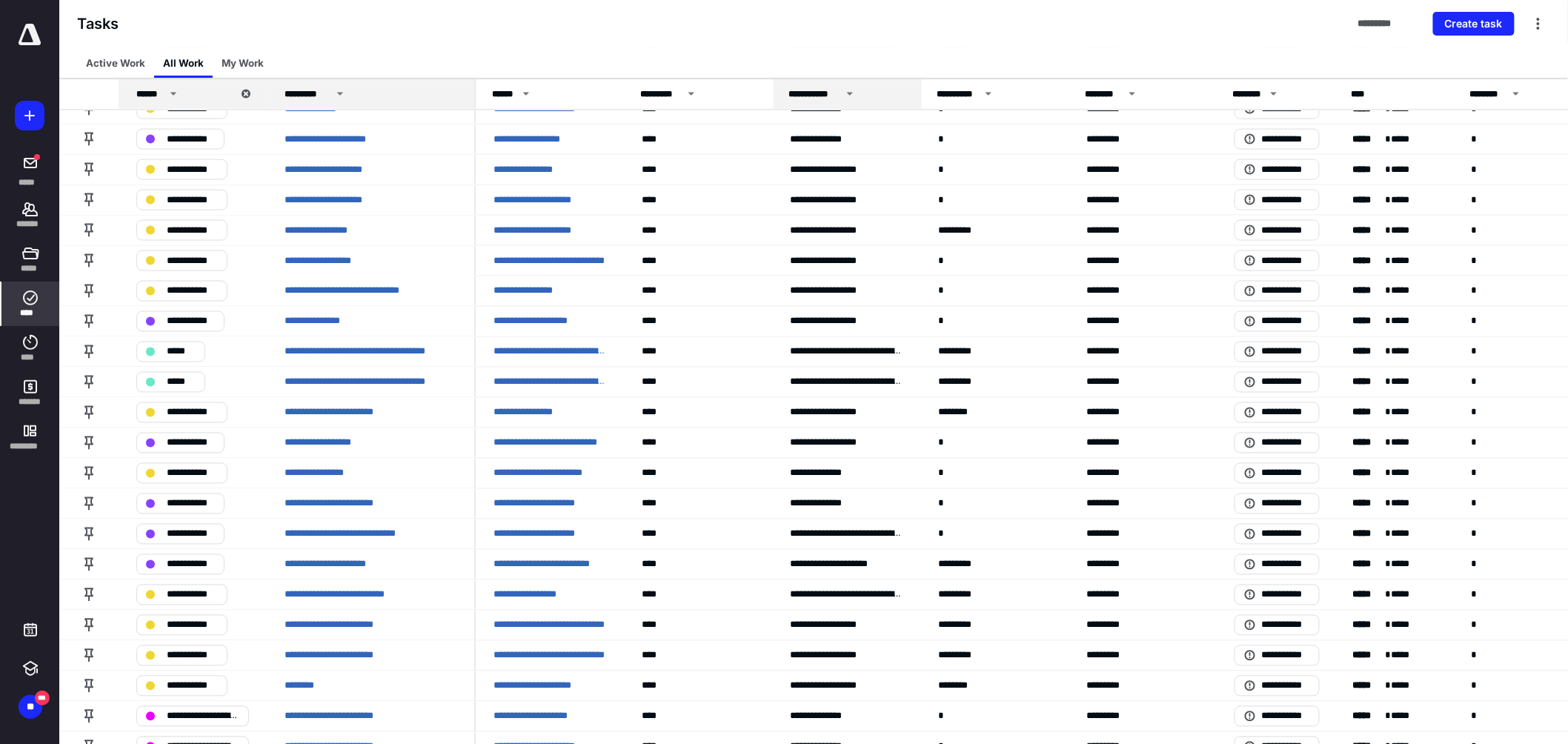 click on "**********" at bounding box center (848, 94) 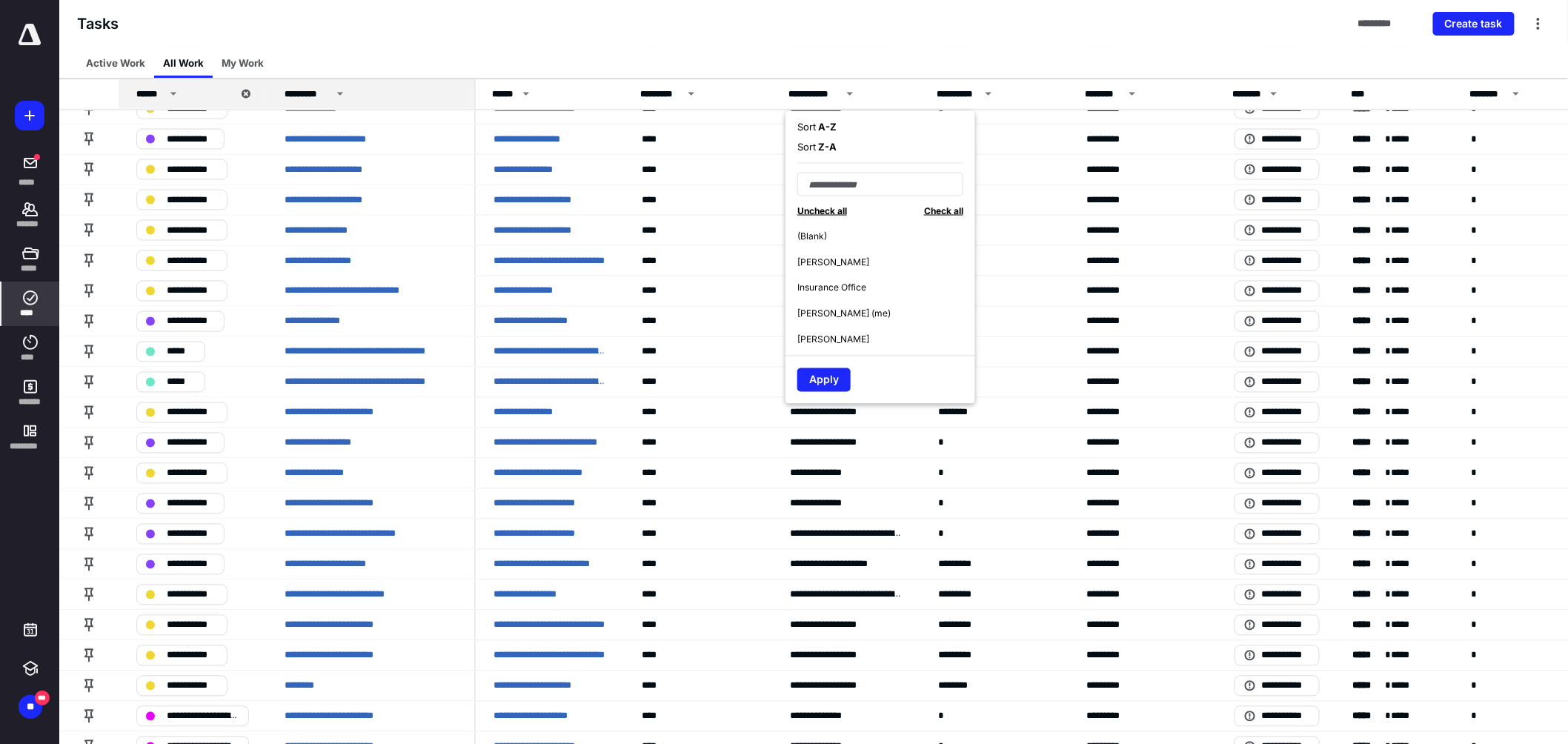 click on "[PERSON_NAME] (me)" at bounding box center (886, 313) 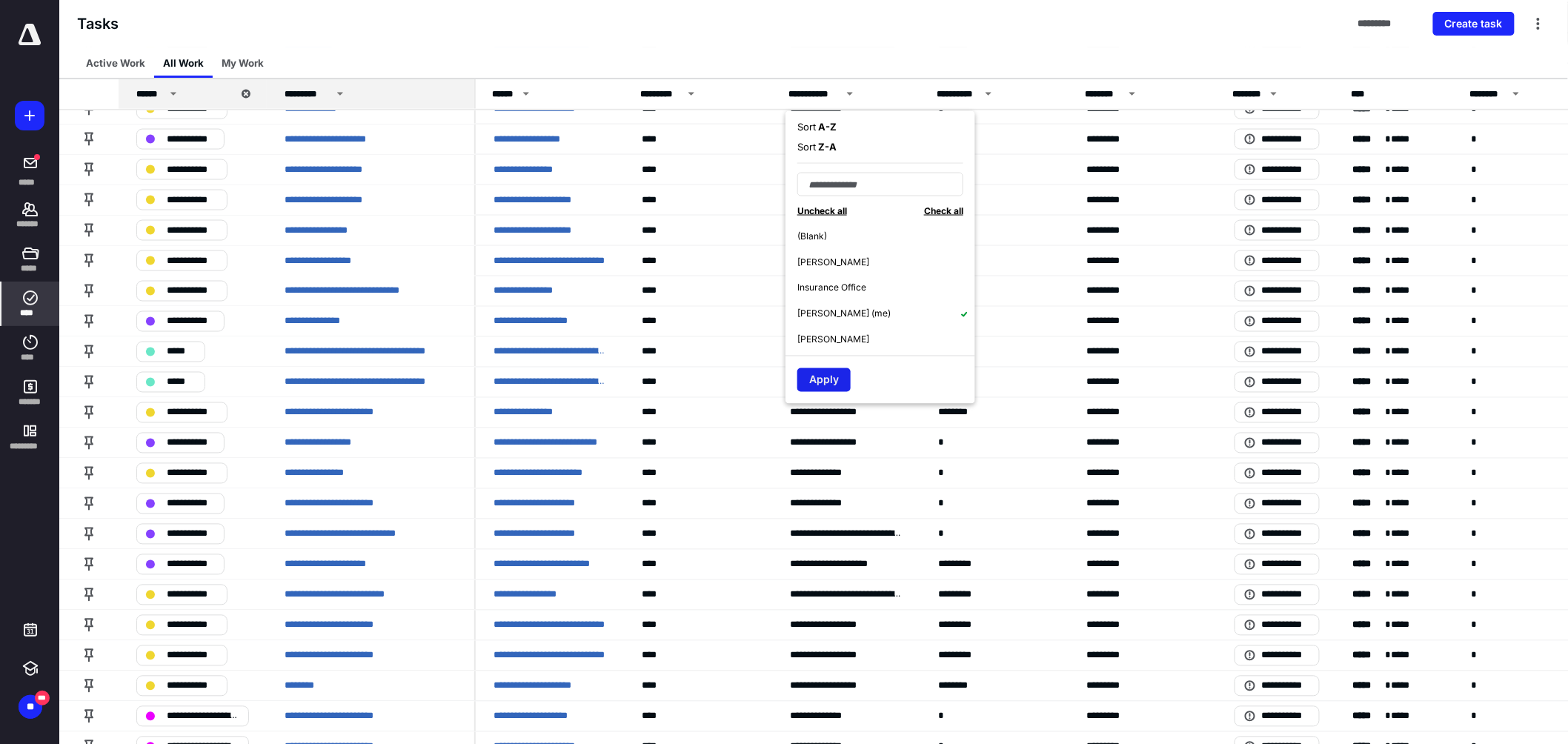 click on "Apply" at bounding box center (824, 380) 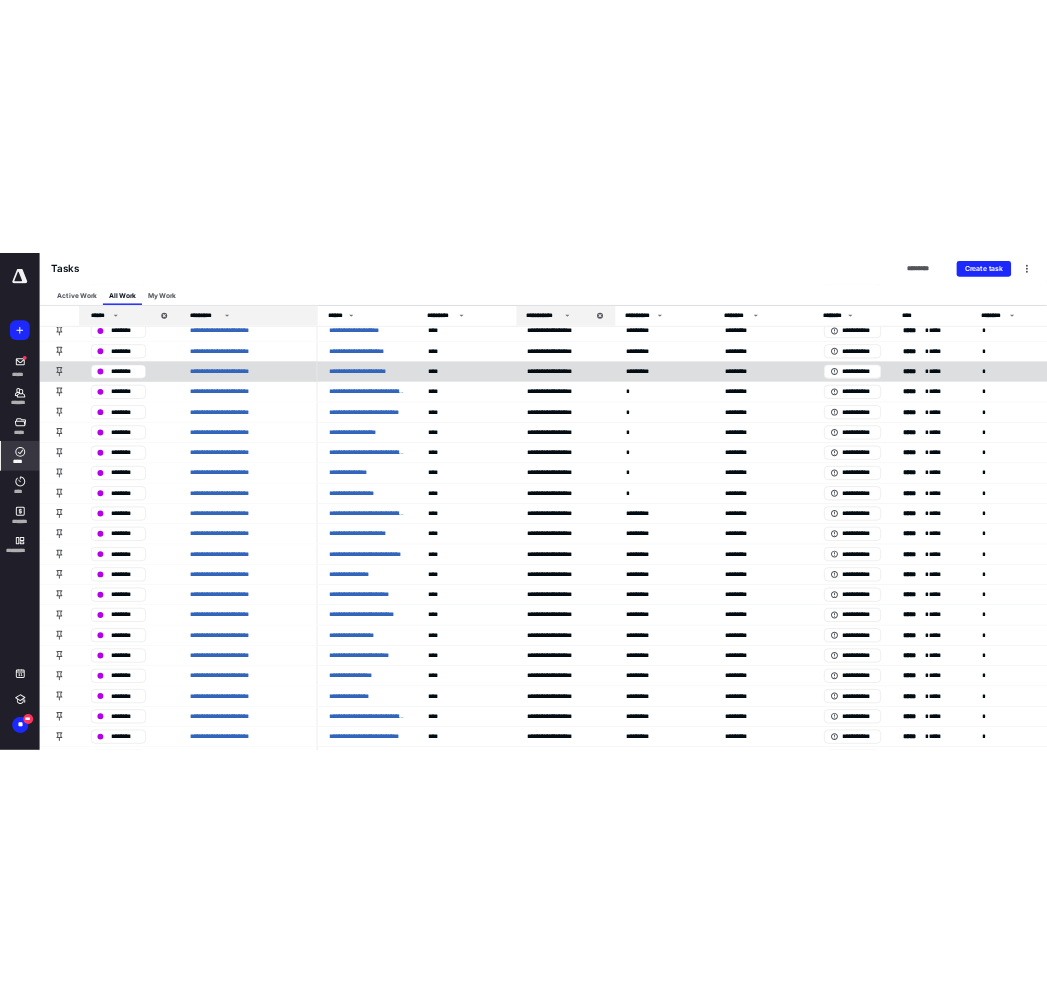 scroll, scrollTop: 1444, scrollLeft: 0, axis: vertical 